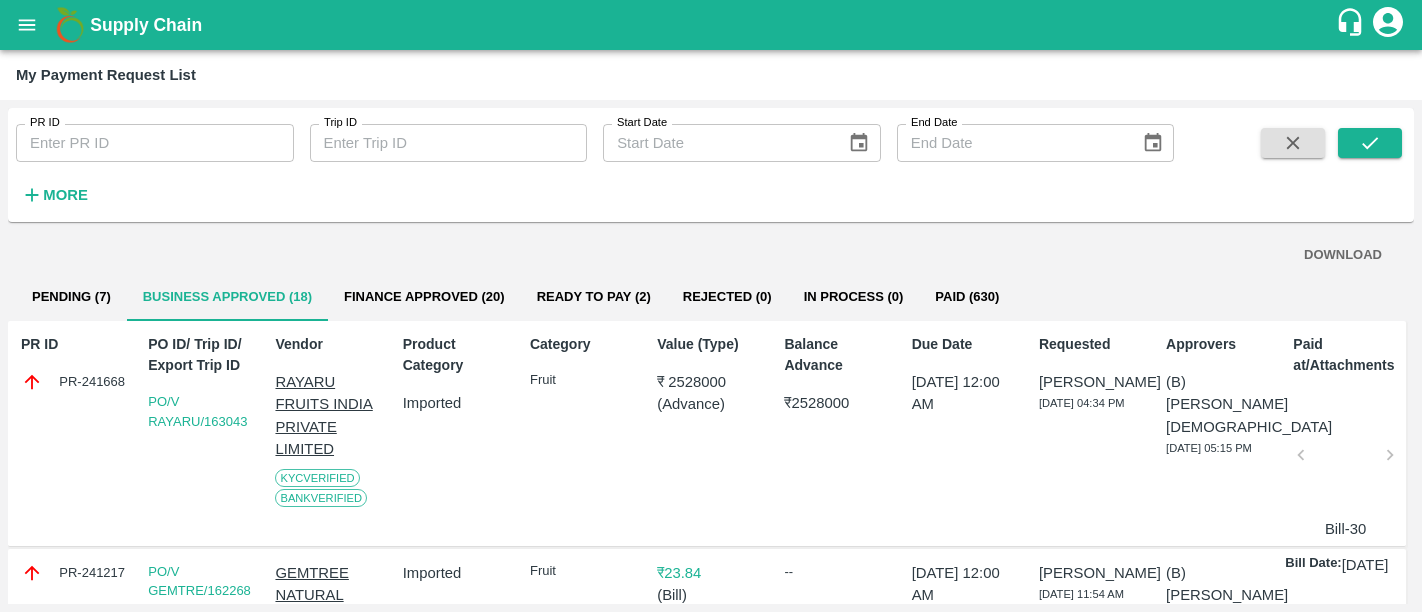 scroll, scrollTop: 0, scrollLeft: 0, axis: both 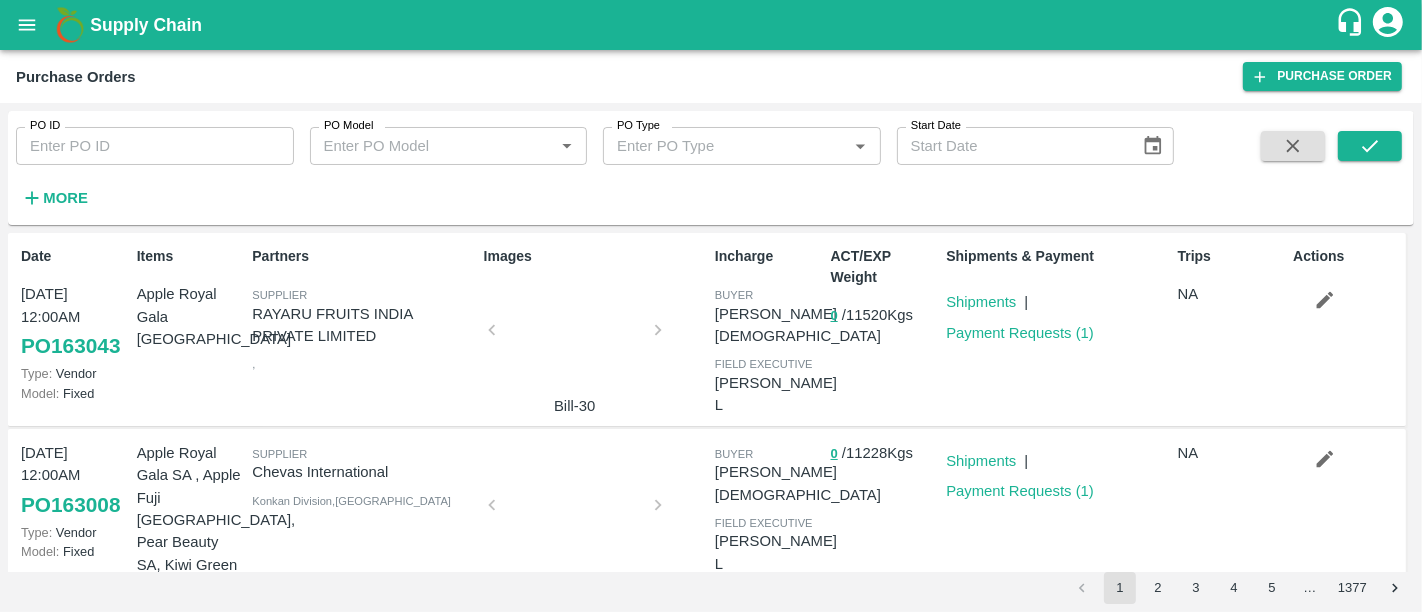 click on "Supply Chain" at bounding box center (146, 25) 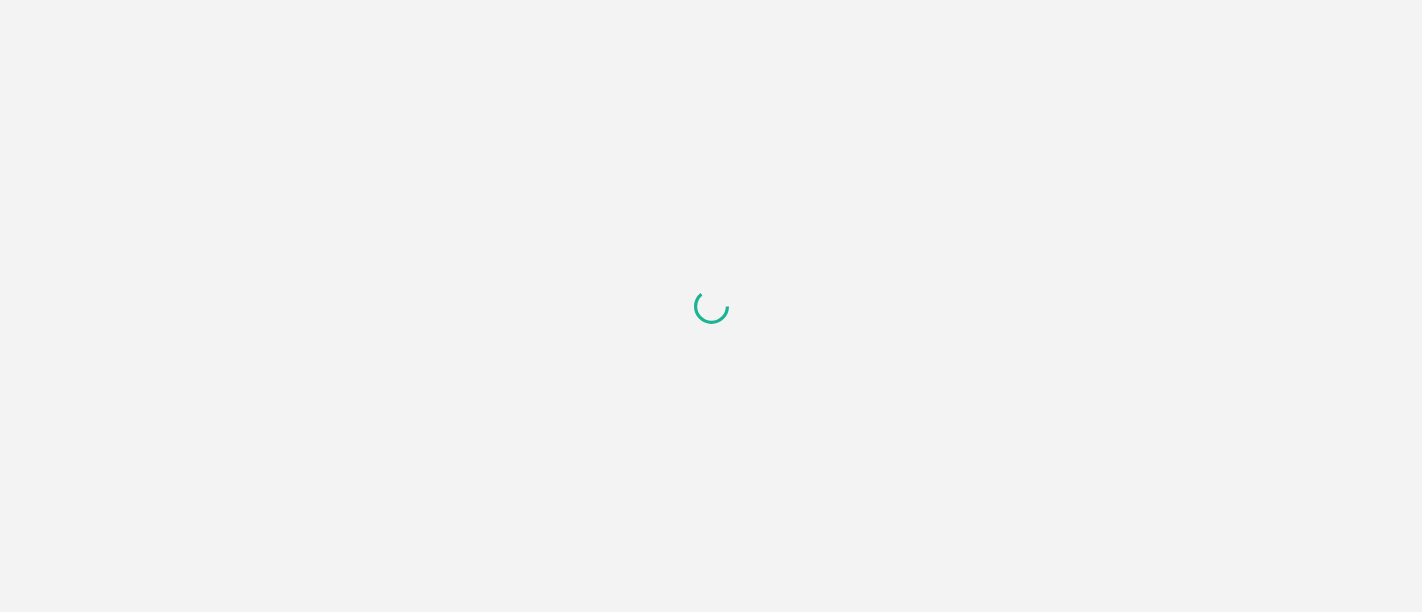 scroll, scrollTop: 0, scrollLeft: 0, axis: both 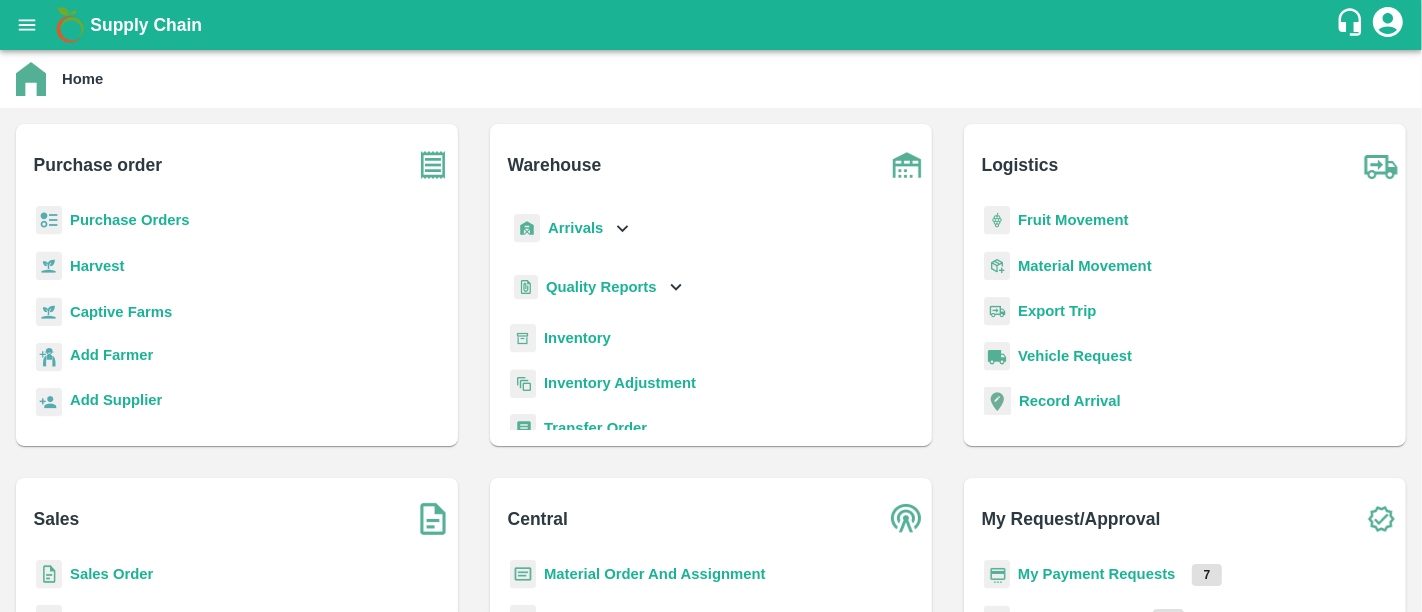 click on "Purchase Orders" at bounding box center [130, 220] 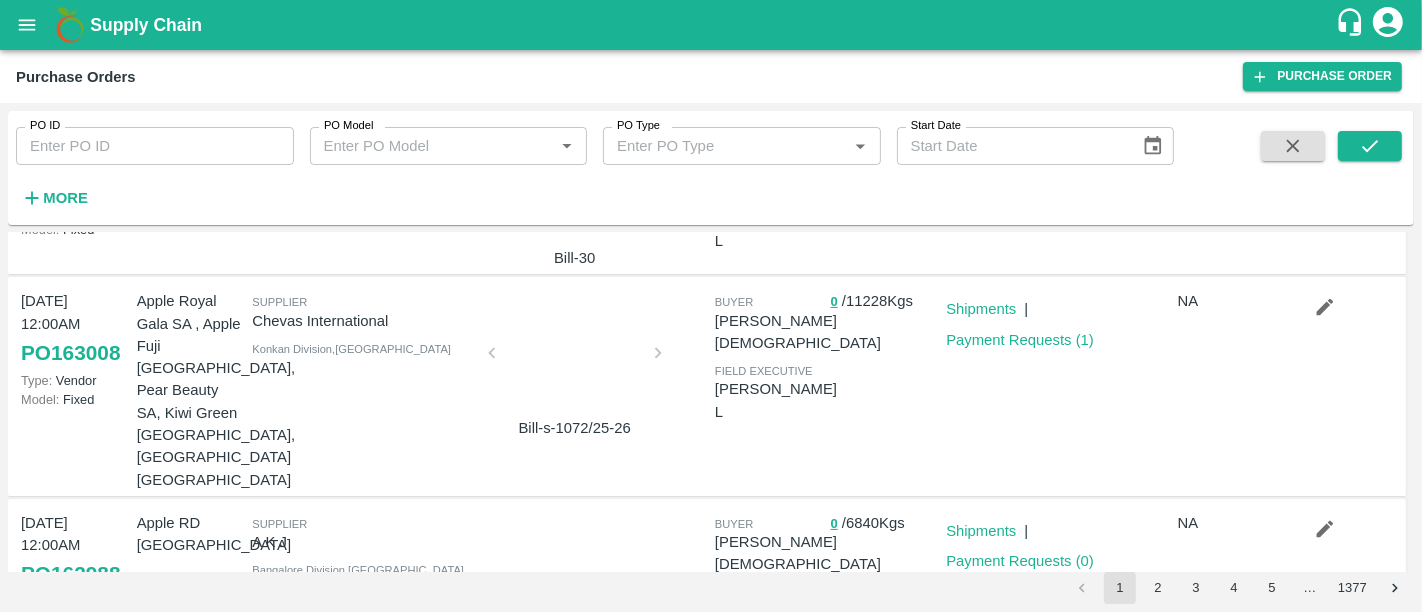 scroll, scrollTop: 325, scrollLeft: 0, axis: vertical 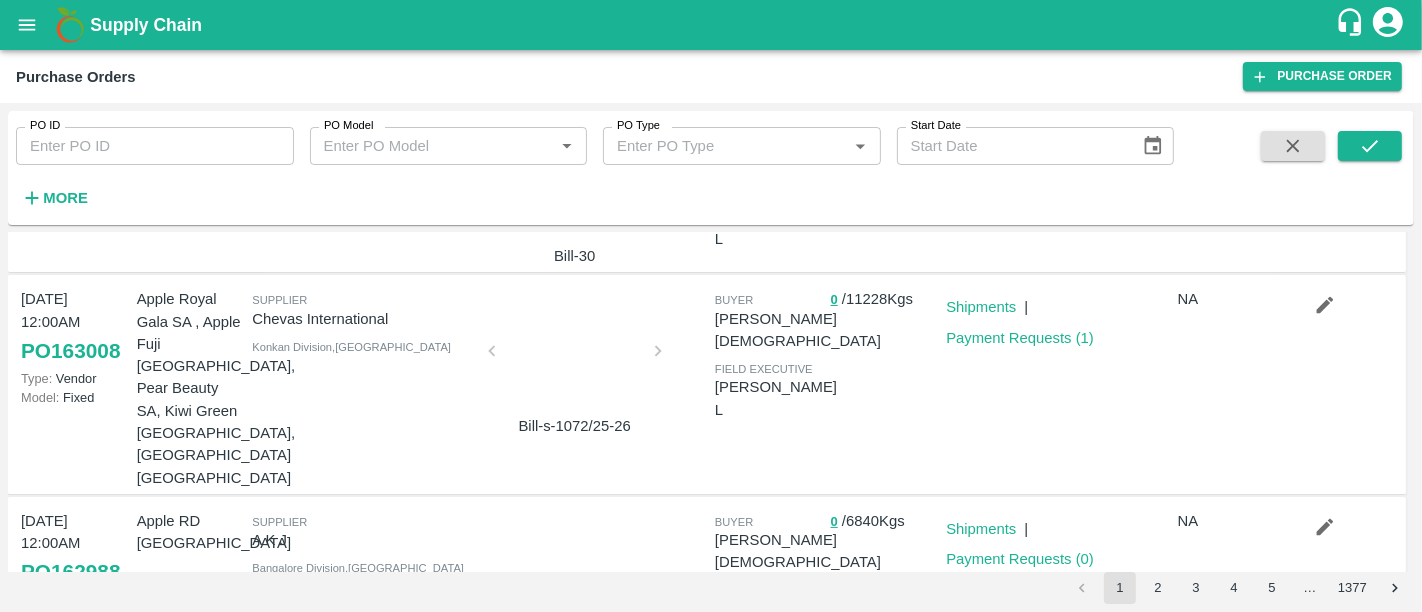 click on "More" at bounding box center [65, 198] 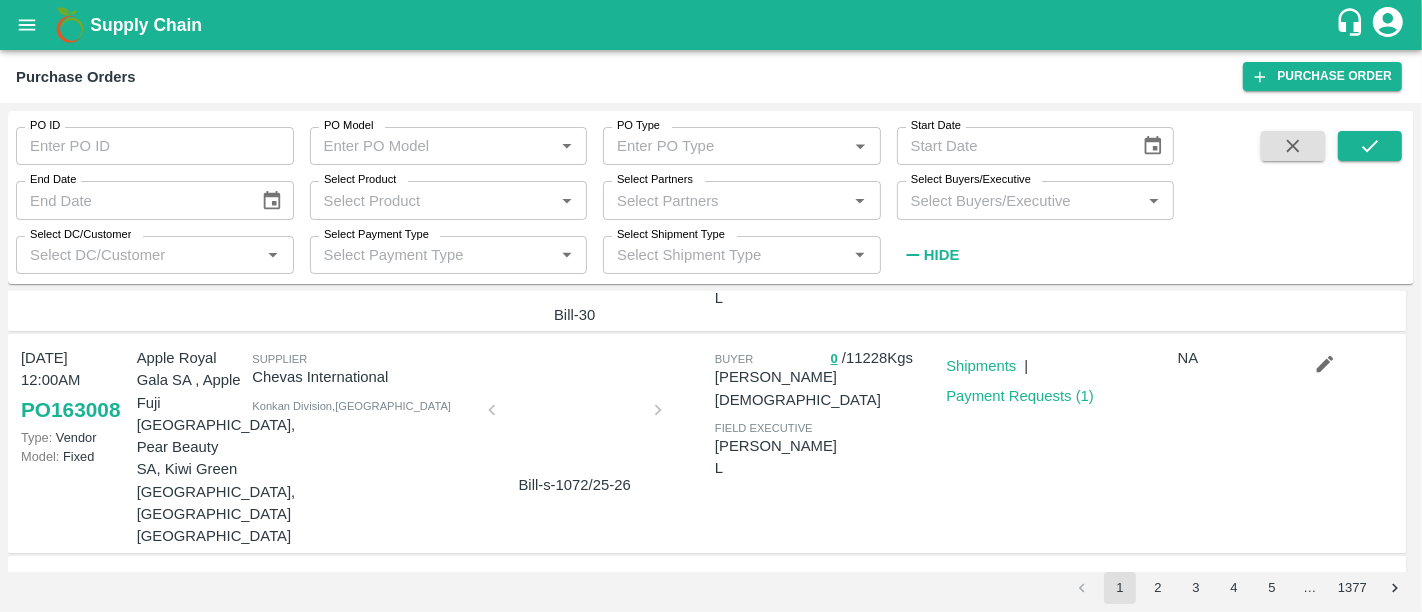 click on "Select Partners" at bounding box center (655, 180) 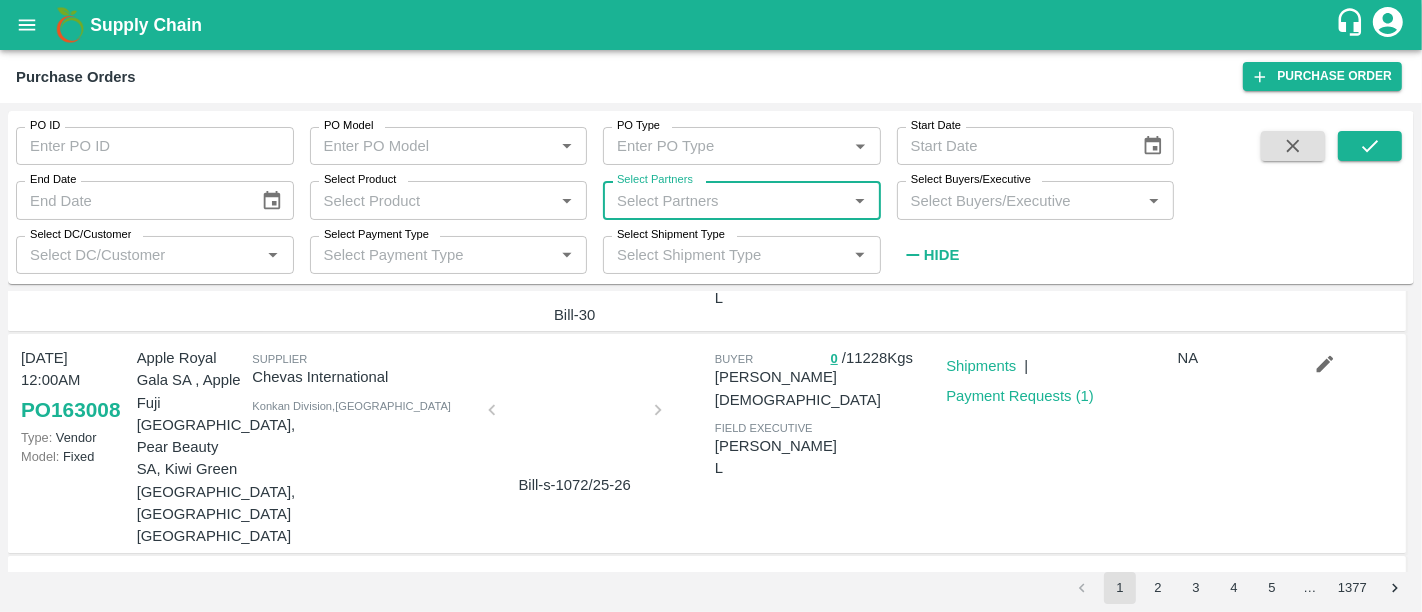 click on "Select Partners" at bounding box center [655, 180] 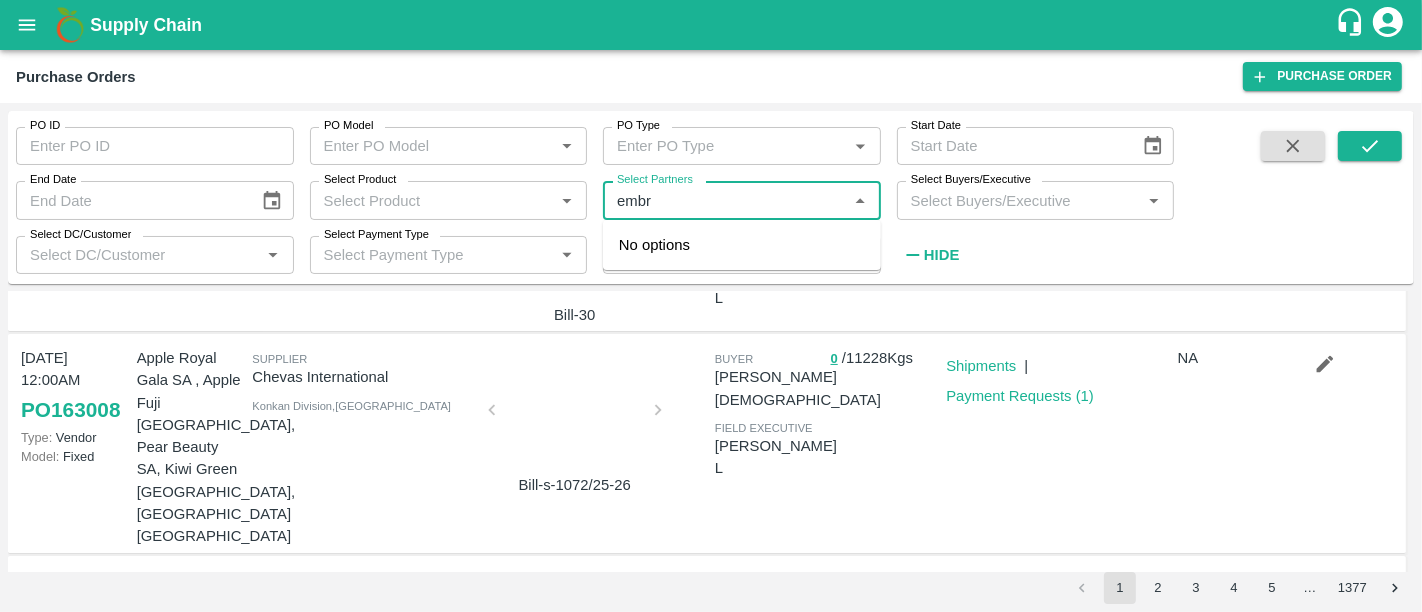 type on "embra" 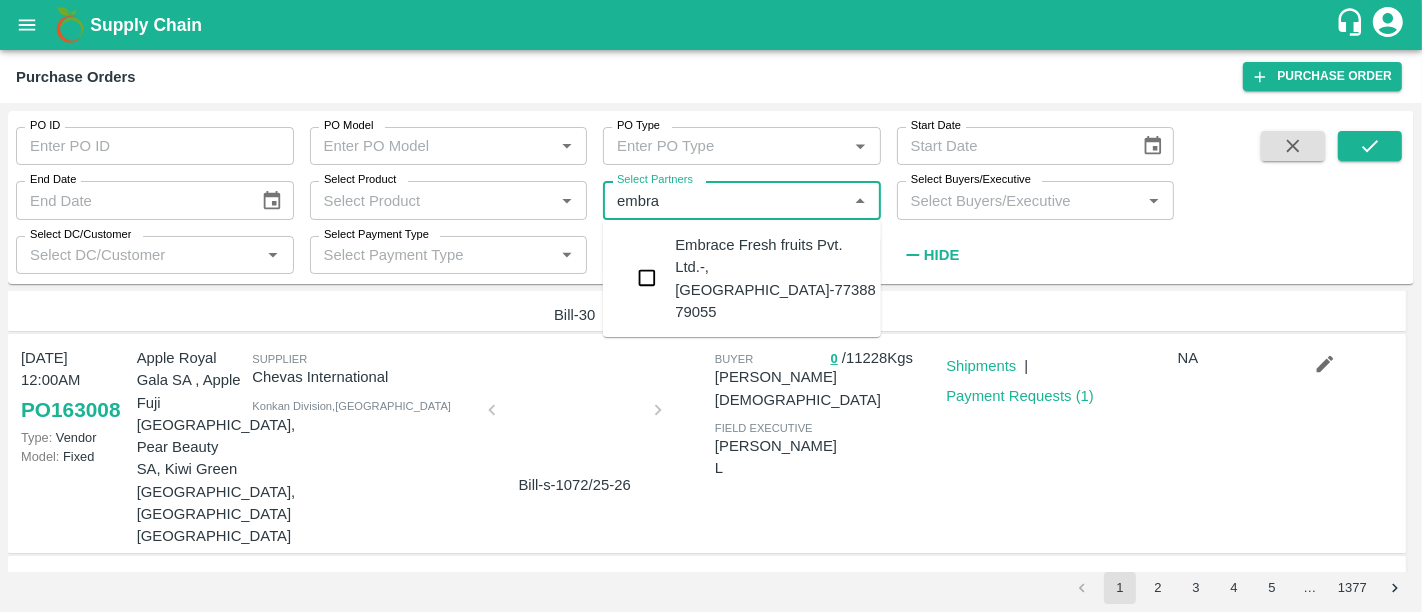 click on "Embrace Fresh fruits Pvt. Ltd.-, Mumbai-77388 79055" at bounding box center (775, 278) 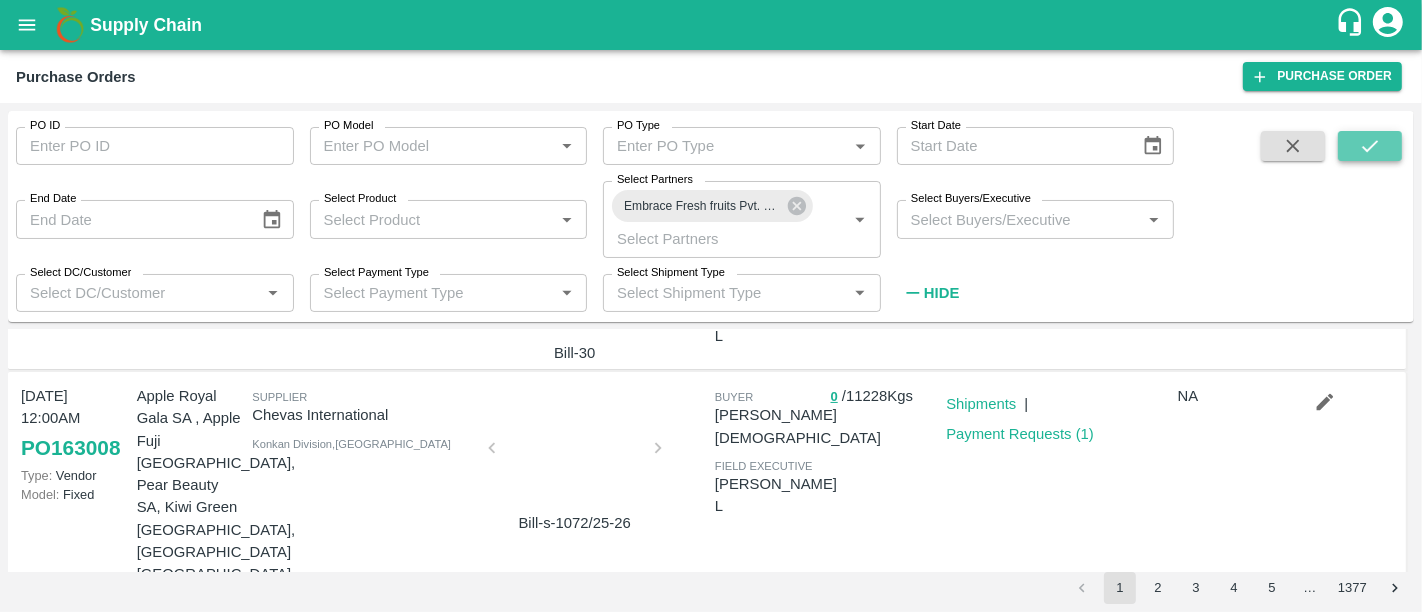 click 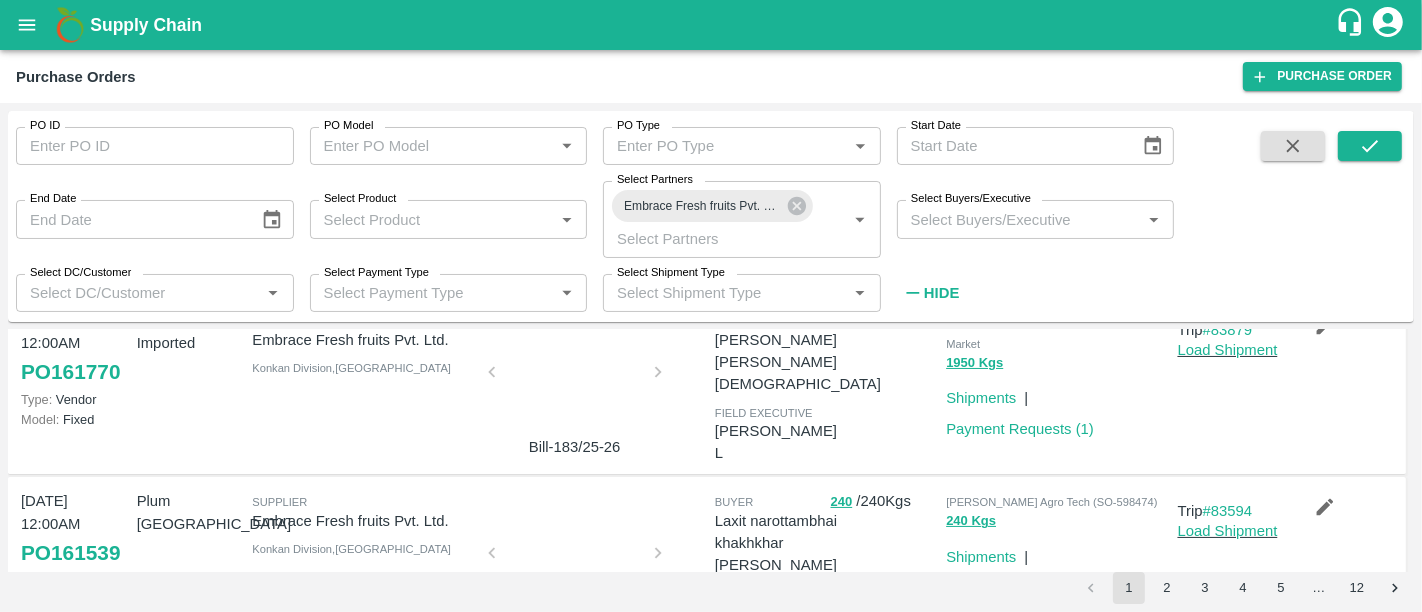 scroll, scrollTop: 213, scrollLeft: 0, axis: vertical 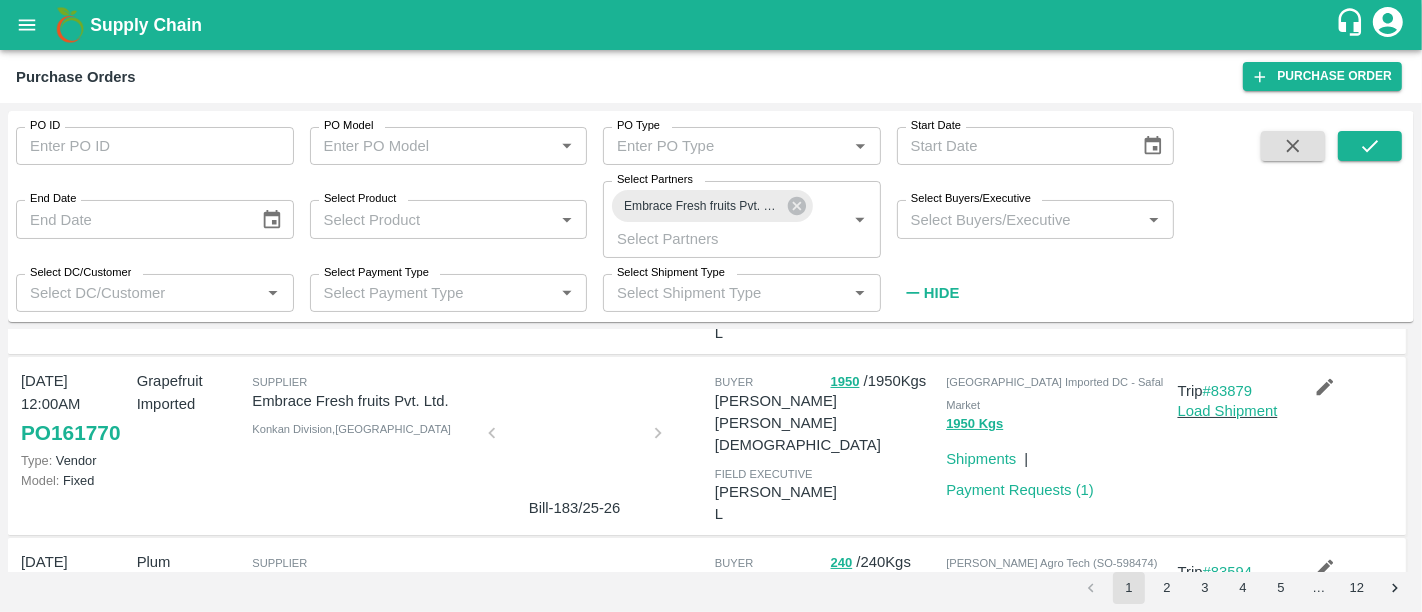click at bounding box center [575, 439] 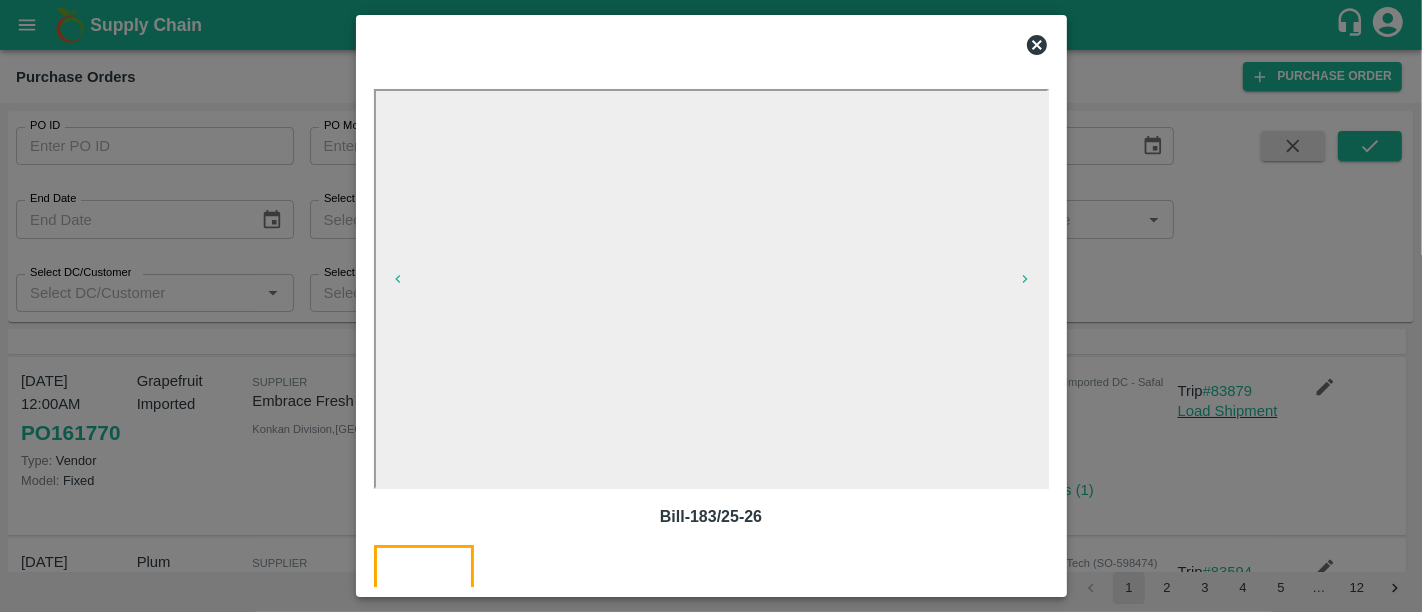 click at bounding box center (711, 306) 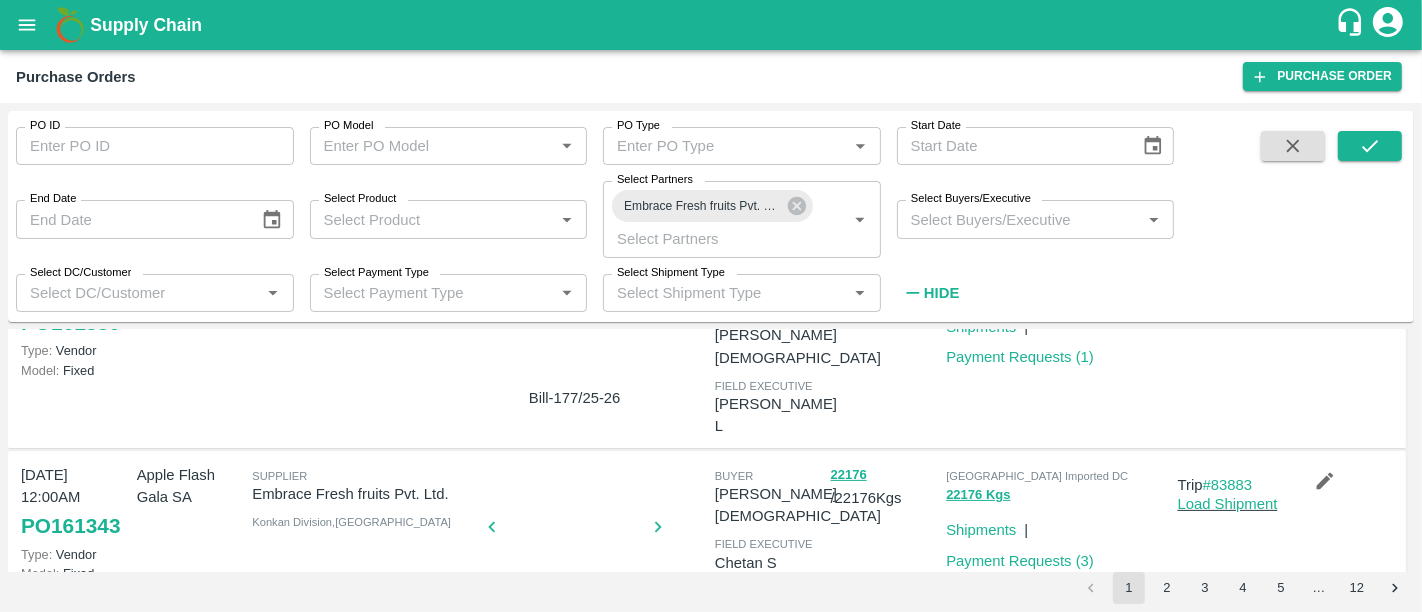 scroll, scrollTop: 508, scrollLeft: 0, axis: vertical 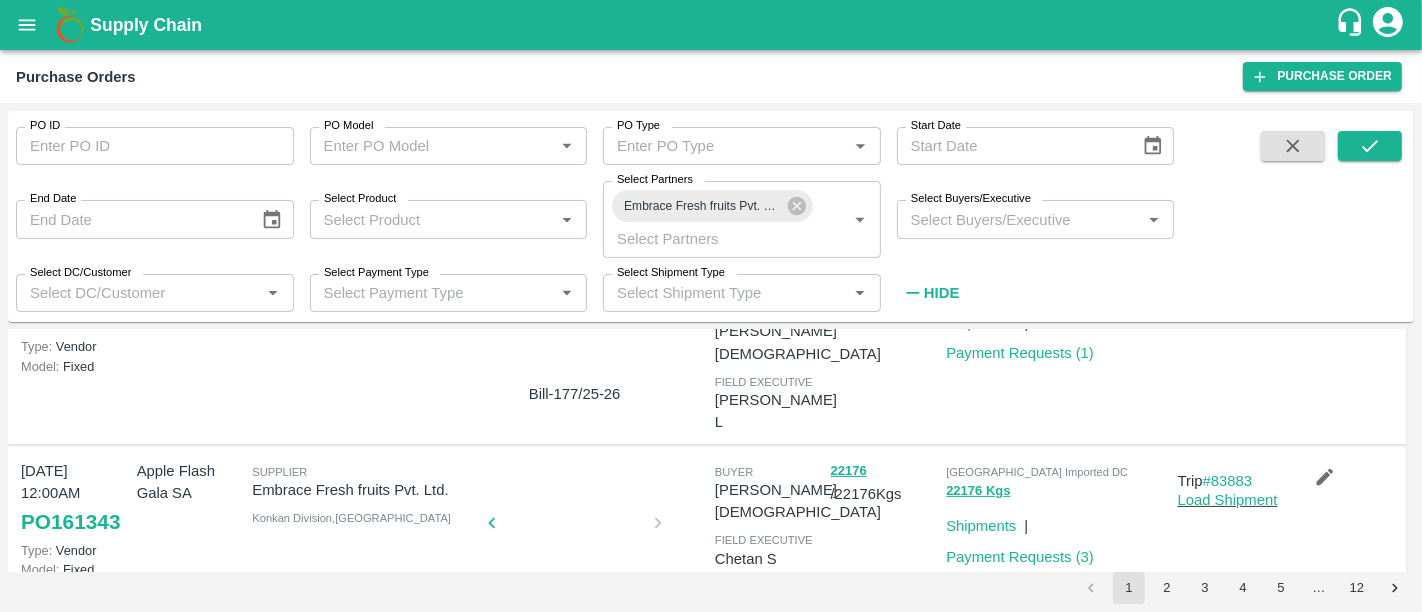 click at bounding box center [575, 529] 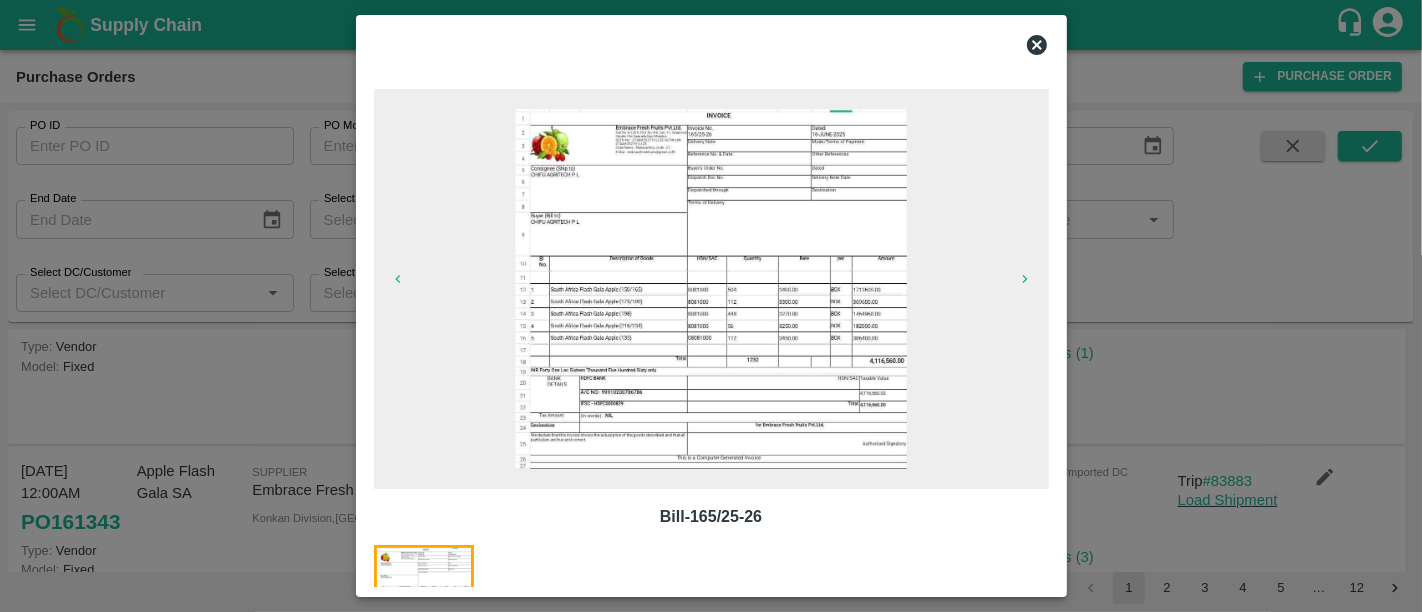 click at bounding box center [560, 609] 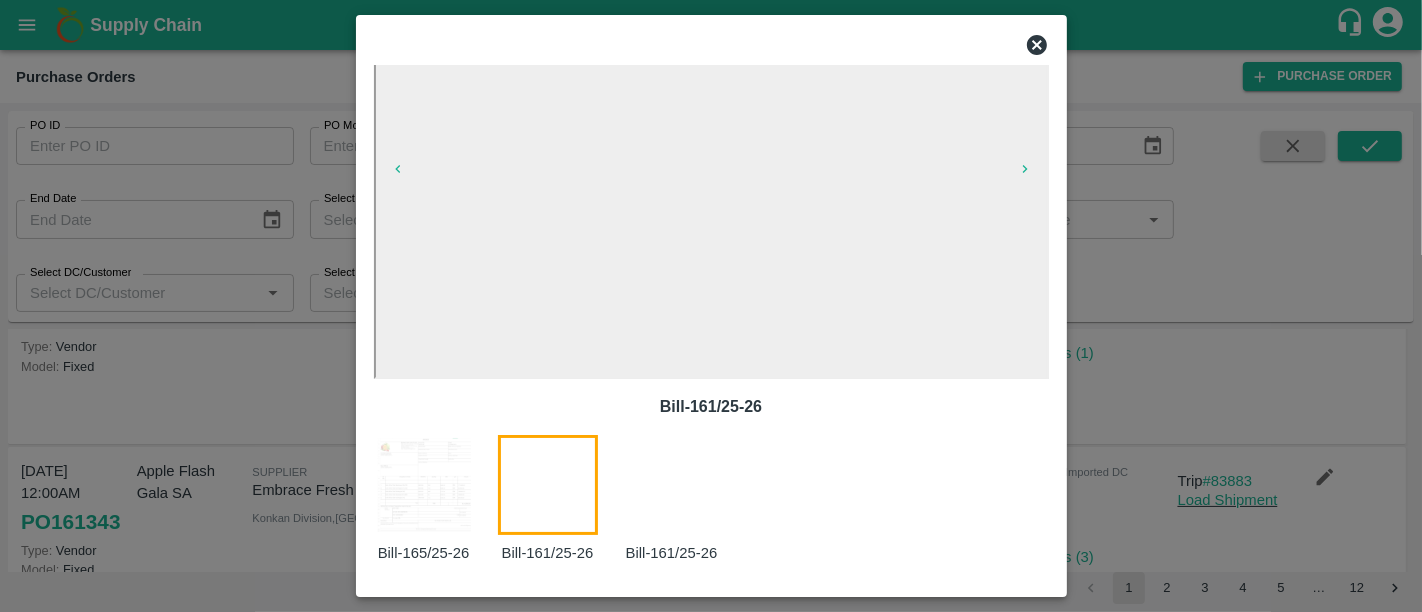 scroll, scrollTop: 85, scrollLeft: 0, axis: vertical 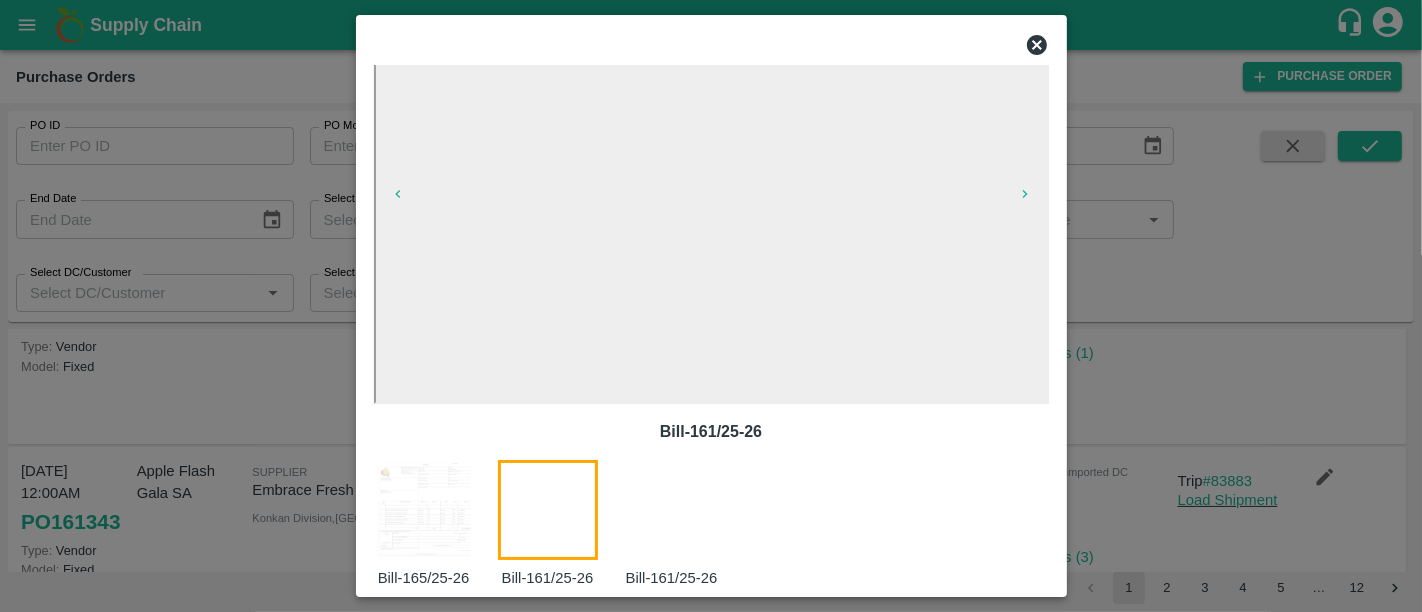 click at bounding box center [711, 306] 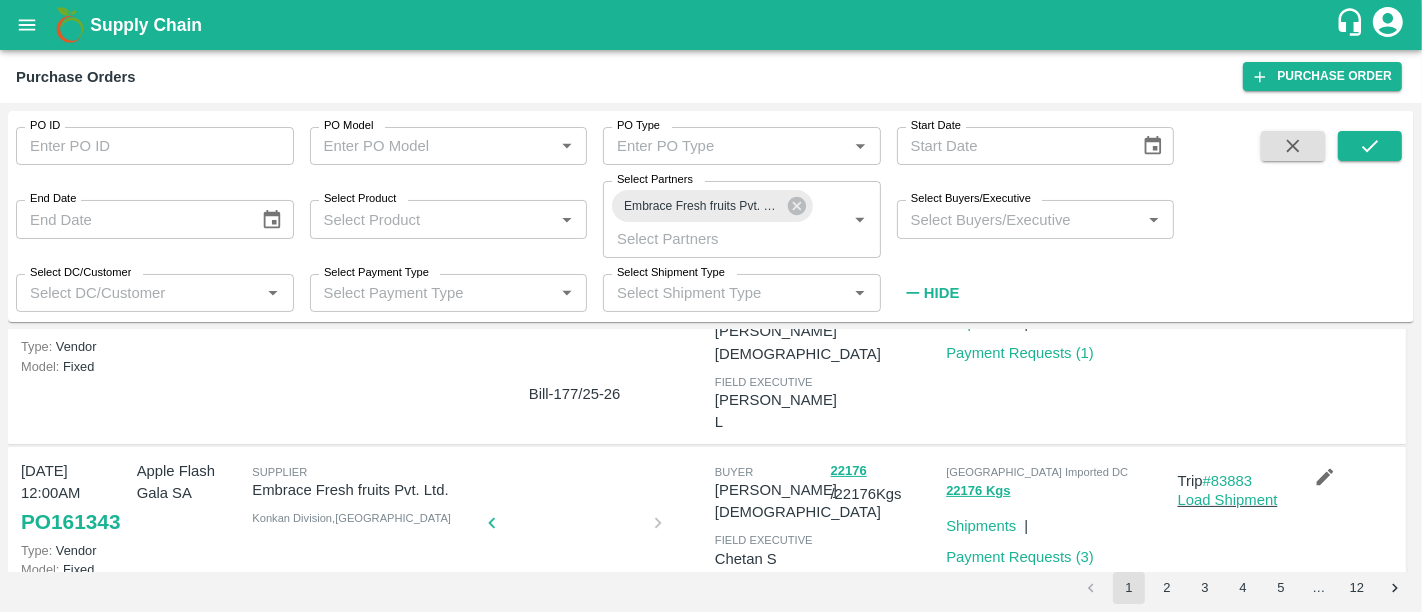click on "Supply Chain" at bounding box center (146, 25) 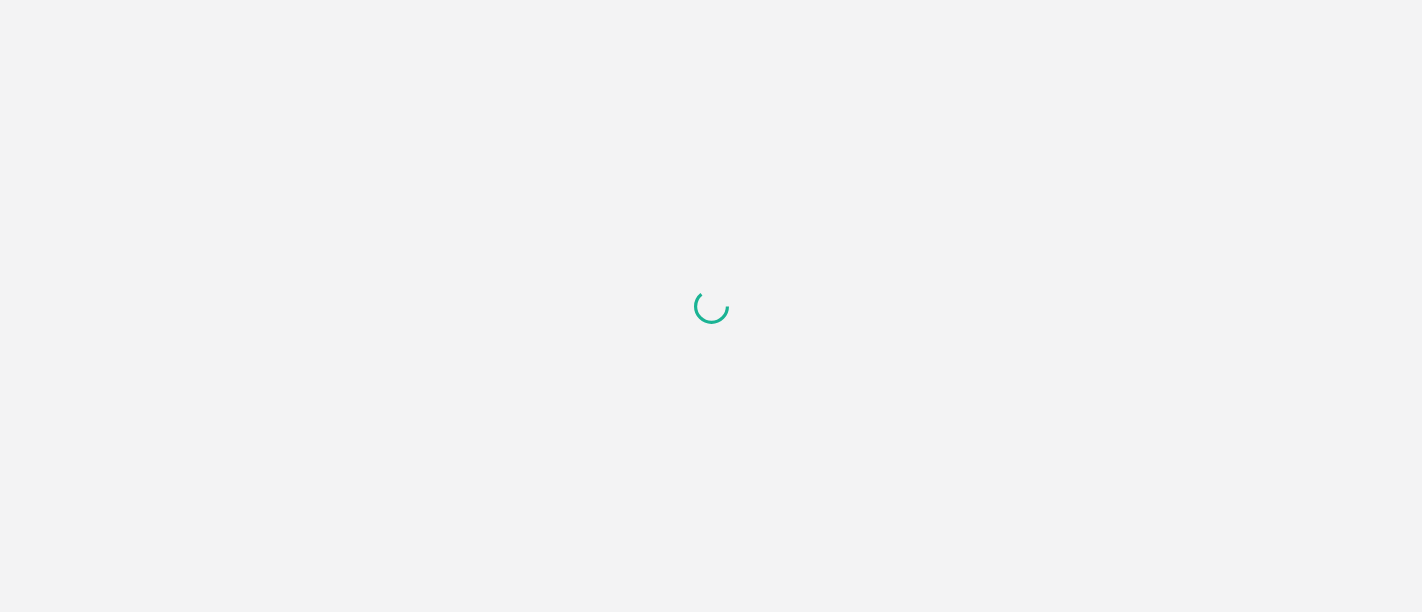 scroll, scrollTop: 0, scrollLeft: 0, axis: both 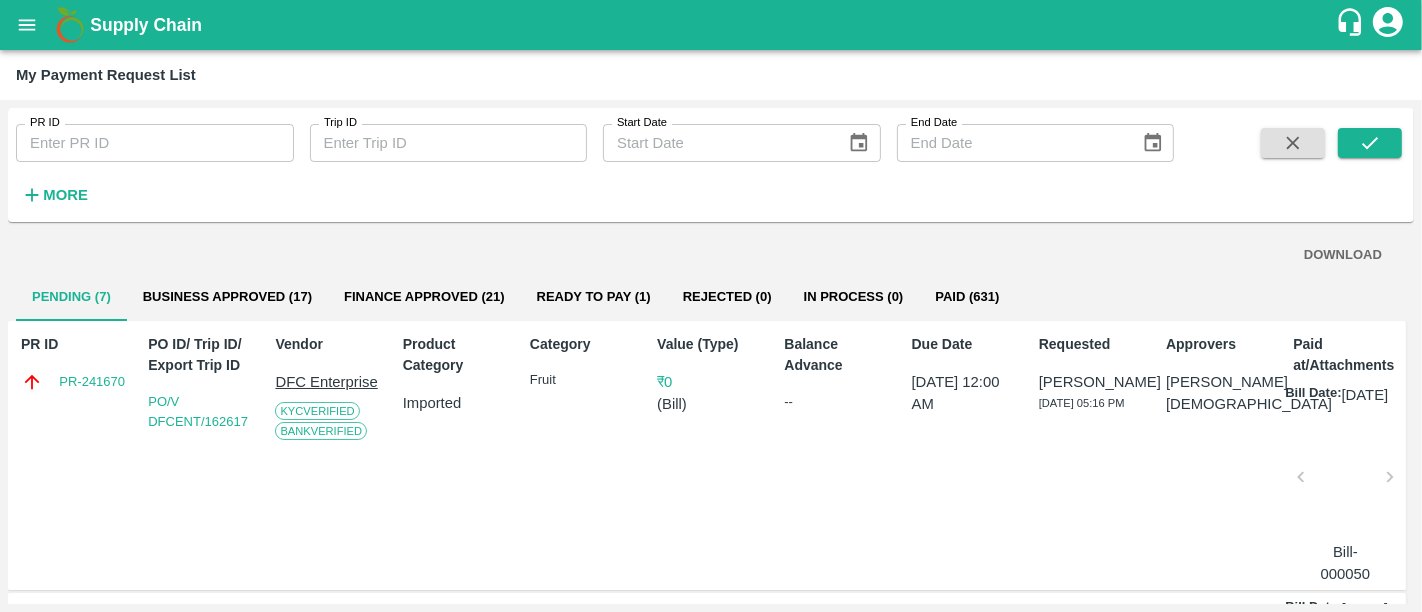 click on "Supply Chain" at bounding box center (146, 25) 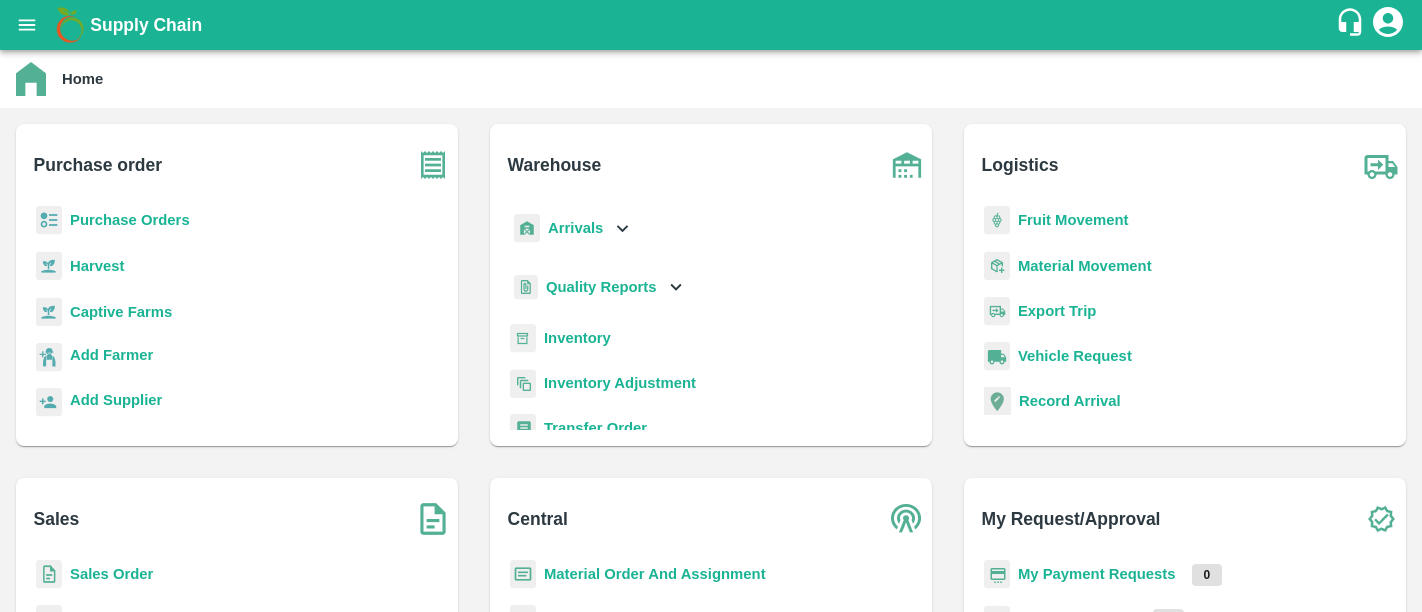 scroll, scrollTop: 0, scrollLeft: 0, axis: both 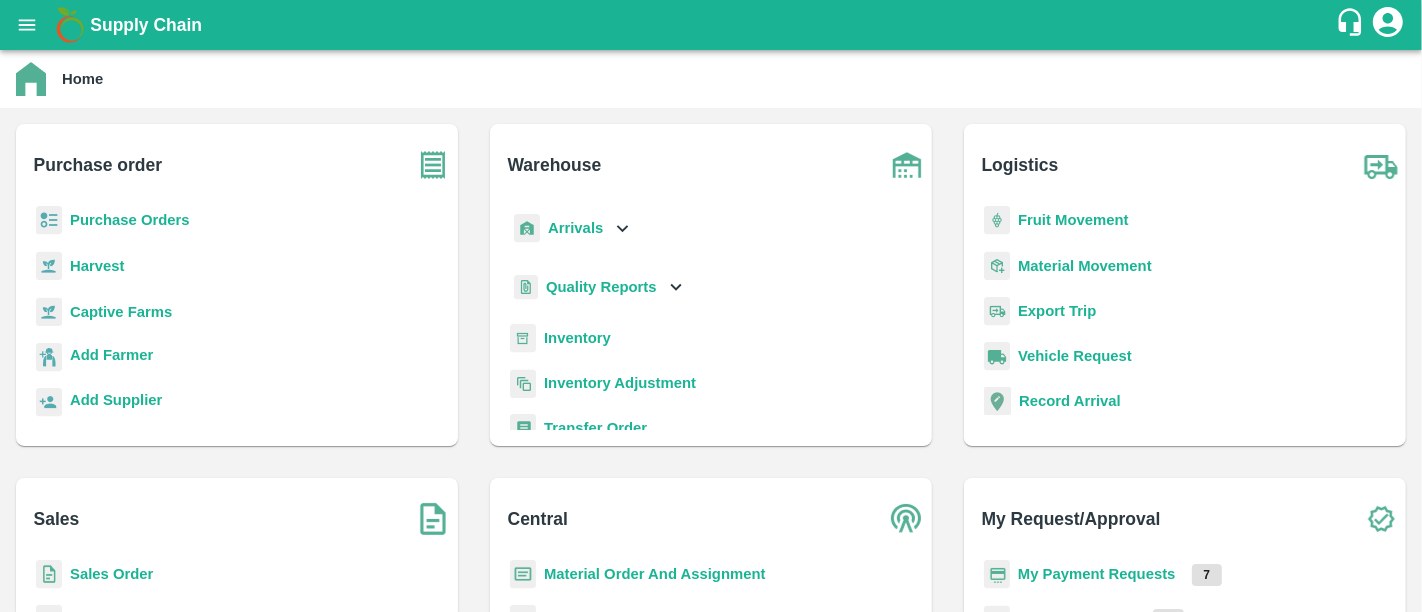 click on "Purchase Orders" at bounding box center [130, 220] 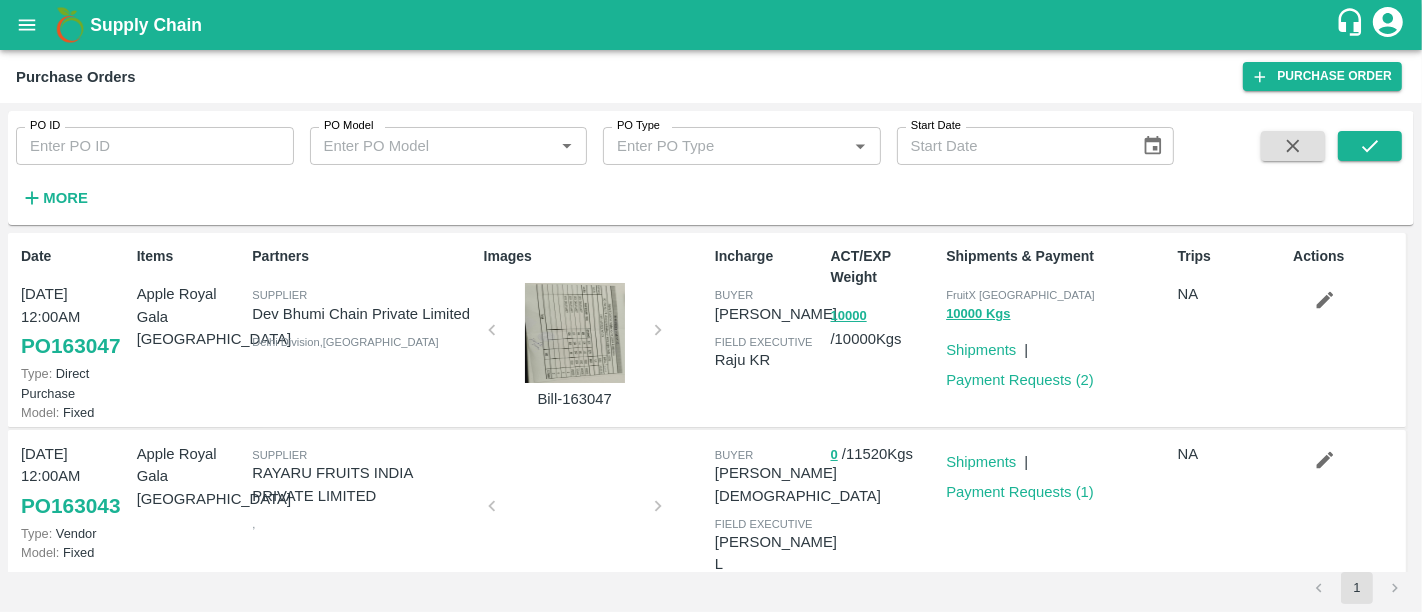 click on "RAYARU FRUITS INDIA PRIVATE LIMITED" at bounding box center [363, 484] 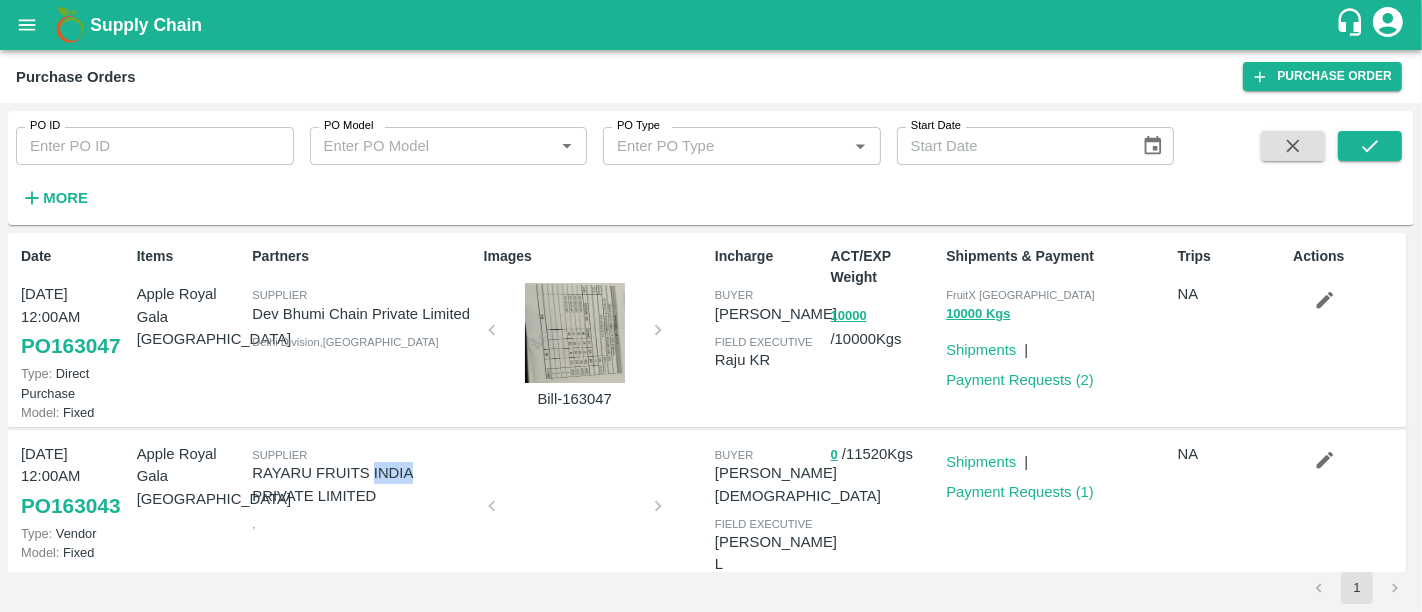 click on "RAYARU FRUITS INDIA PRIVATE LIMITED" at bounding box center [363, 484] 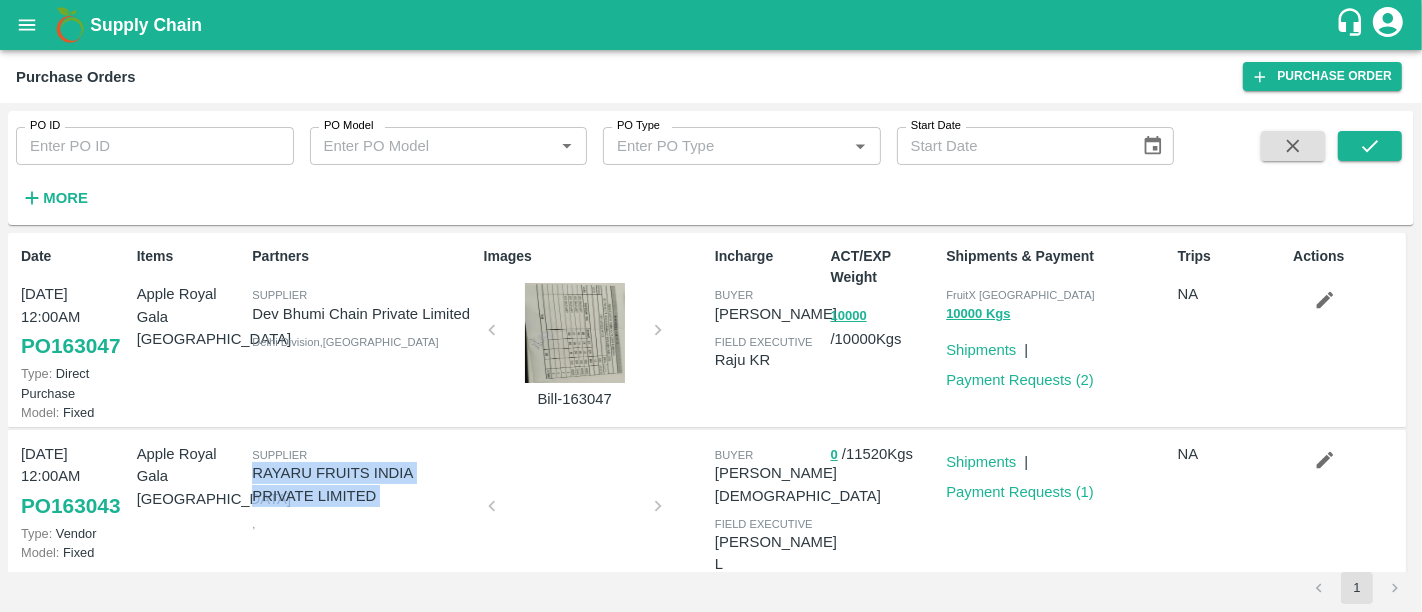 click on "RAYARU FRUITS INDIA PRIVATE LIMITED" at bounding box center (363, 484) 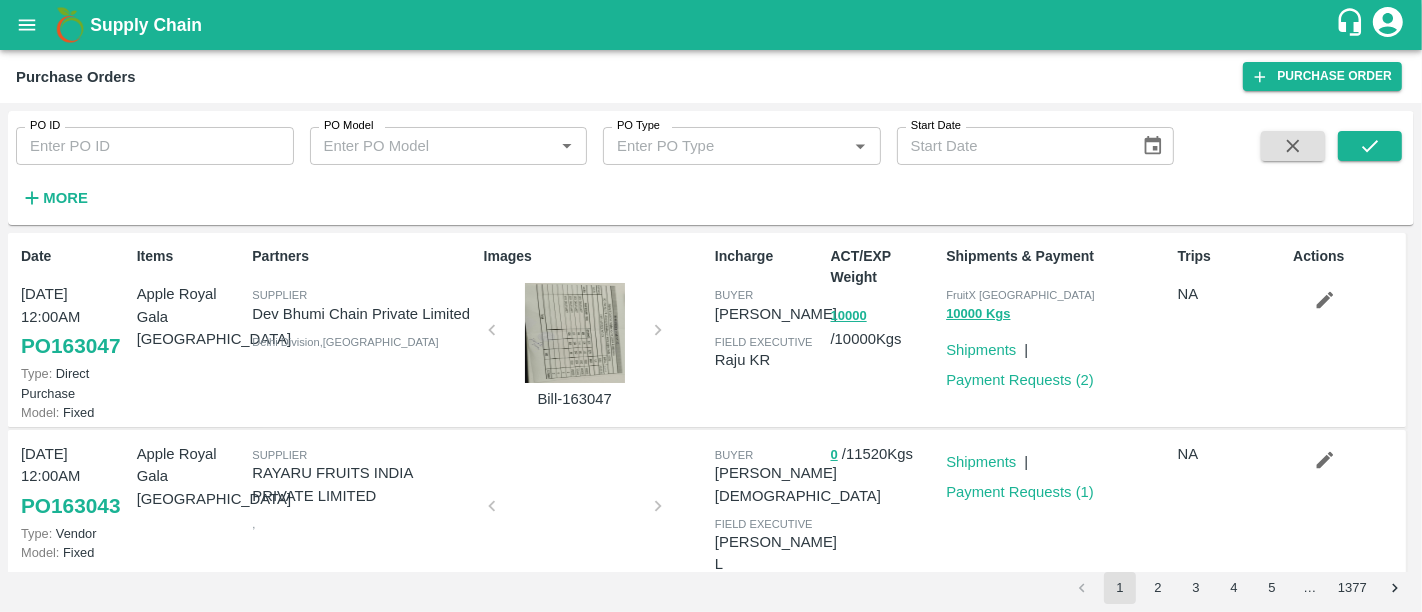 click on "[PERSON_NAME][DEMOGRAPHIC_DATA]" at bounding box center (798, 484) 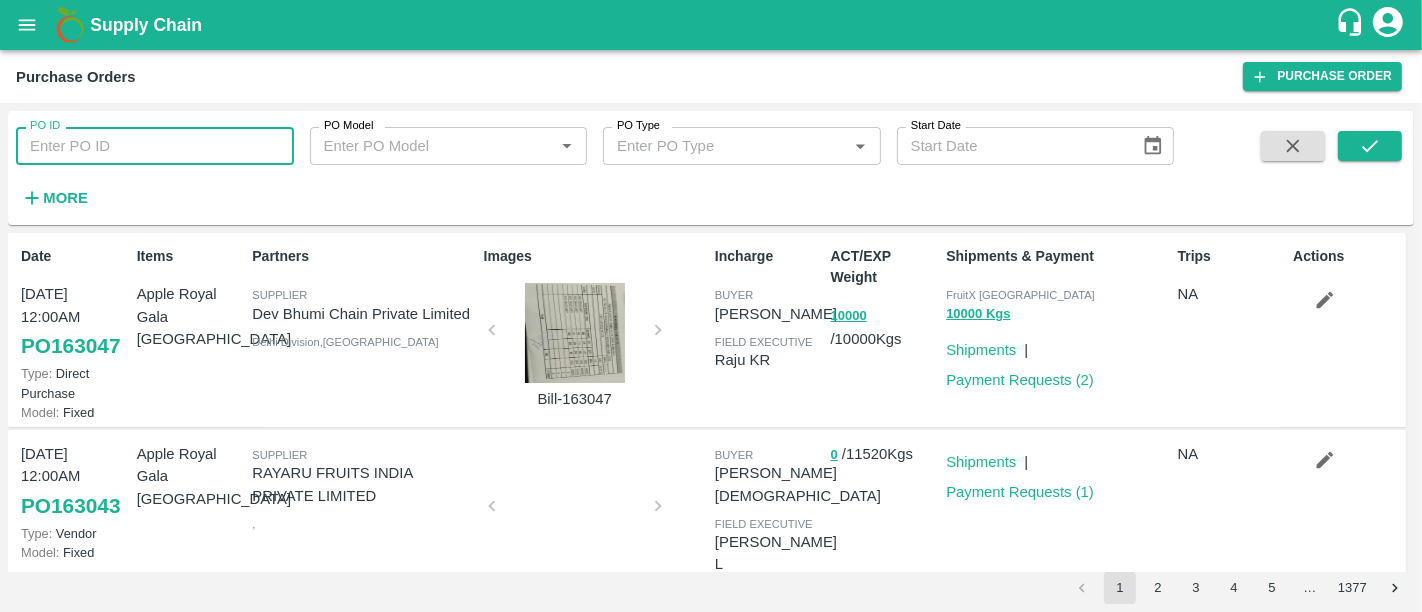 paste on "155375" 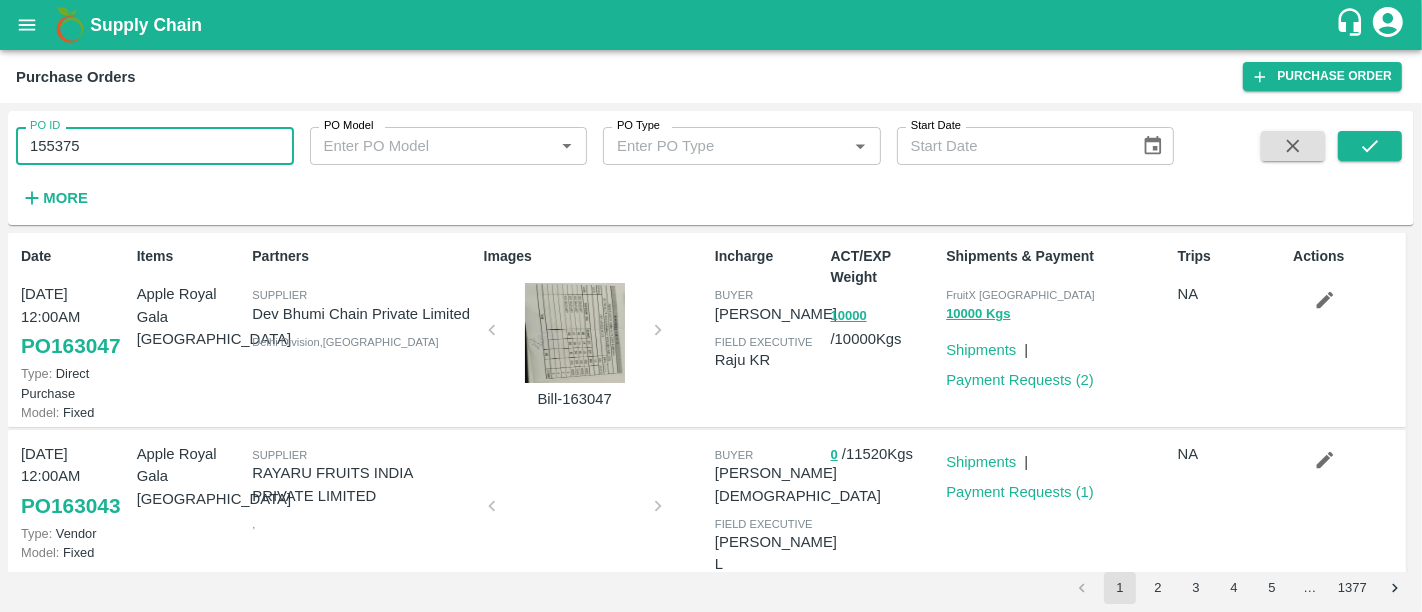 type on "155375" 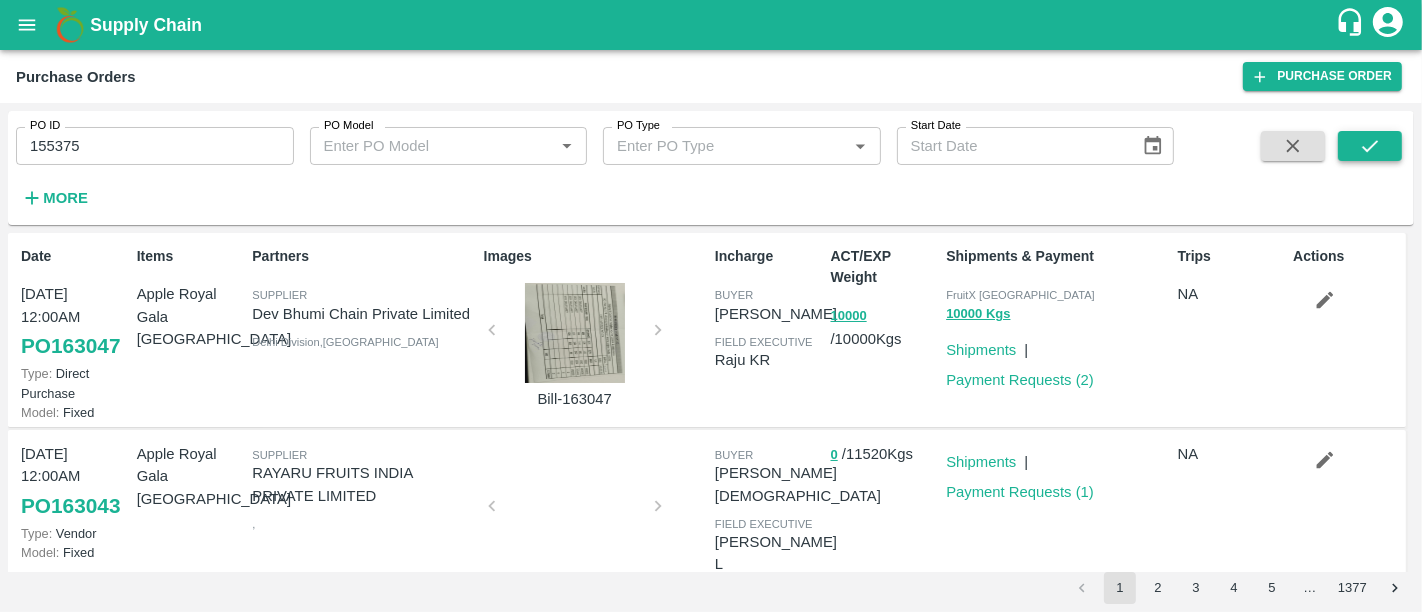 click at bounding box center (1370, 172) 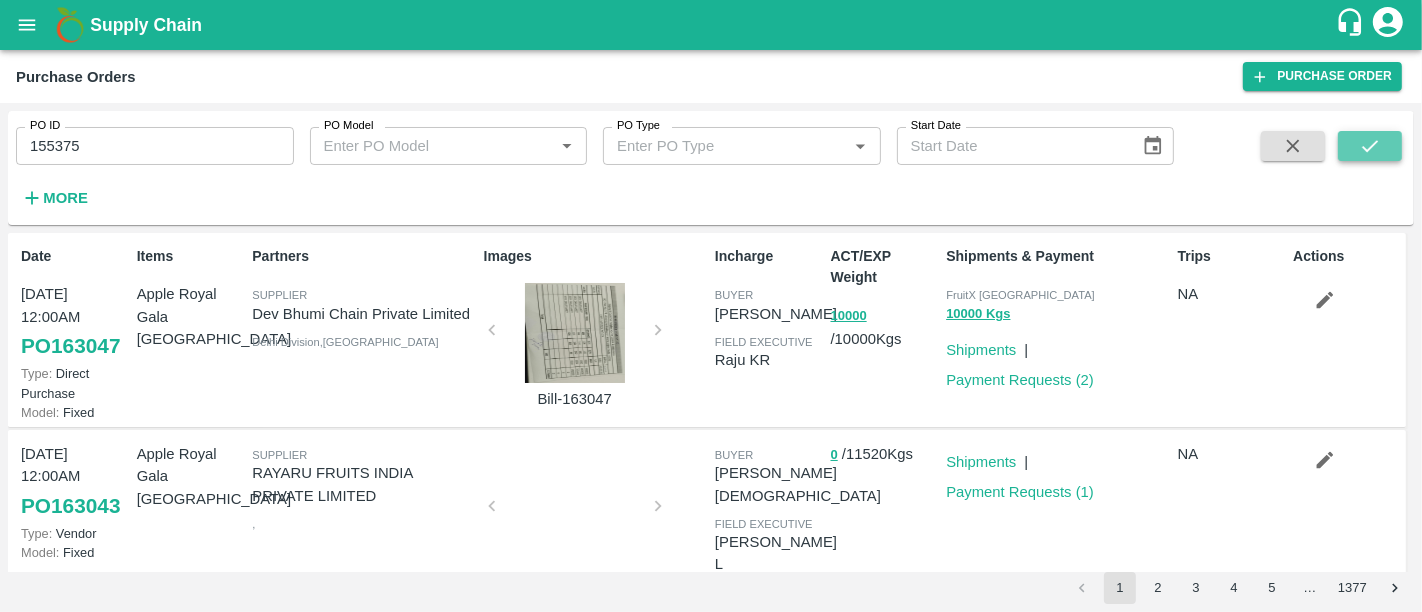 click at bounding box center (1370, 146) 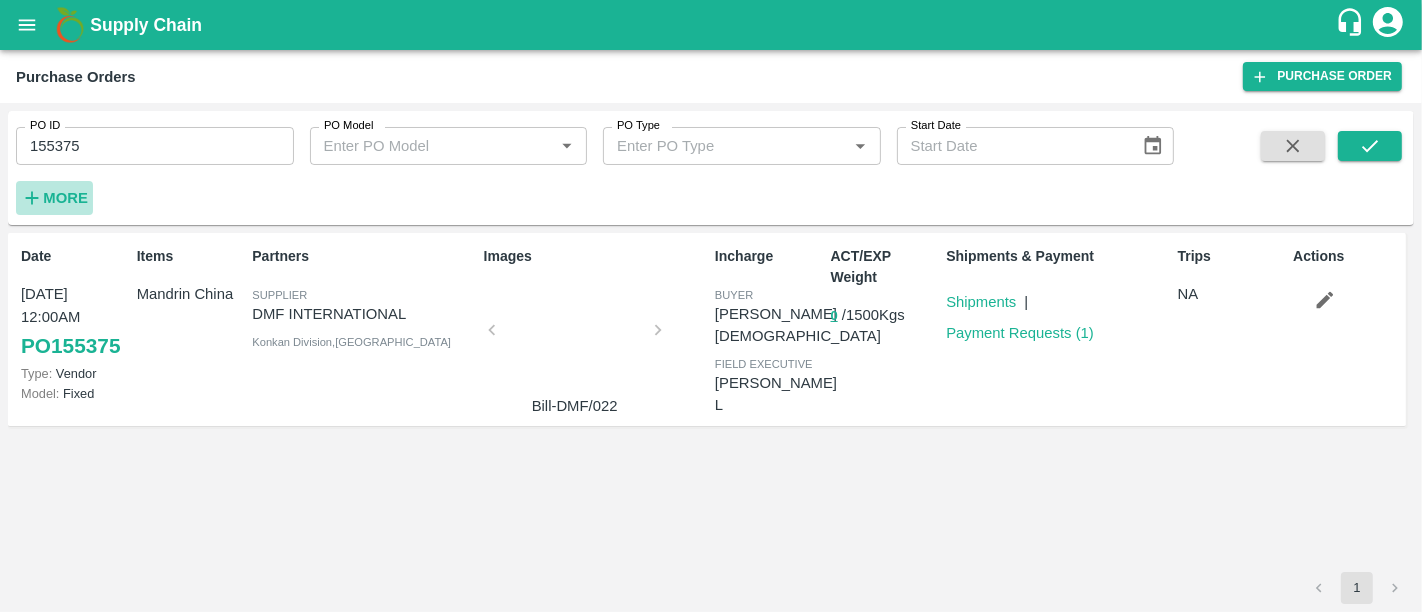click on "More" at bounding box center [65, 198] 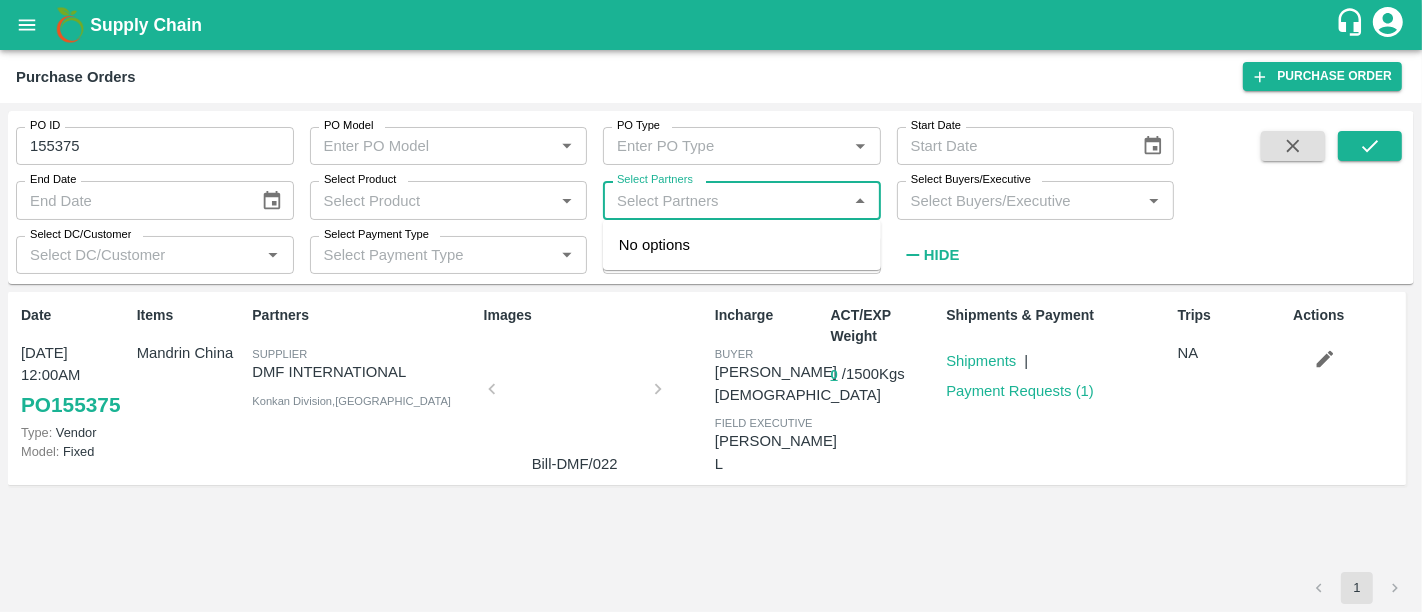 click on "Select Partners" at bounding box center (725, 200) 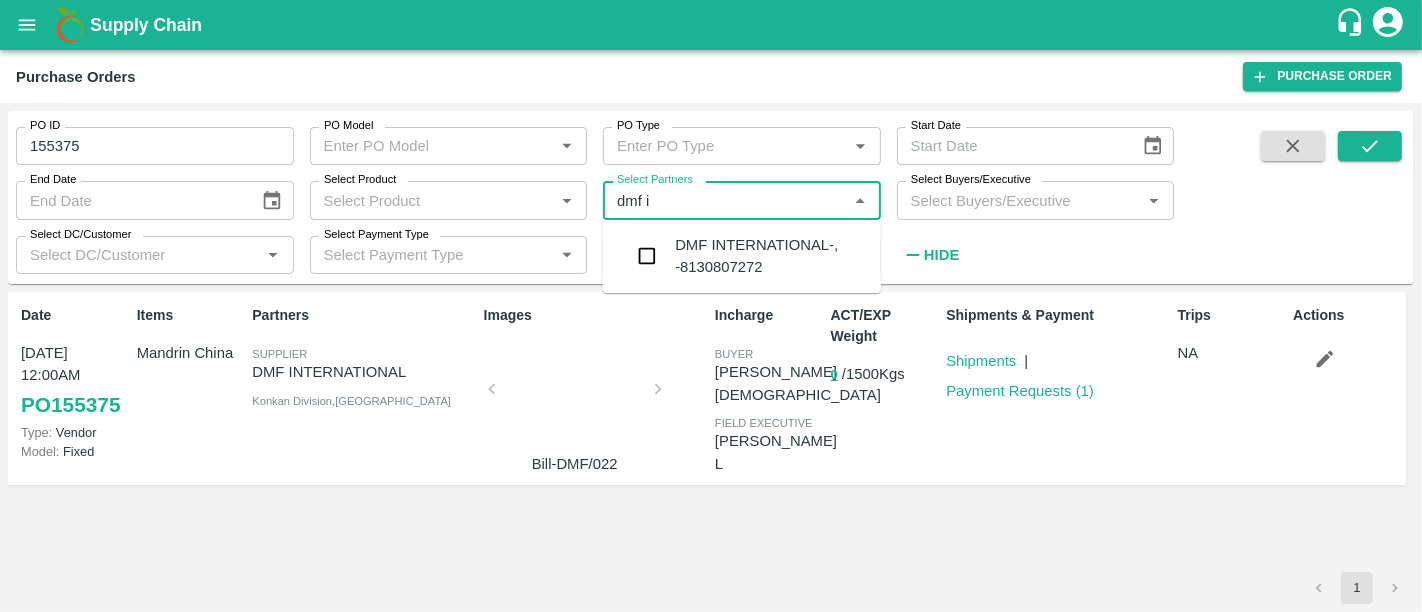 type on "dmf in" 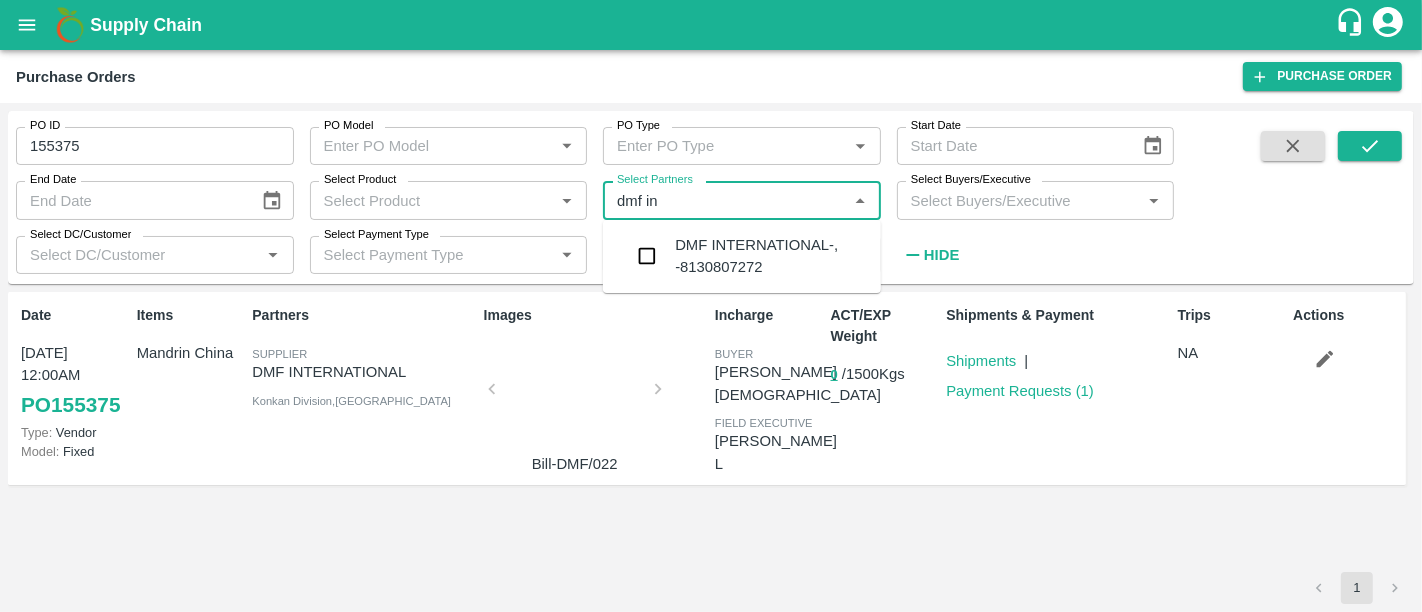 click on "DMF INTERNATIONAL-, -8130807272" at bounding box center [742, 256] 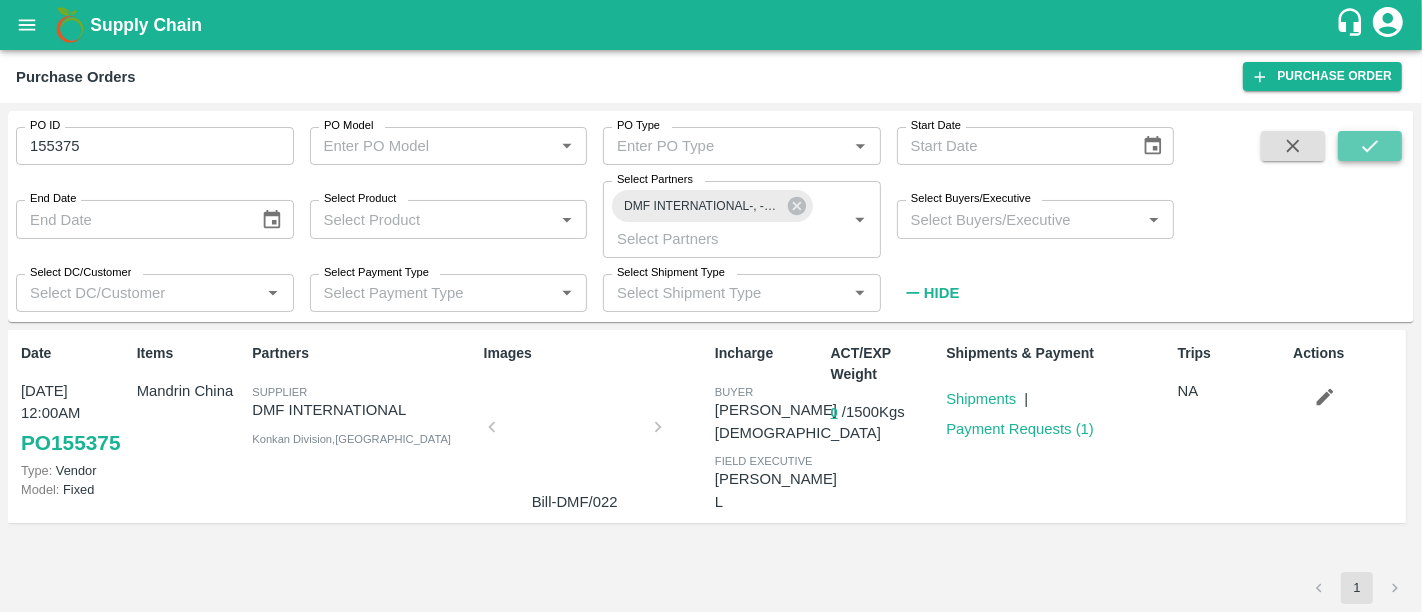 click 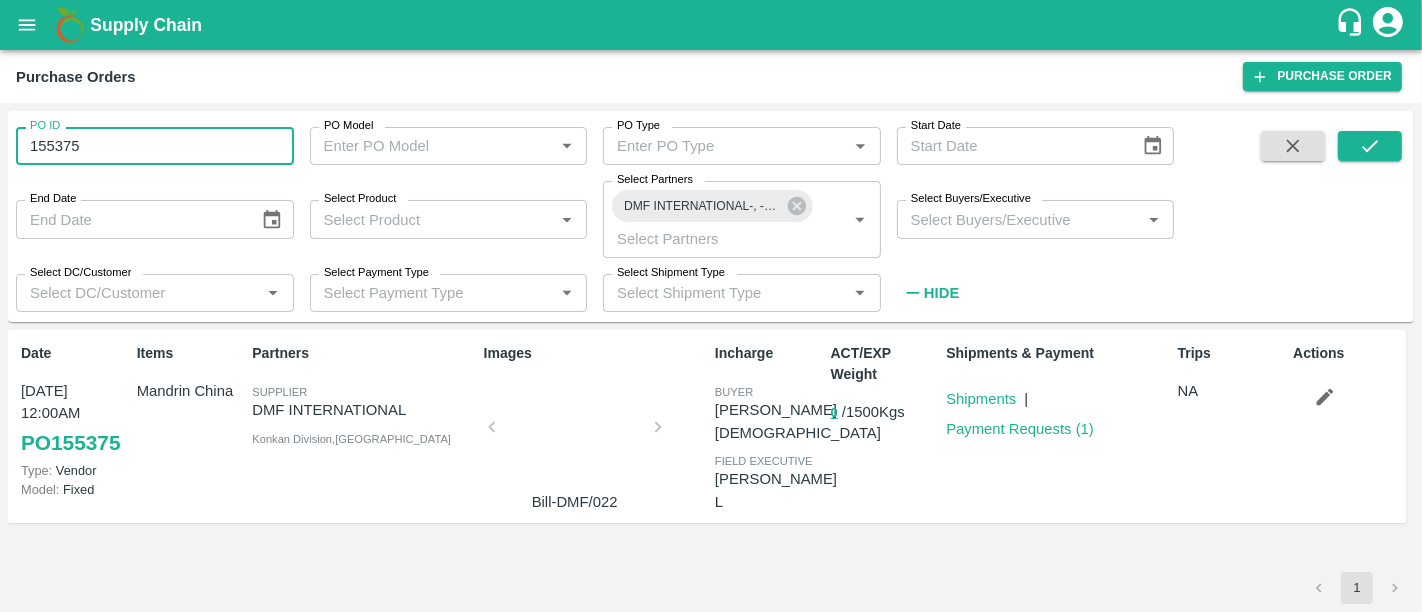 click on "155375" at bounding box center (155, 146) 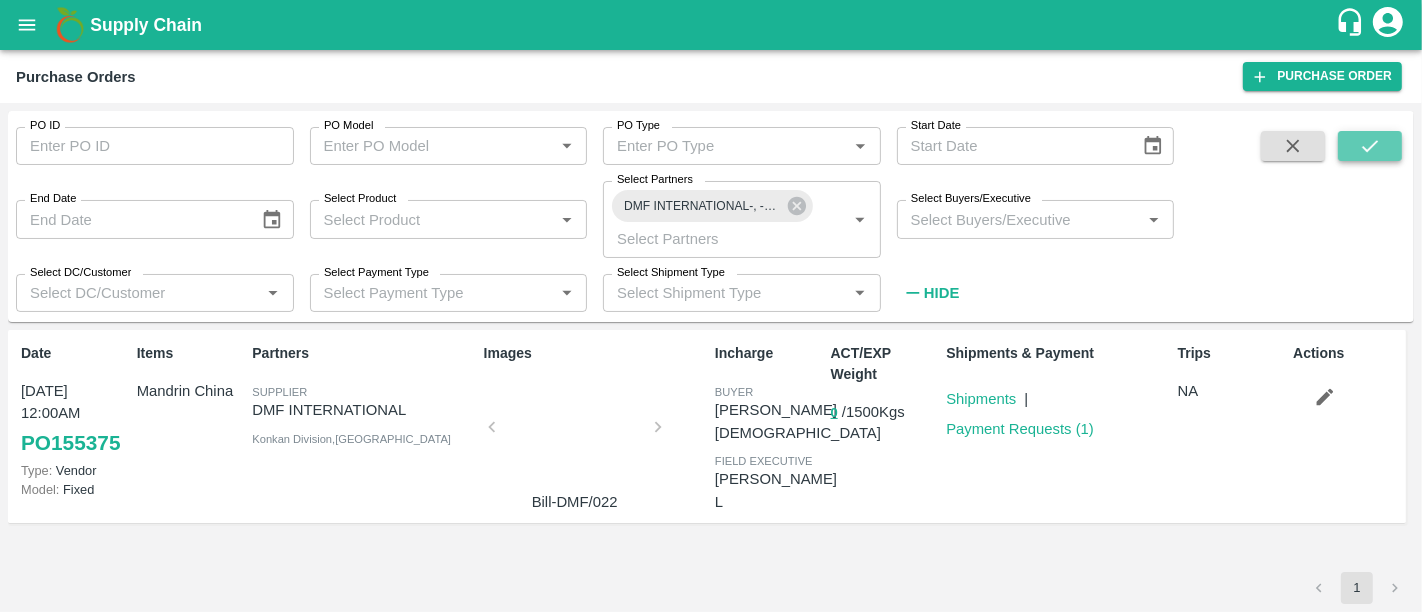 click 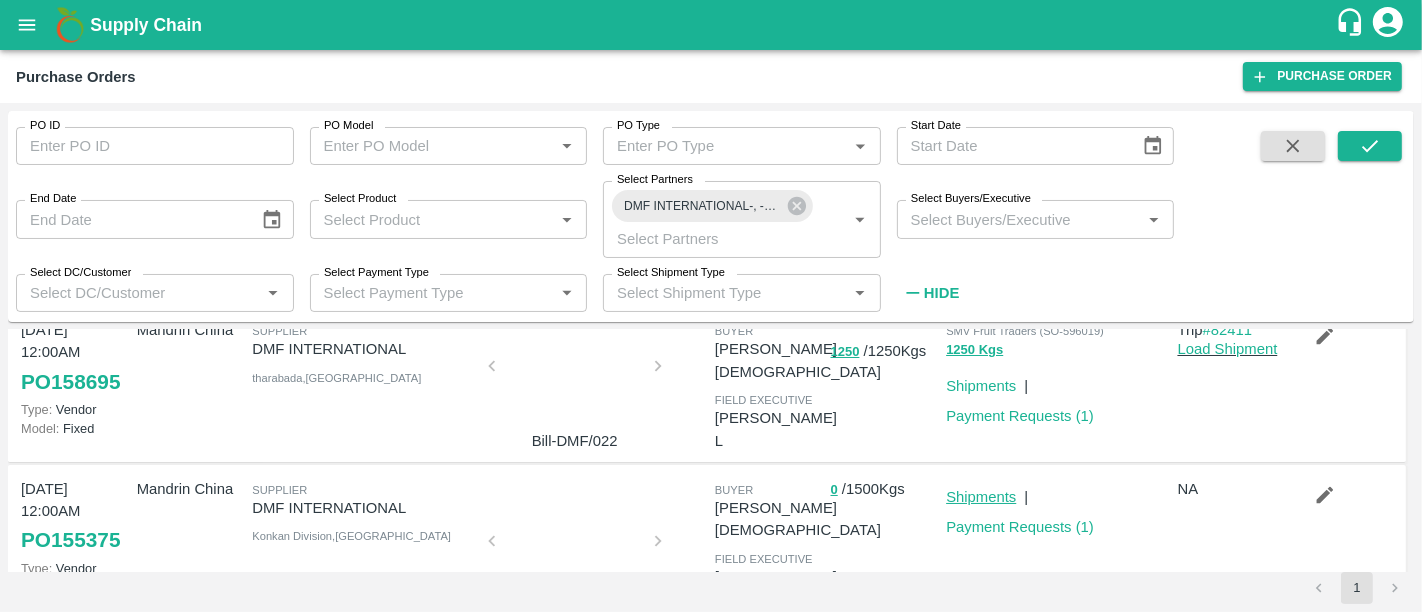 scroll, scrollTop: 0, scrollLeft: 0, axis: both 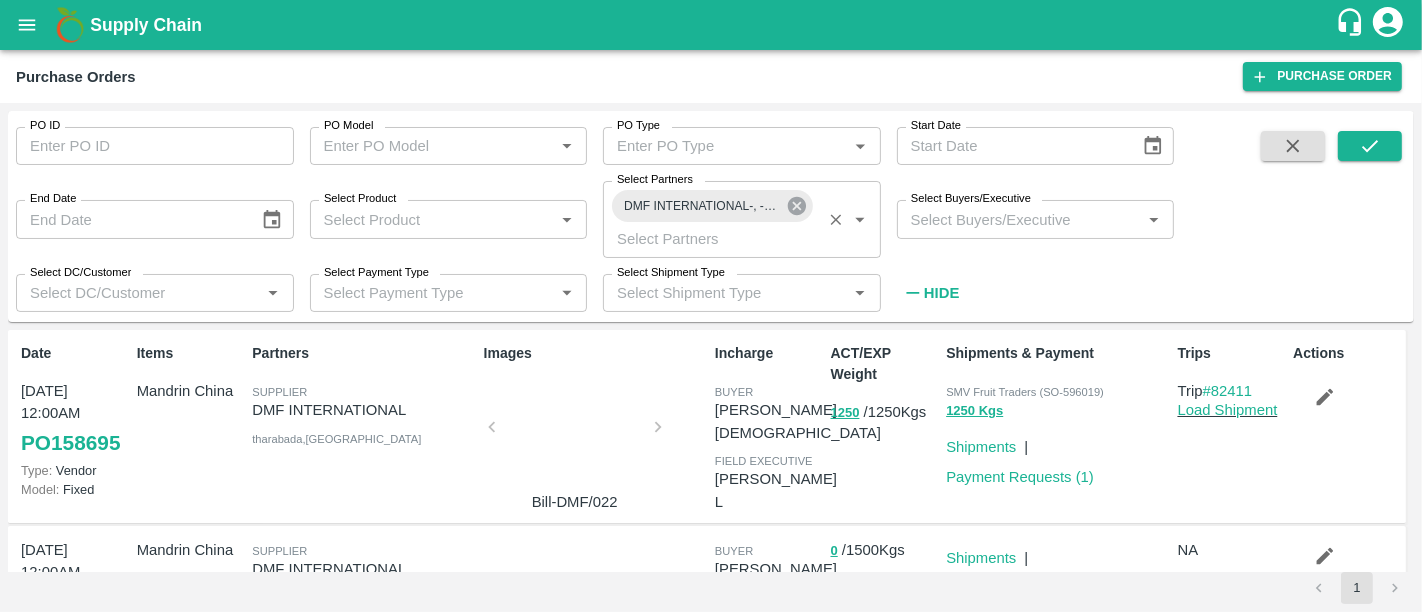 click 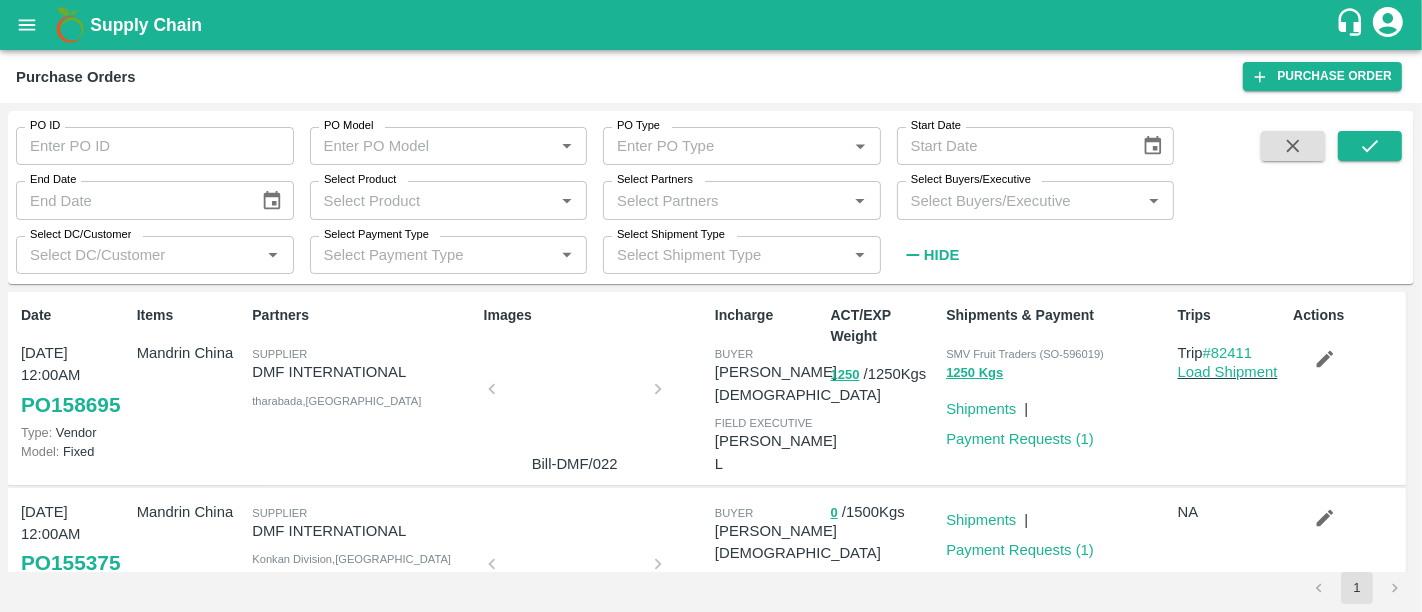 paste 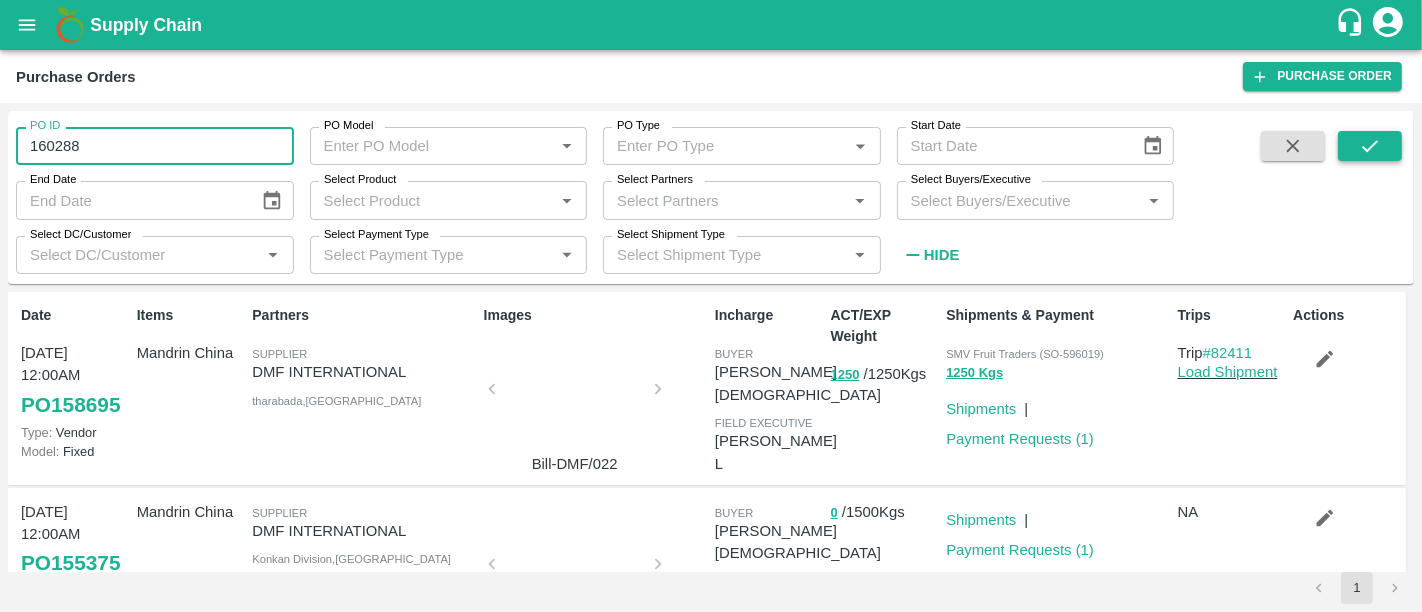 type on "160288" 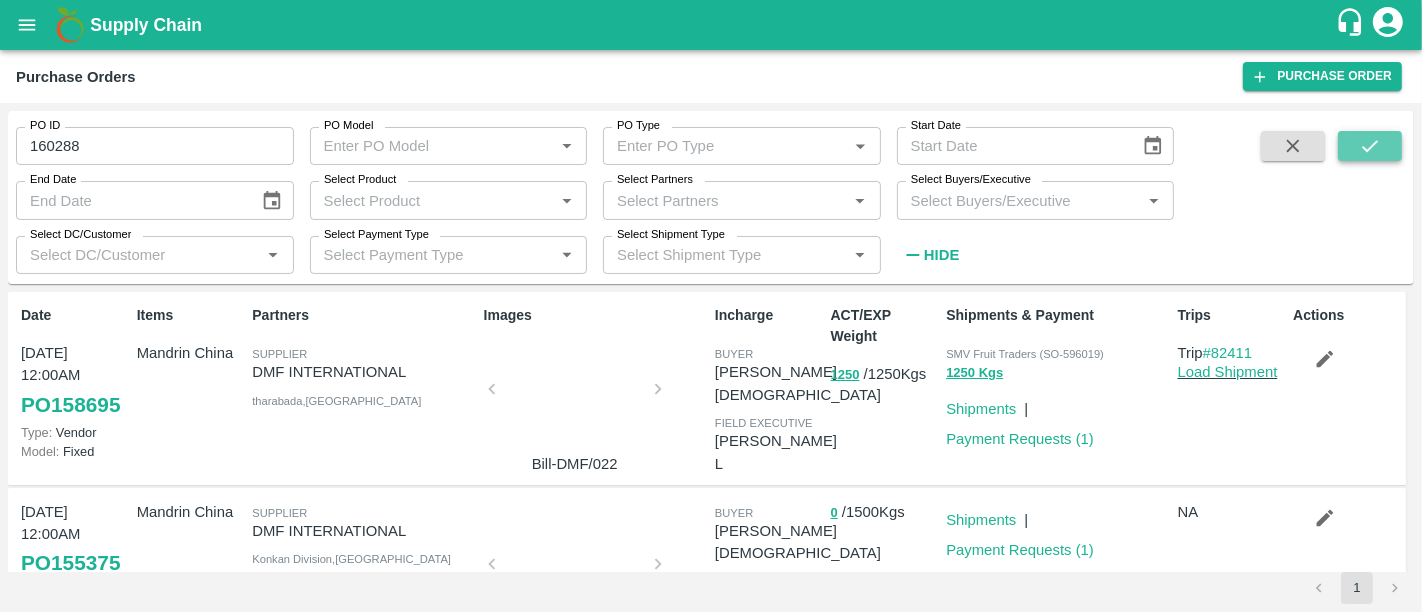 click at bounding box center [1370, 146] 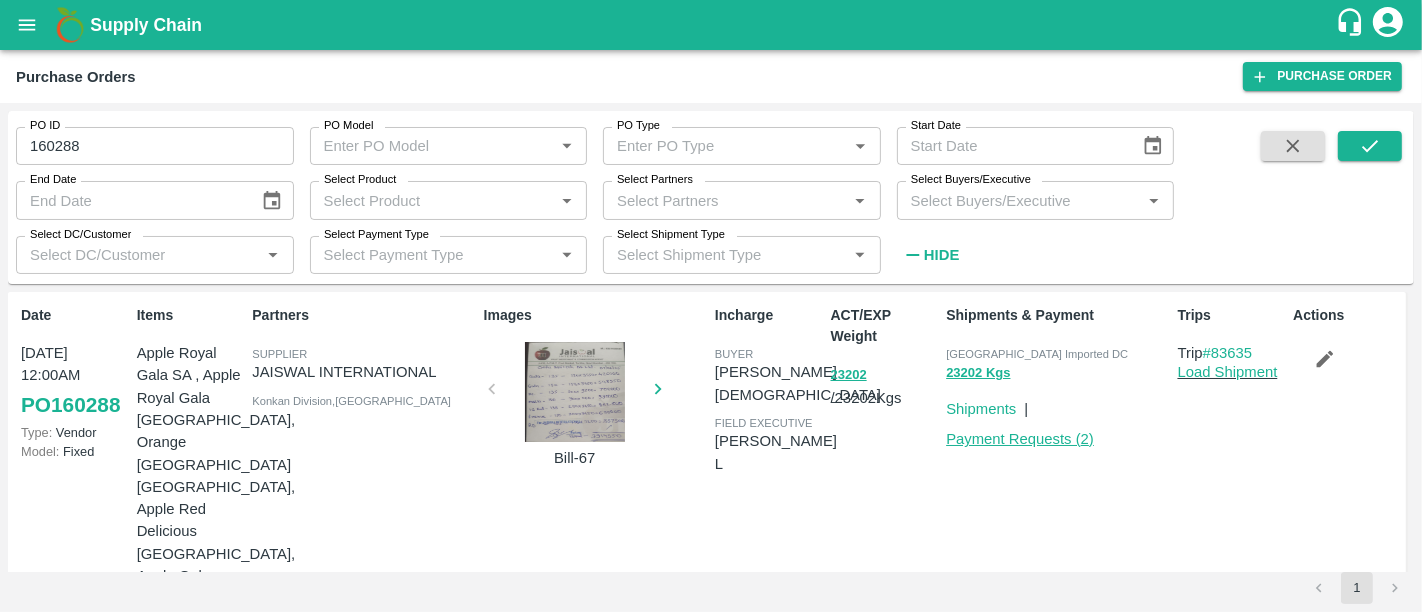 click on "Payment Requests ( 2 )" at bounding box center (1020, 439) 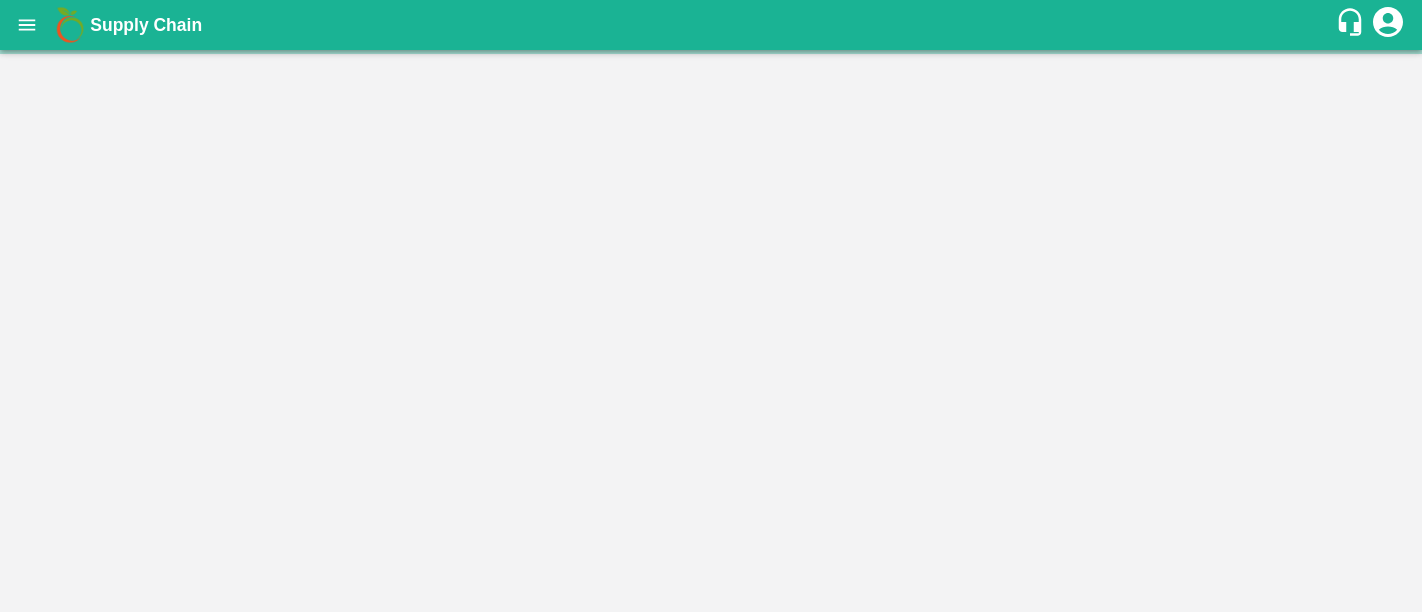 scroll, scrollTop: 0, scrollLeft: 0, axis: both 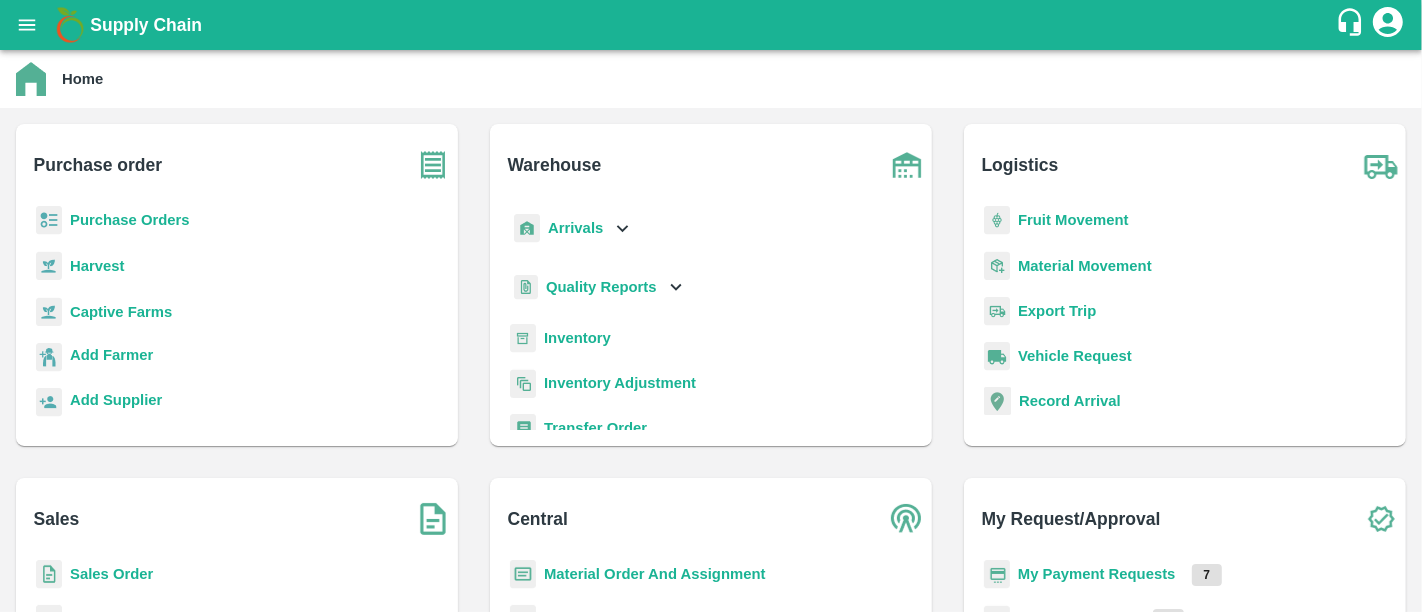 click on "Purchase Orders" at bounding box center [130, 220] 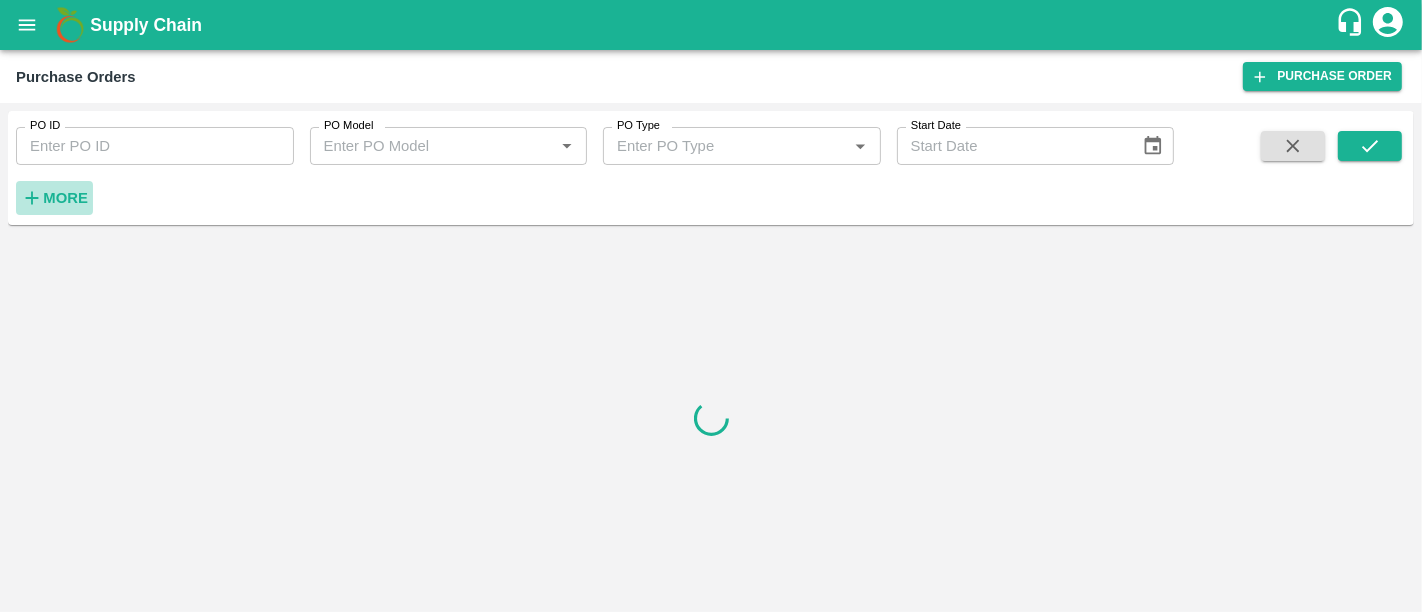 click on "More" at bounding box center [65, 198] 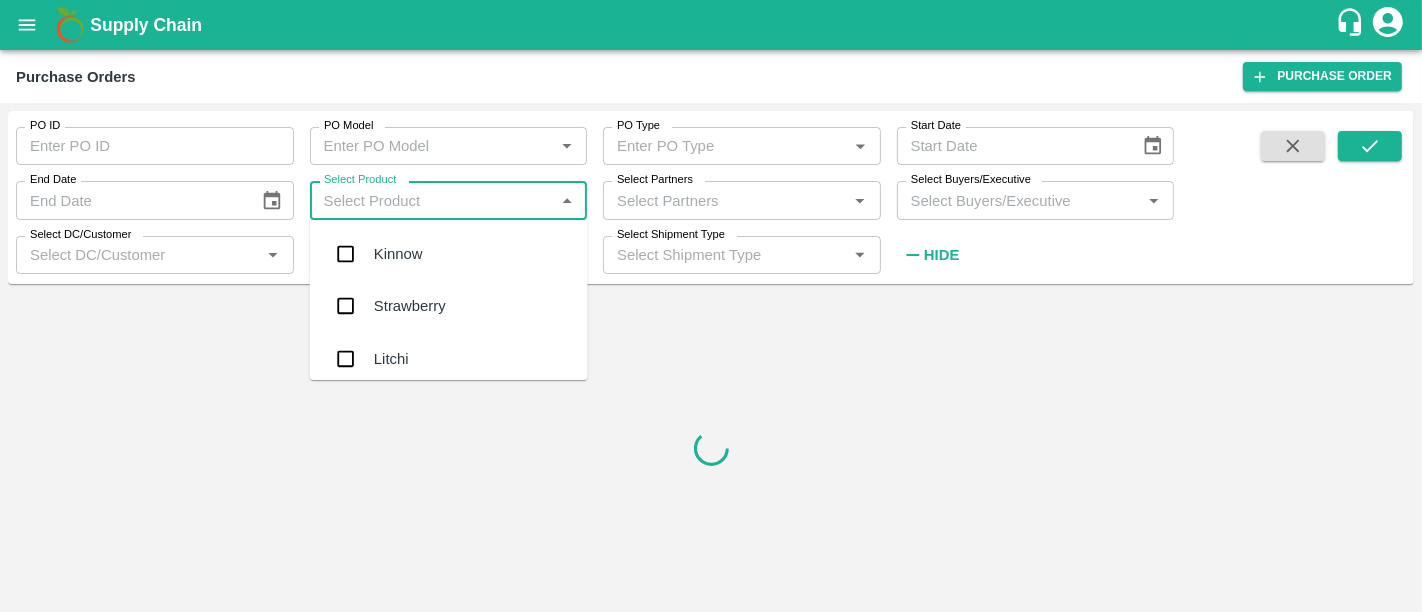 click on "Select Product" at bounding box center (432, 200) 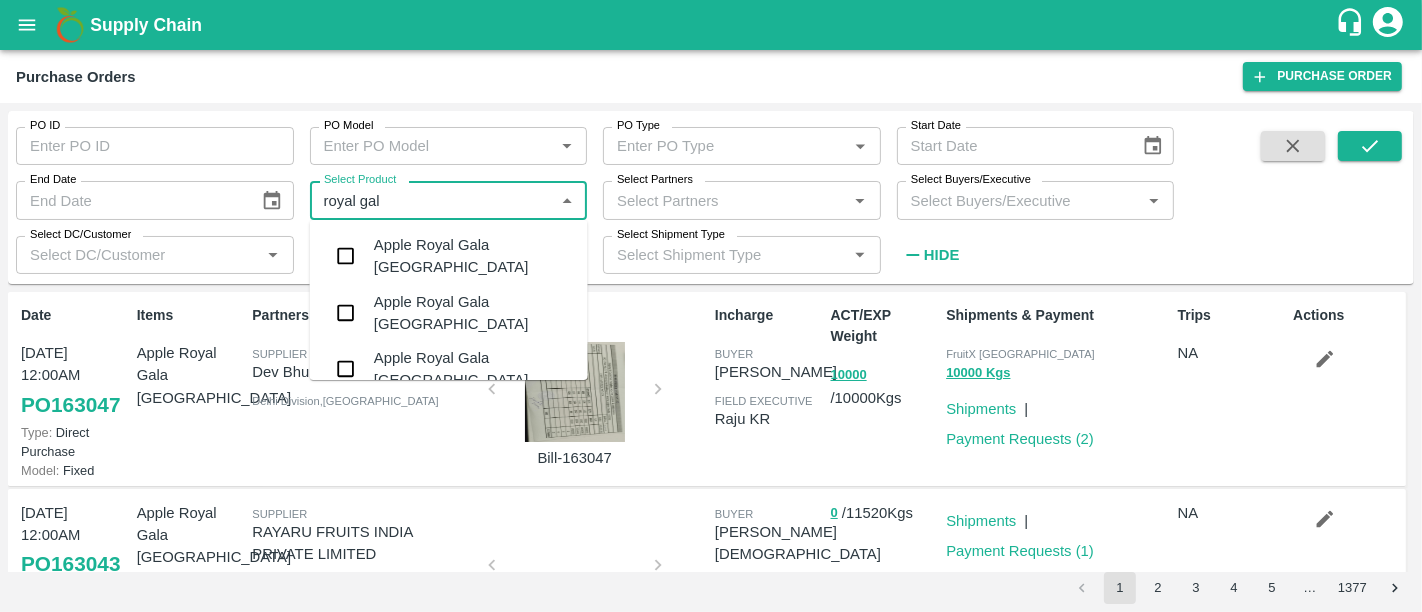 type on "royal gala" 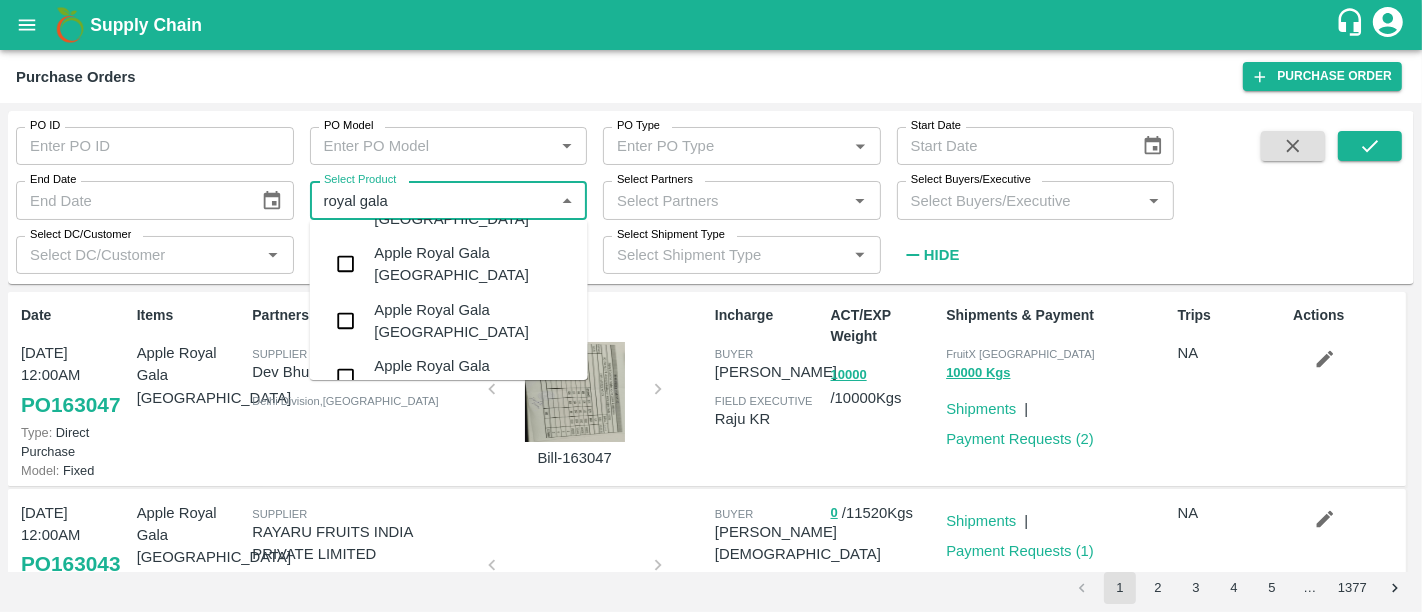 scroll, scrollTop: 104, scrollLeft: 0, axis: vertical 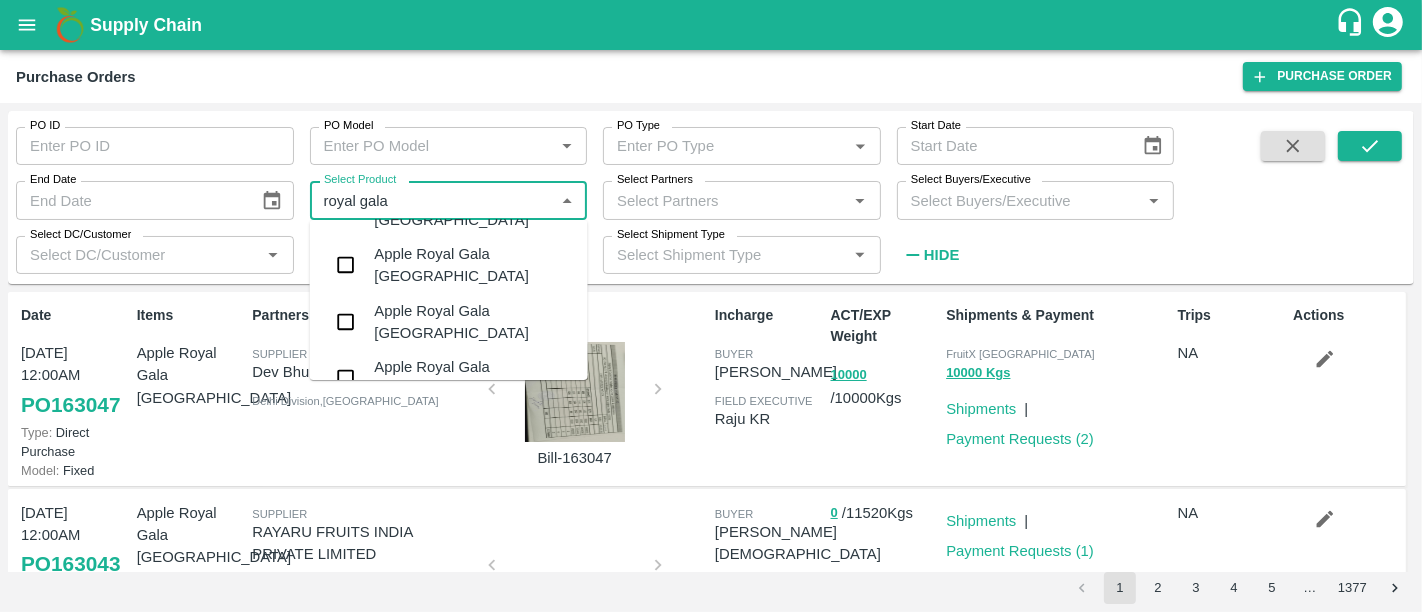 click on "Apple Royal Gala [GEOGRAPHIC_DATA]" at bounding box center [473, 322] 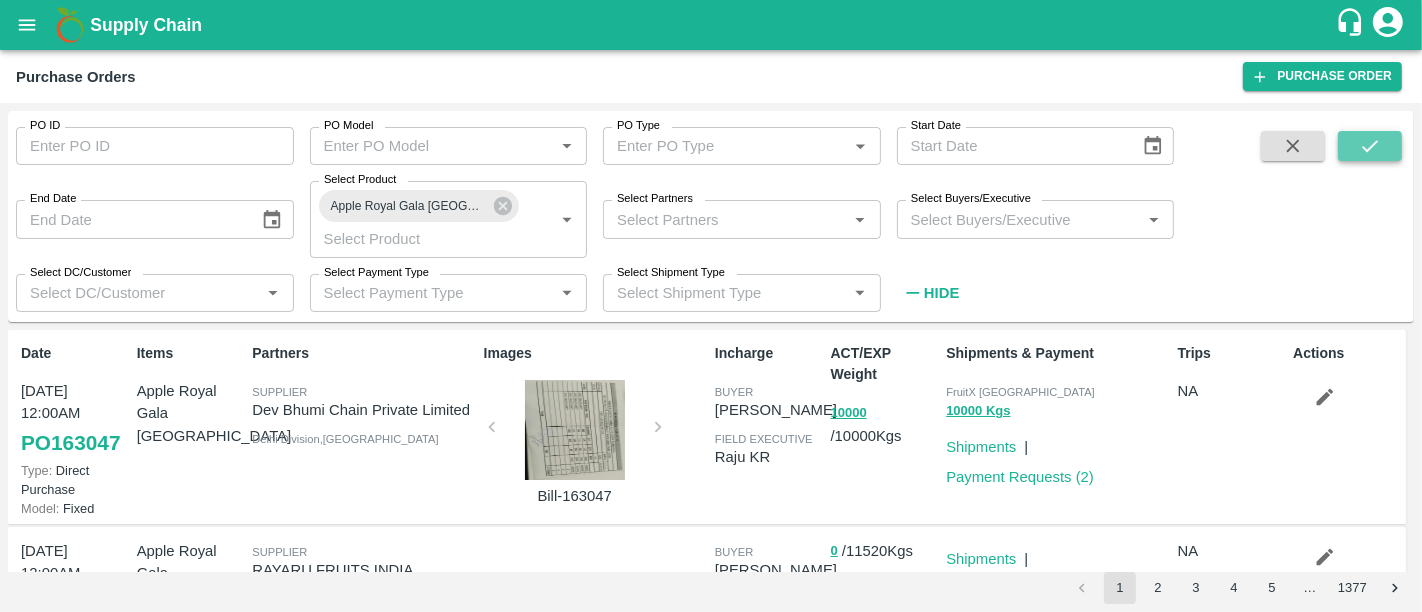 click 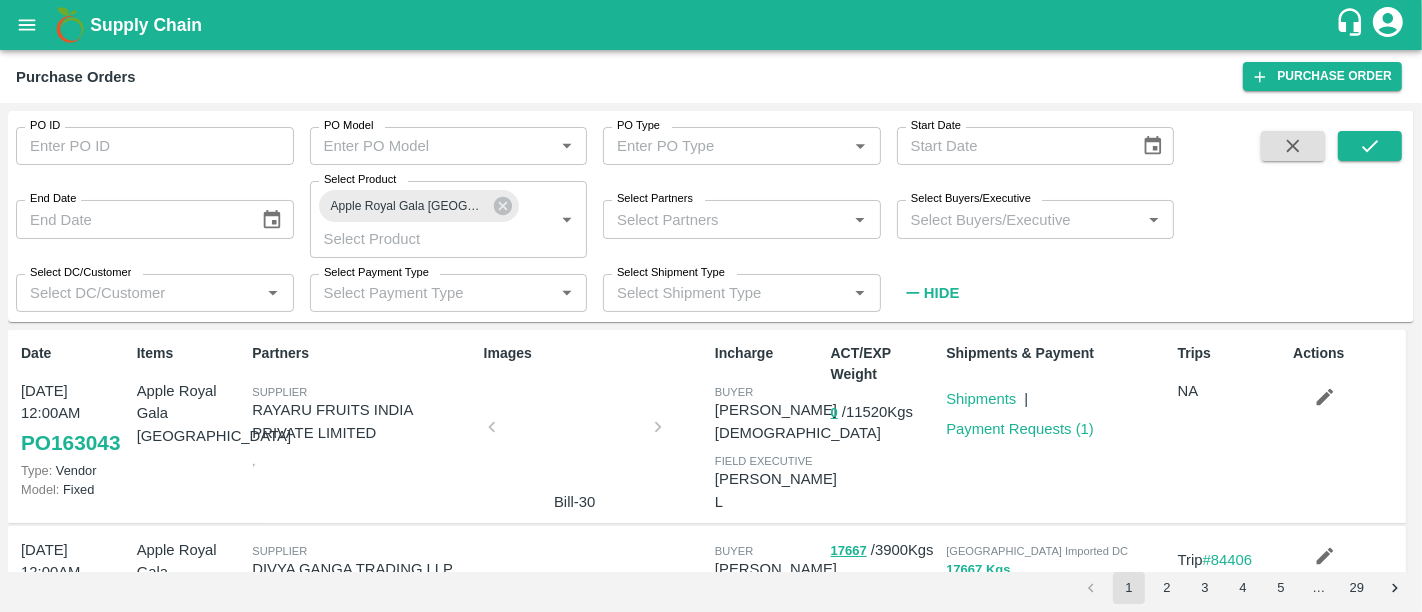 click at bounding box center [575, 433] 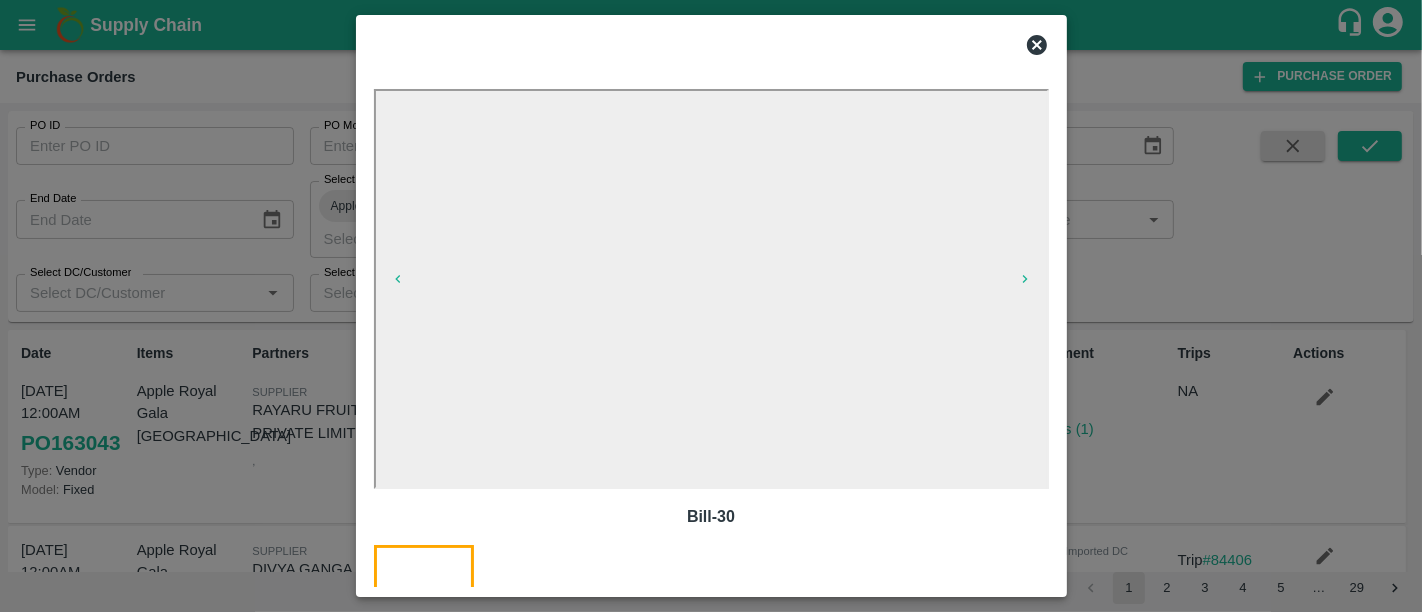 click at bounding box center (711, 306) 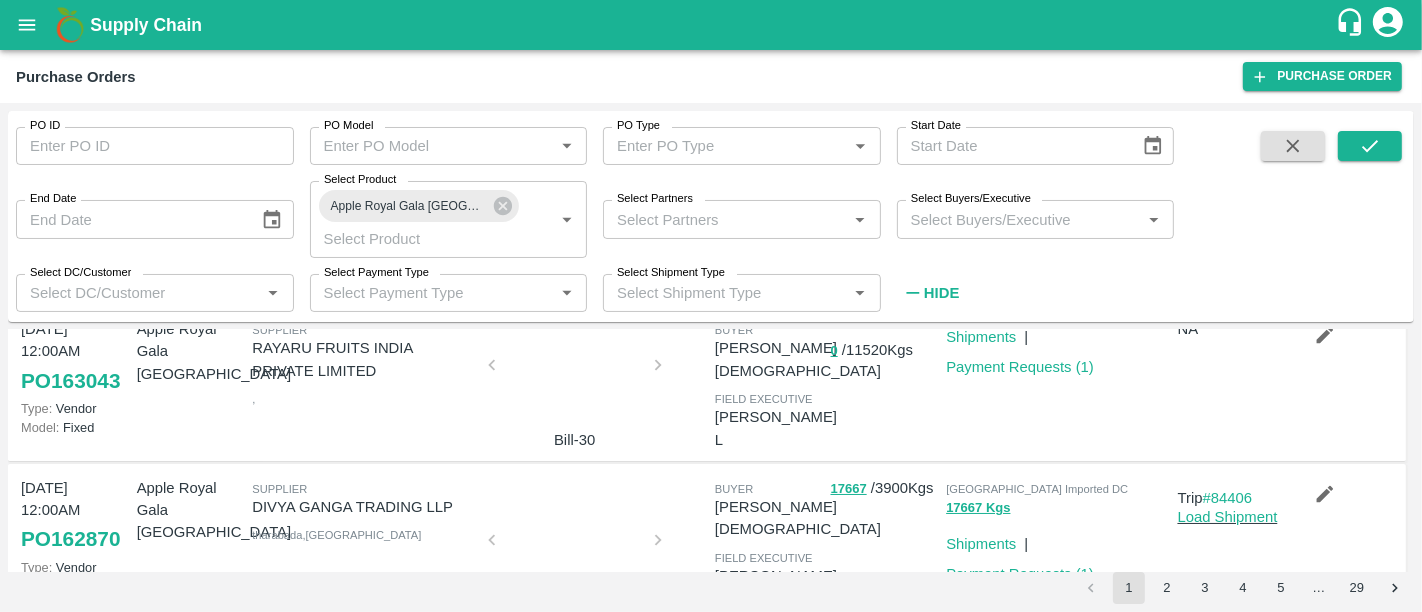 scroll, scrollTop: 97, scrollLeft: 0, axis: vertical 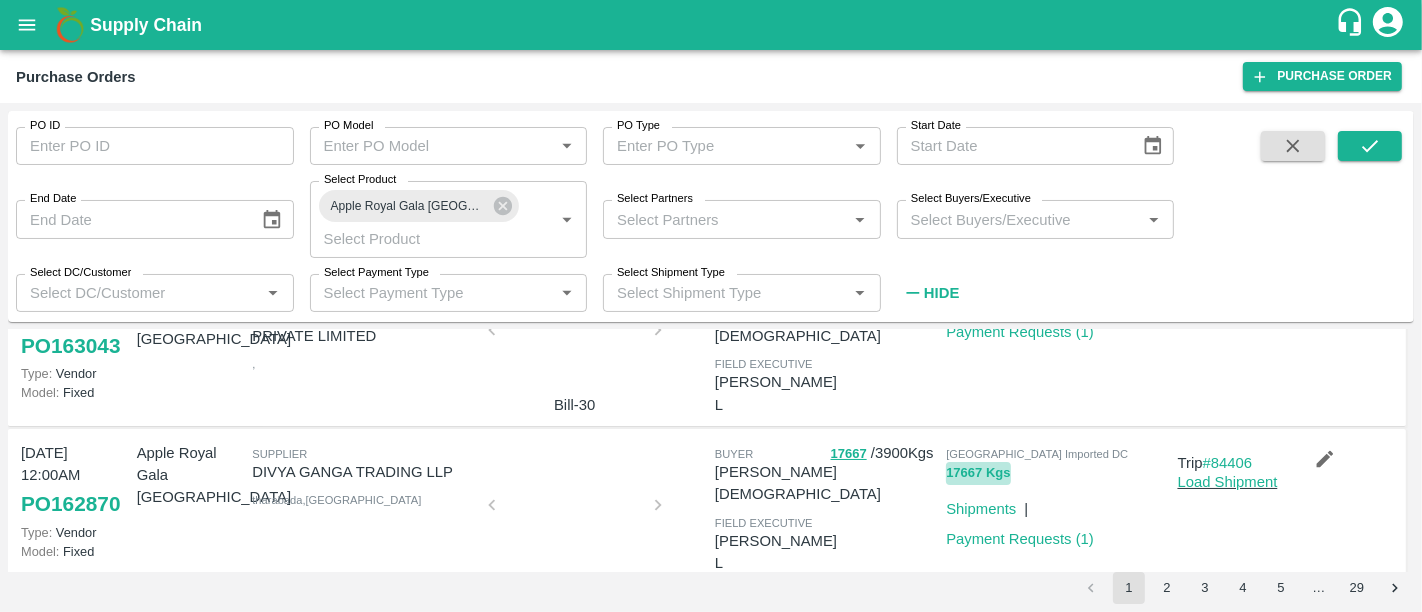 click on "17667  Kgs" at bounding box center (978, 473) 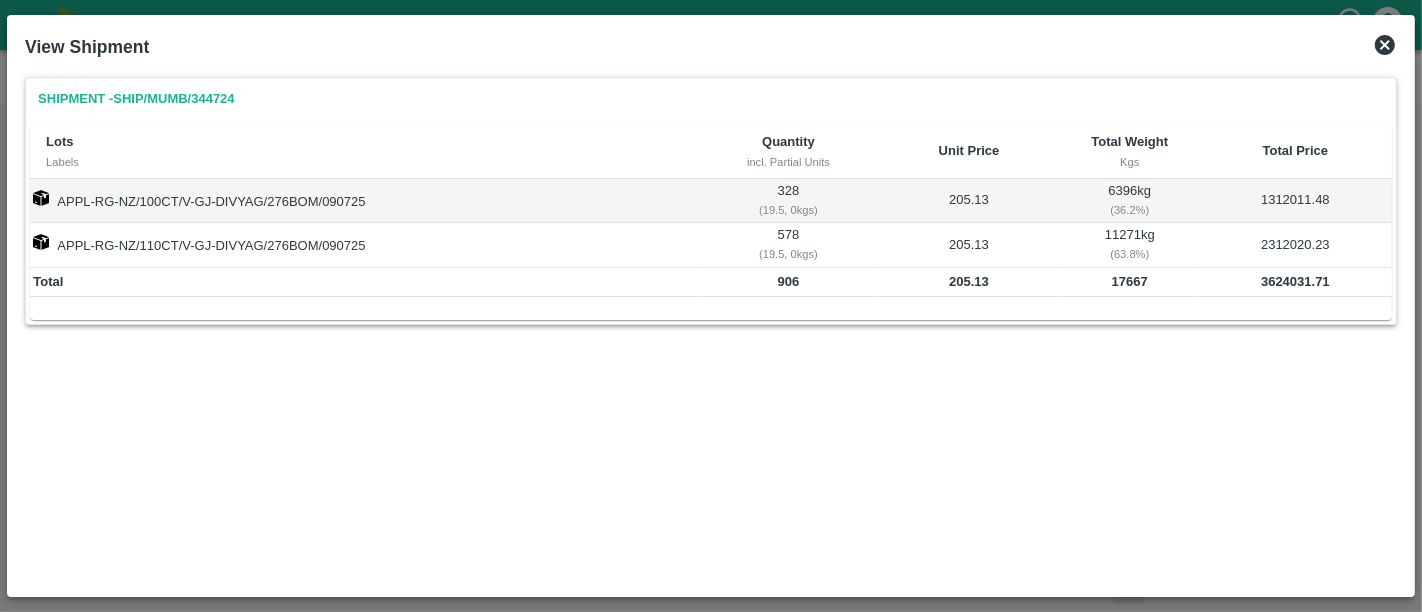 click 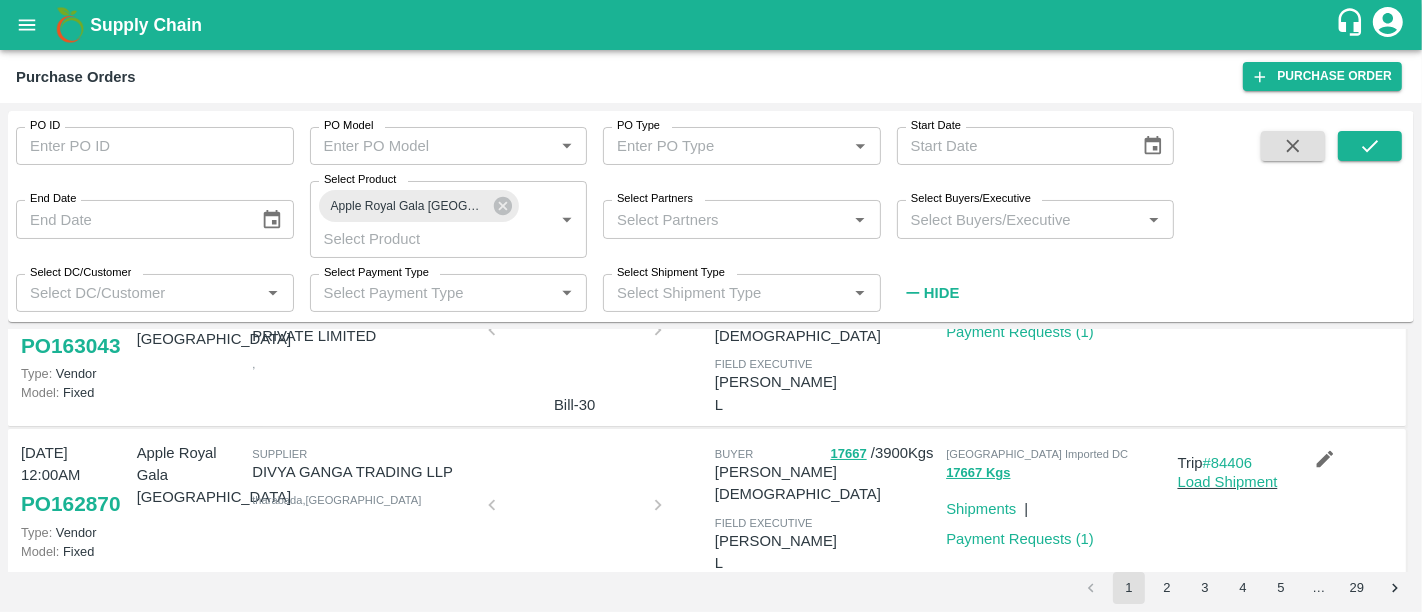 click at bounding box center (575, 511) 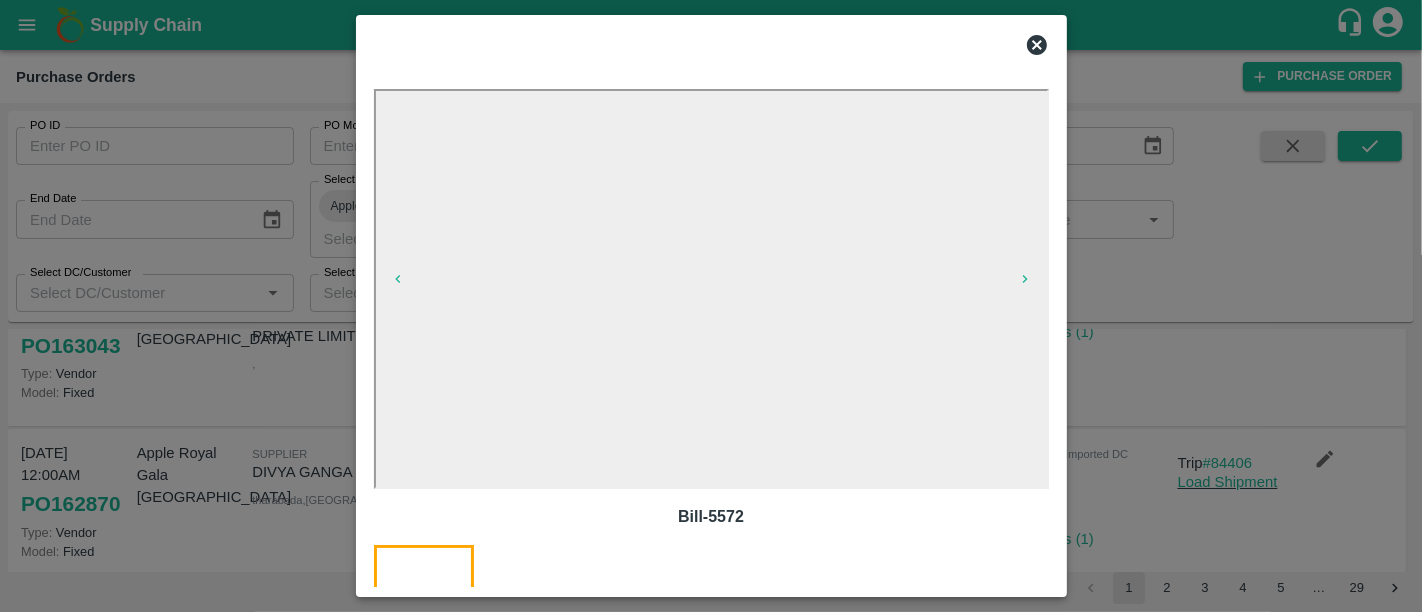 click at bounding box center [711, 306] 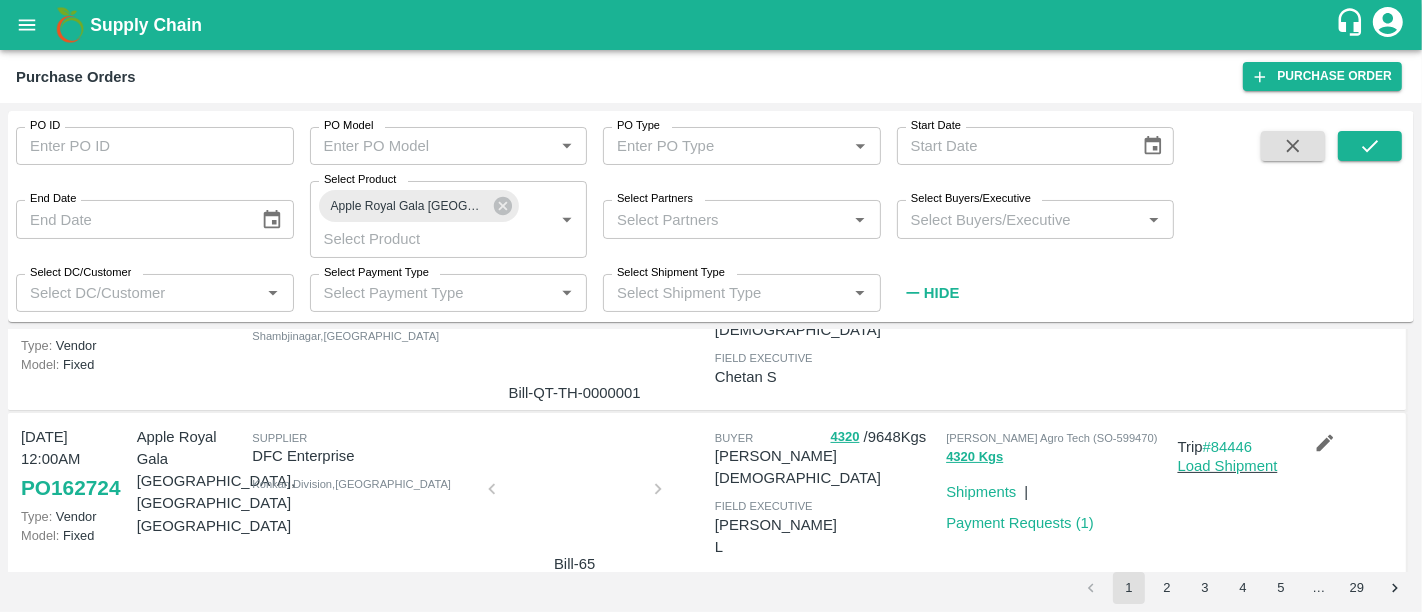 scroll, scrollTop: 455, scrollLeft: 0, axis: vertical 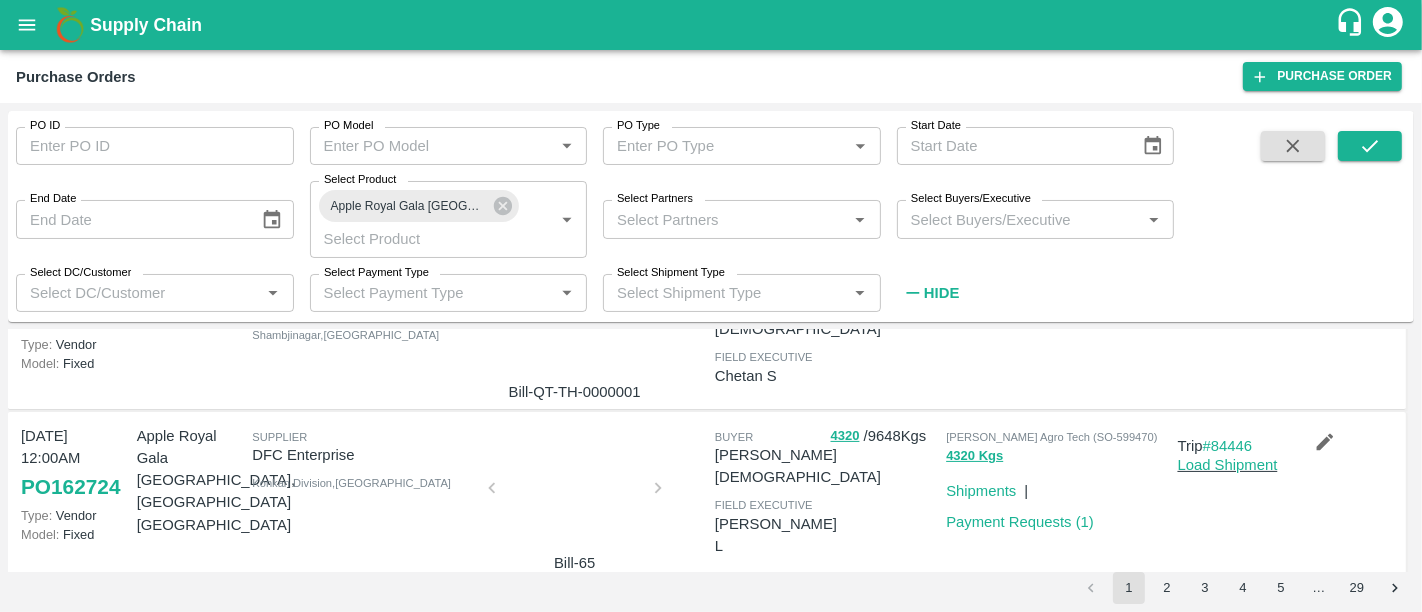 click at bounding box center [575, 494] 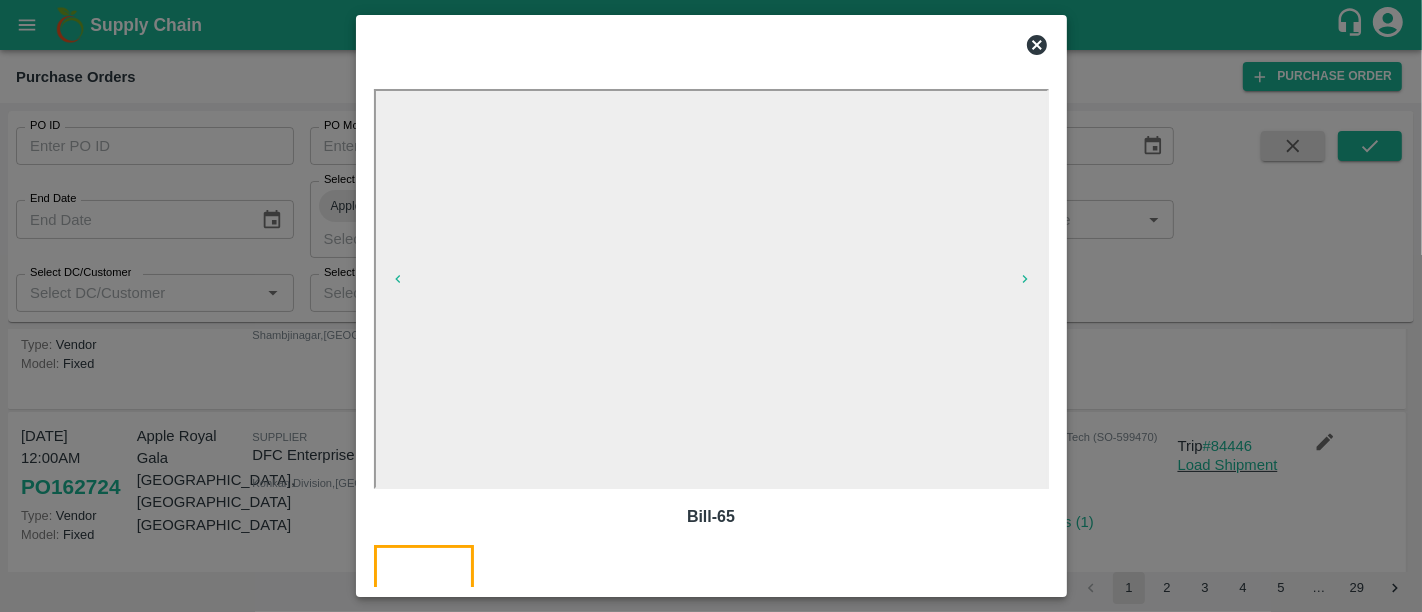 click at bounding box center (711, 306) 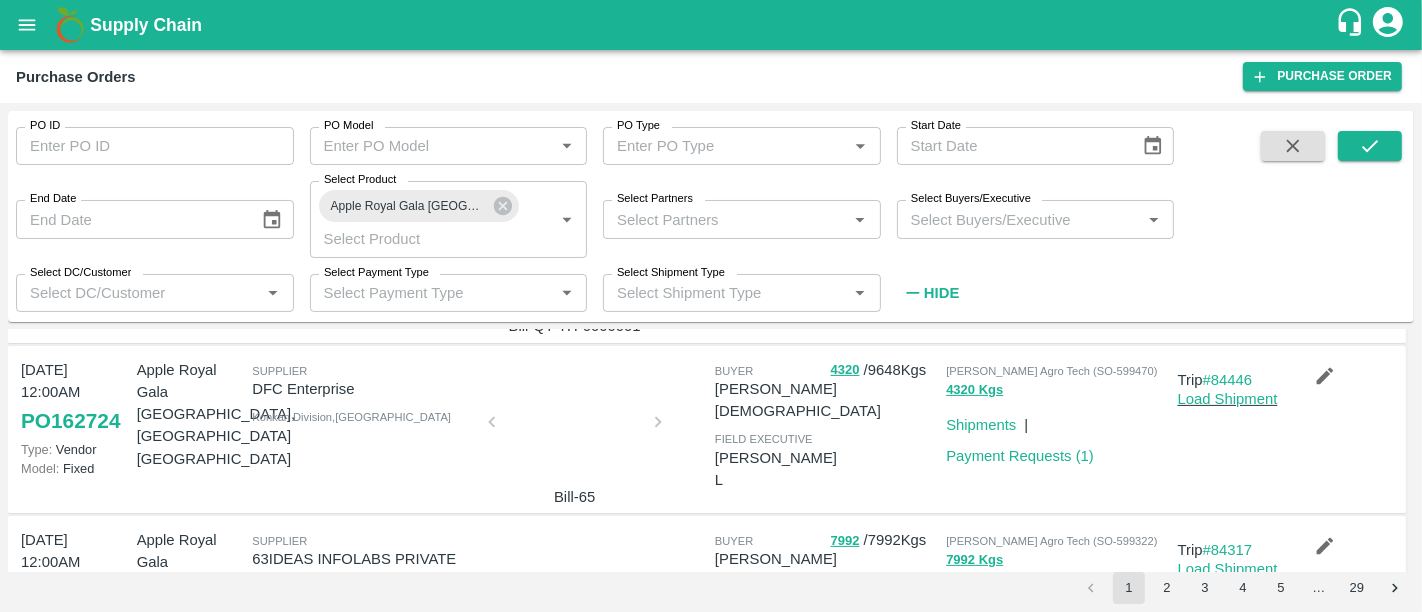 scroll, scrollTop: 522, scrollLeft: 0, axis: vertical 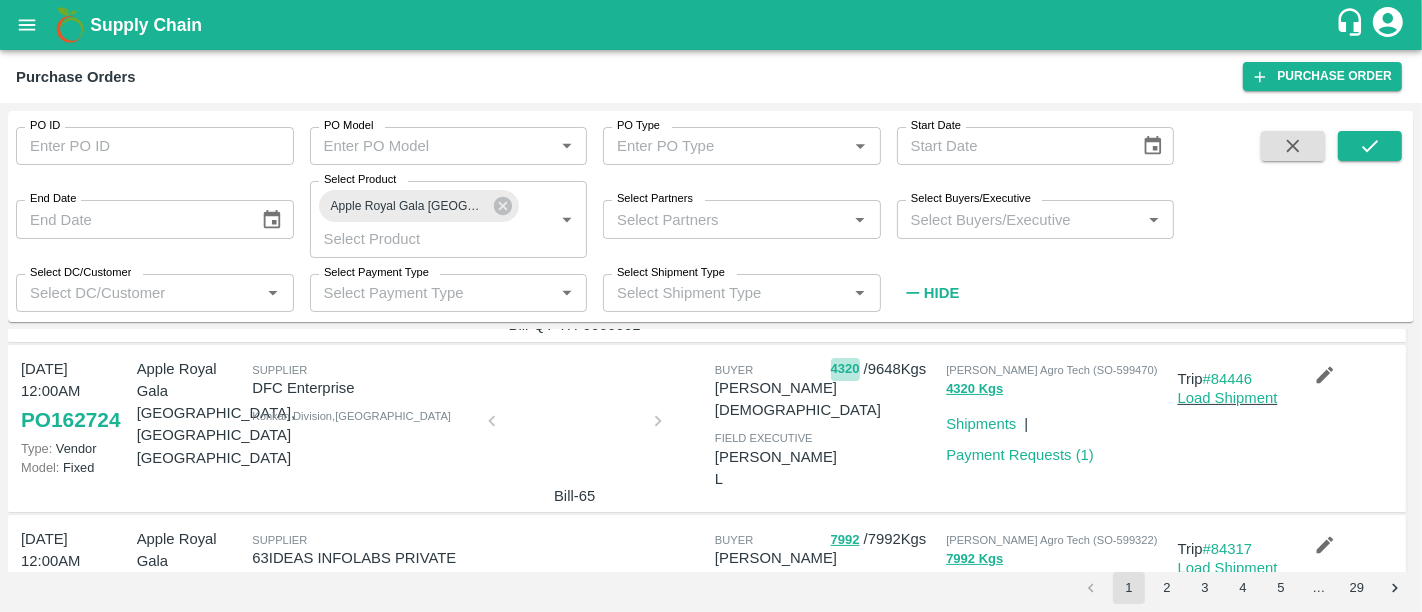 click on "4320" at bounding box center (845, 369) 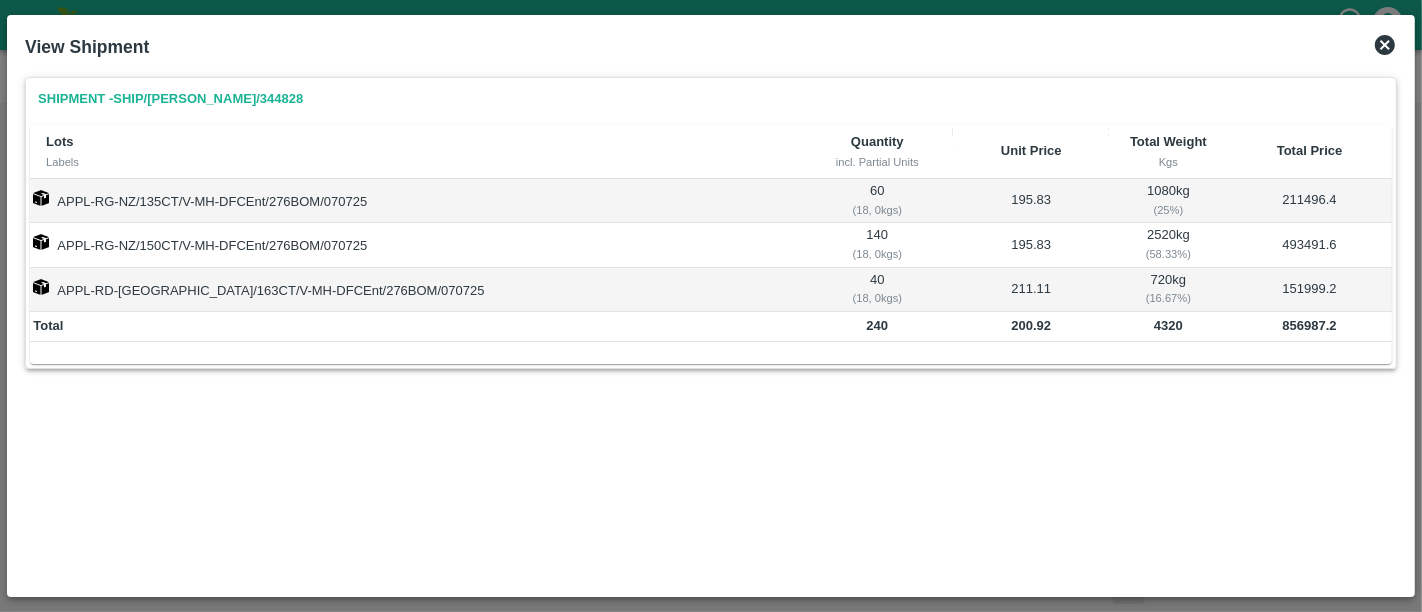 click 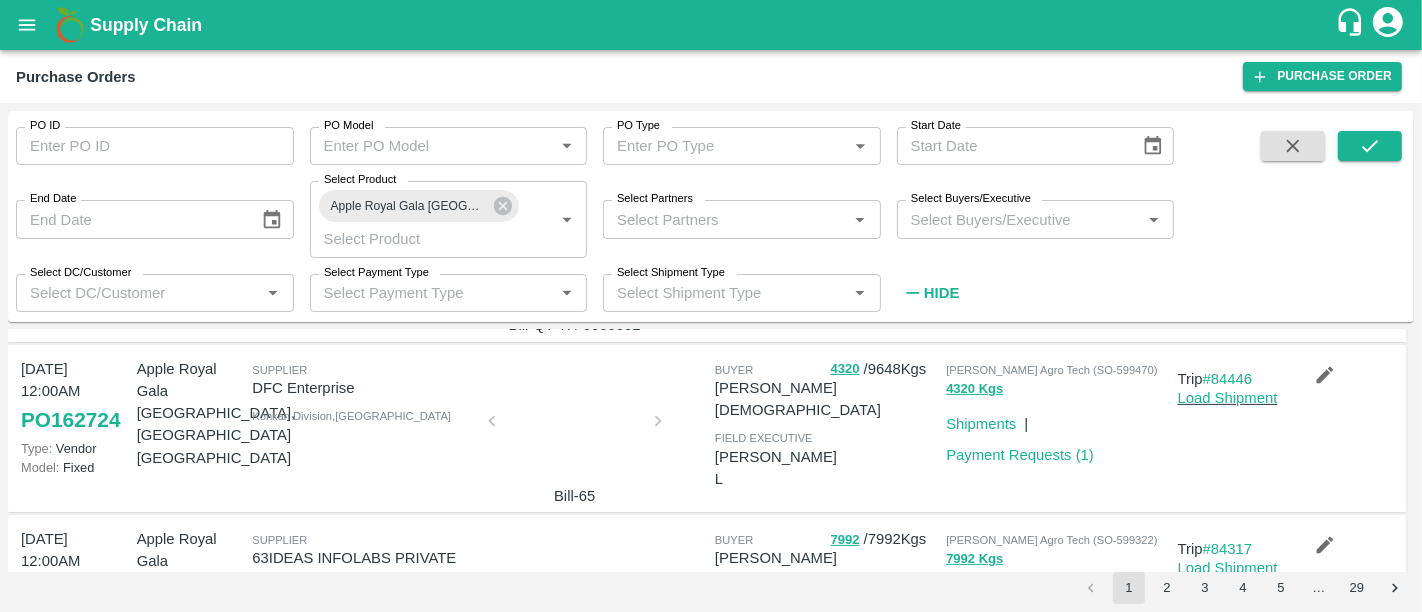 click on "Purchase Orders Purchase Order" at bounding box center [711, 76] 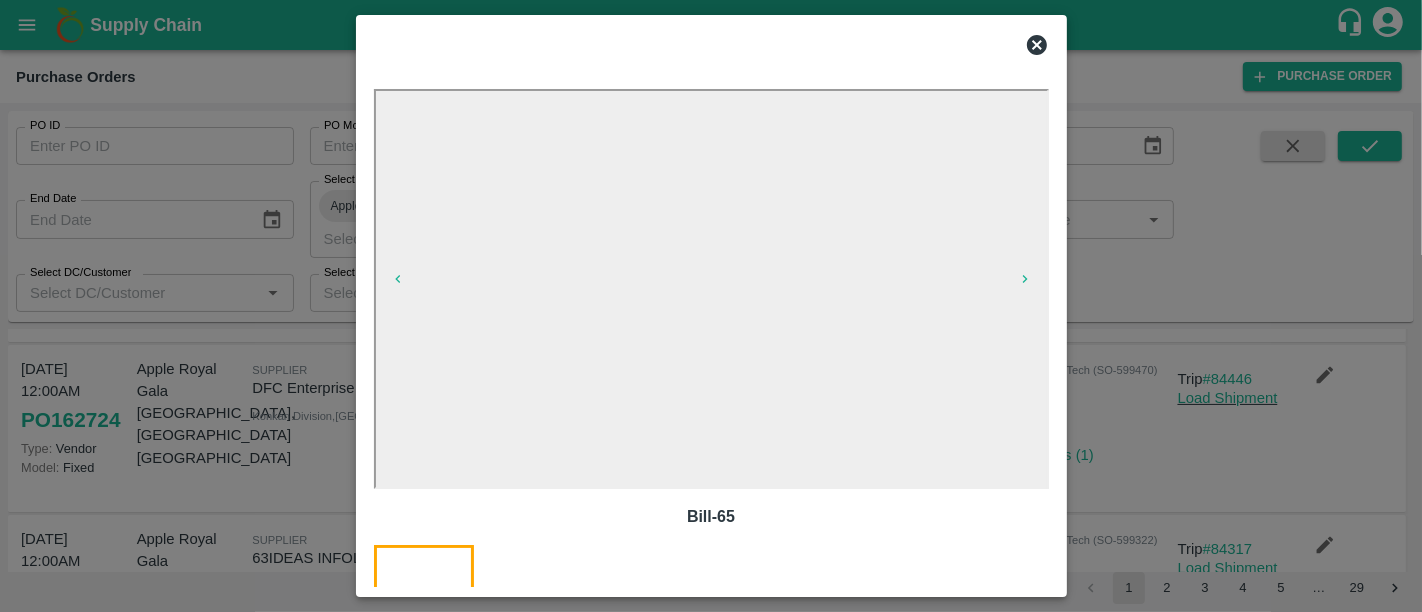 click at bounding box center [711, 306] 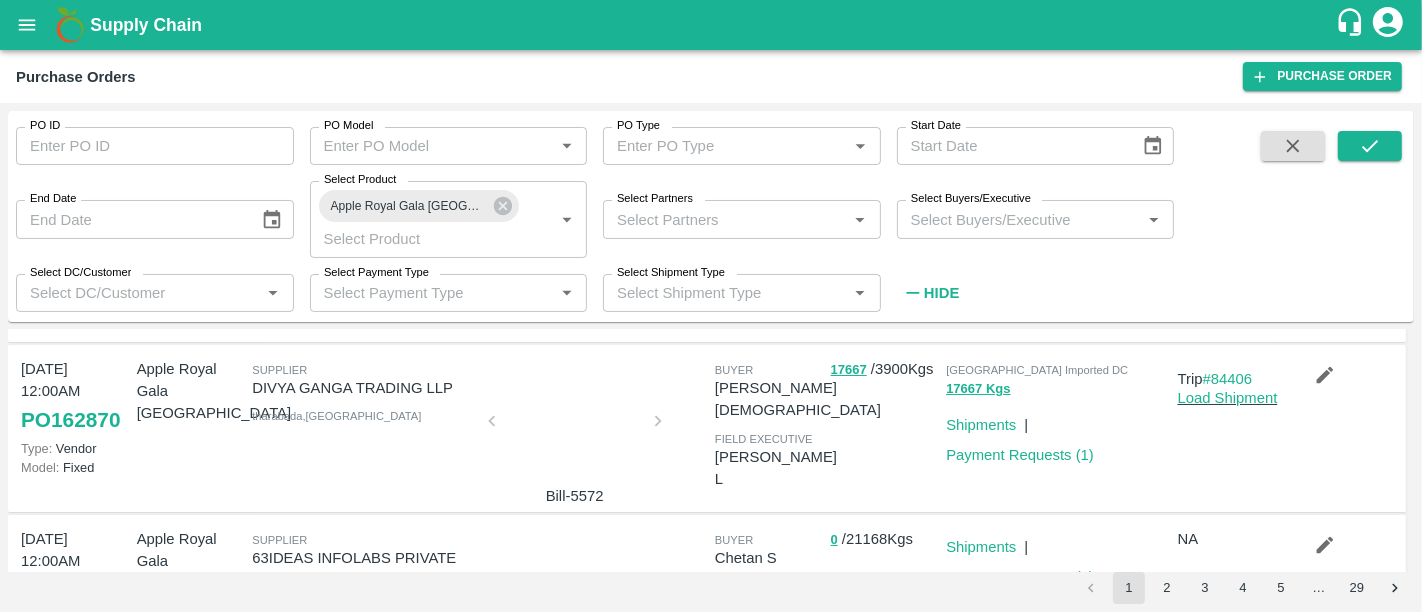 scroll, scrollTop: 181, scrollLeft: 0, axis: vertical 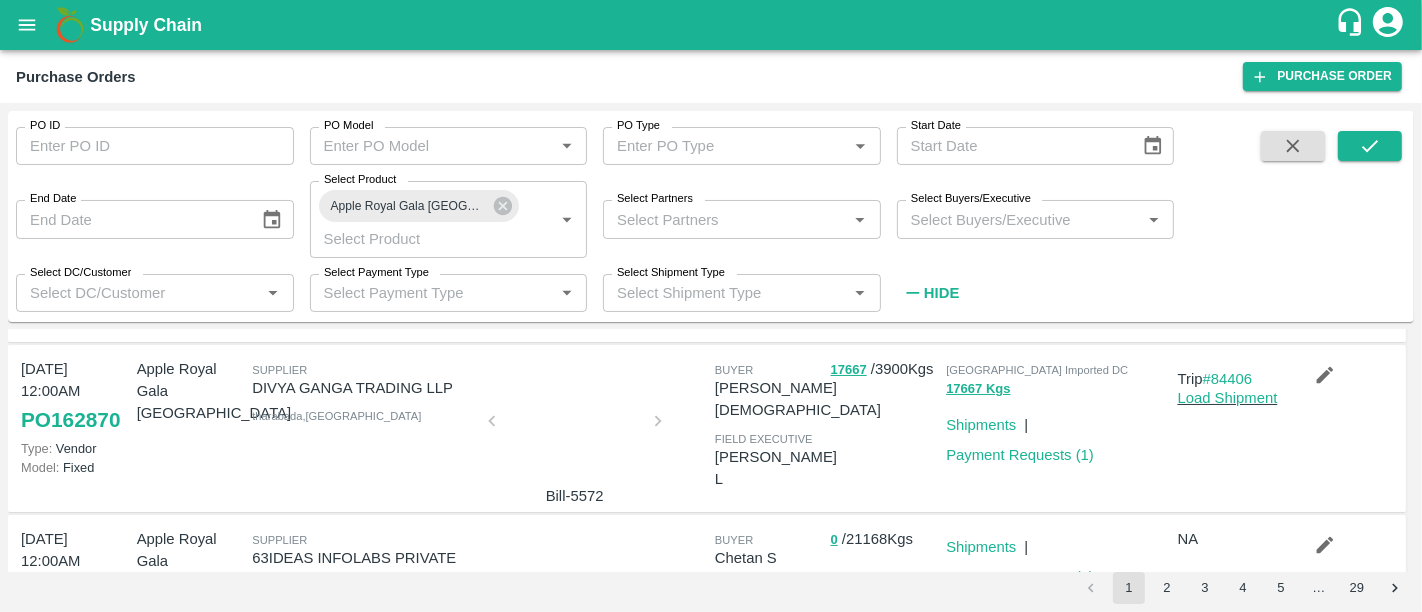 click on "Supply Chain" at bounding box center [146, 25] 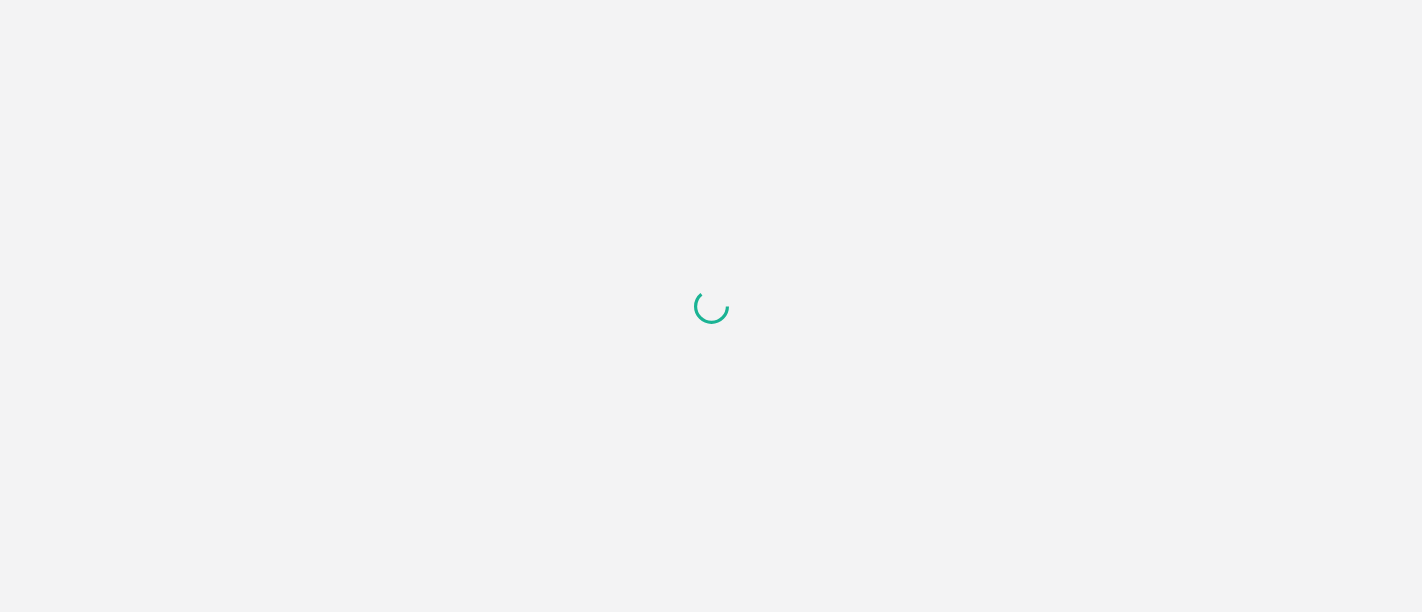 scroll, scrollTop: 0, scrollLeft: 0, axis: both 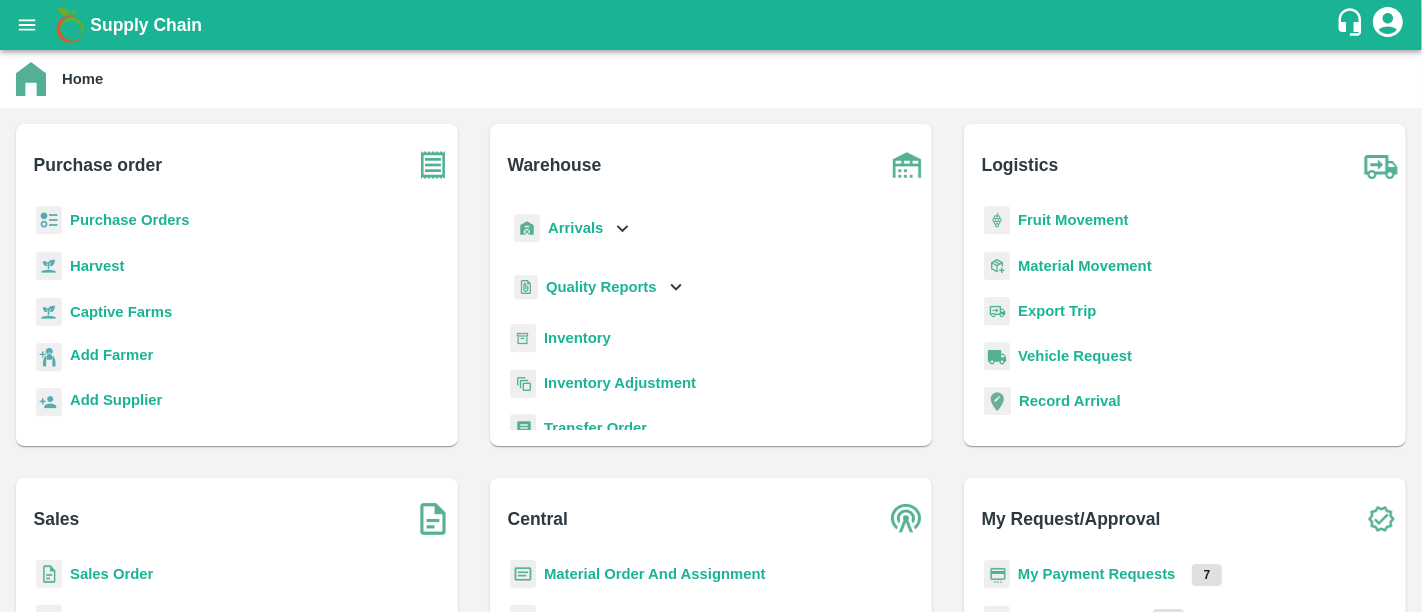 click on "Purchase Orders" at bounding box center [130, 220] 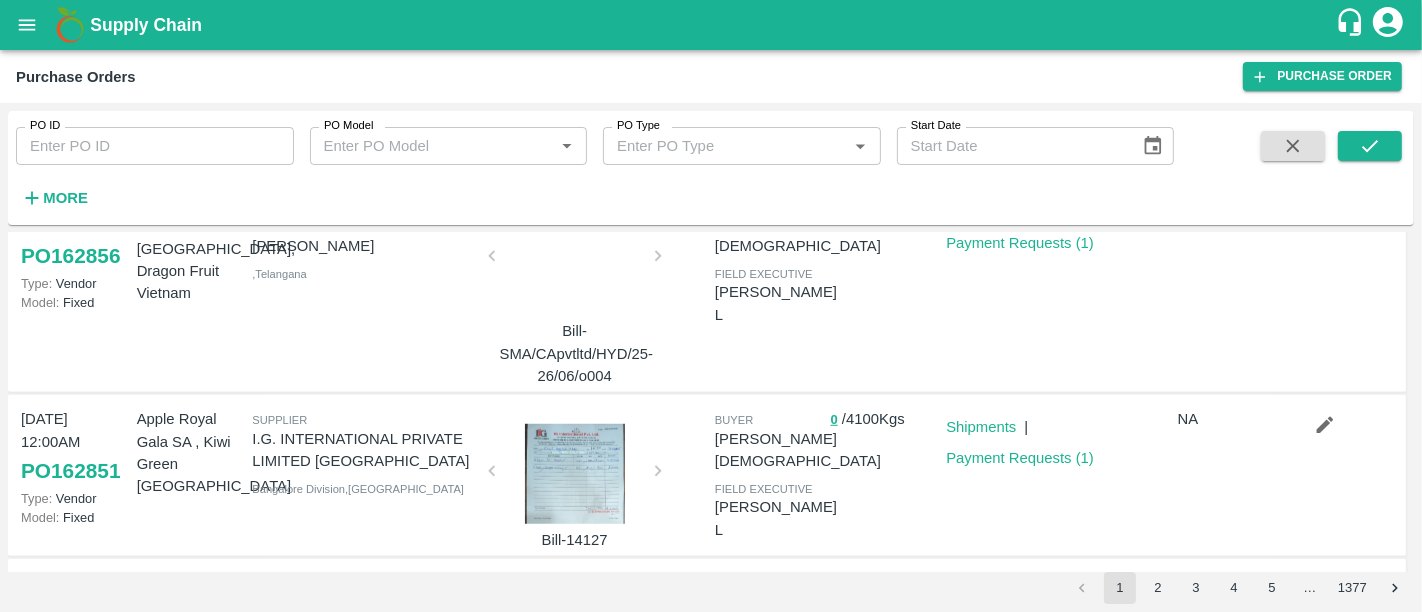 scroll, scrollTop: 1289, scrollLeft: 0, axis: vertical 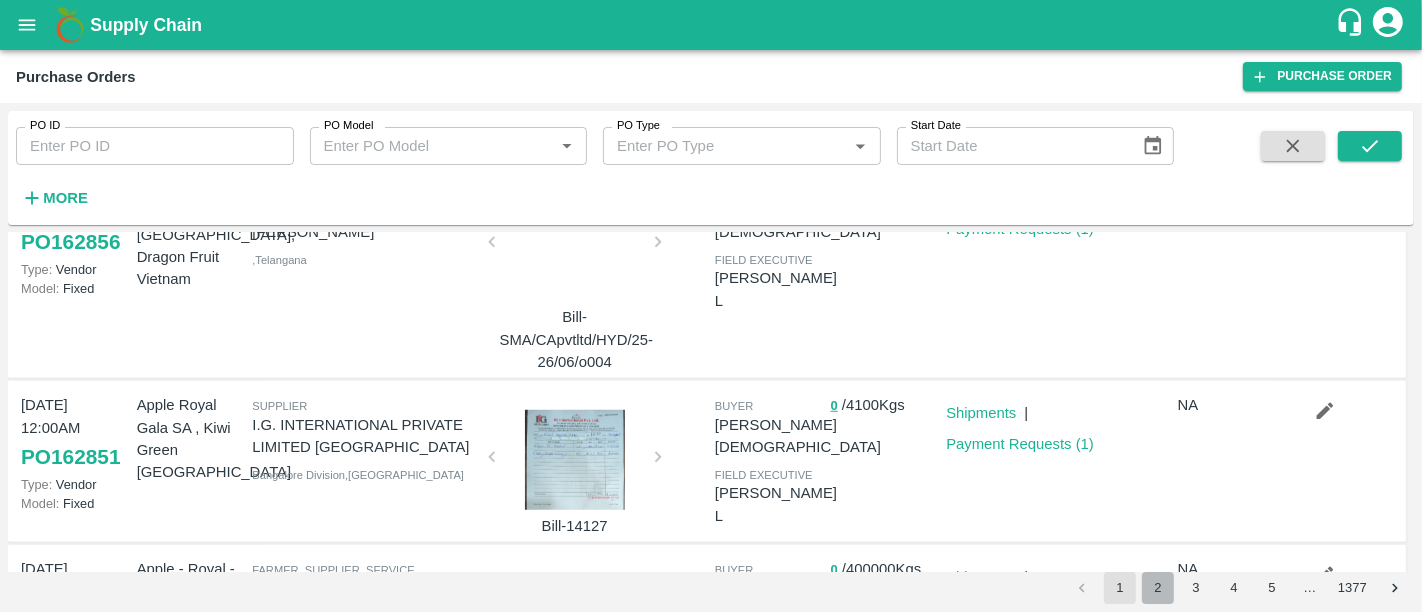 click on "2" at bounding box center (1158, 588) 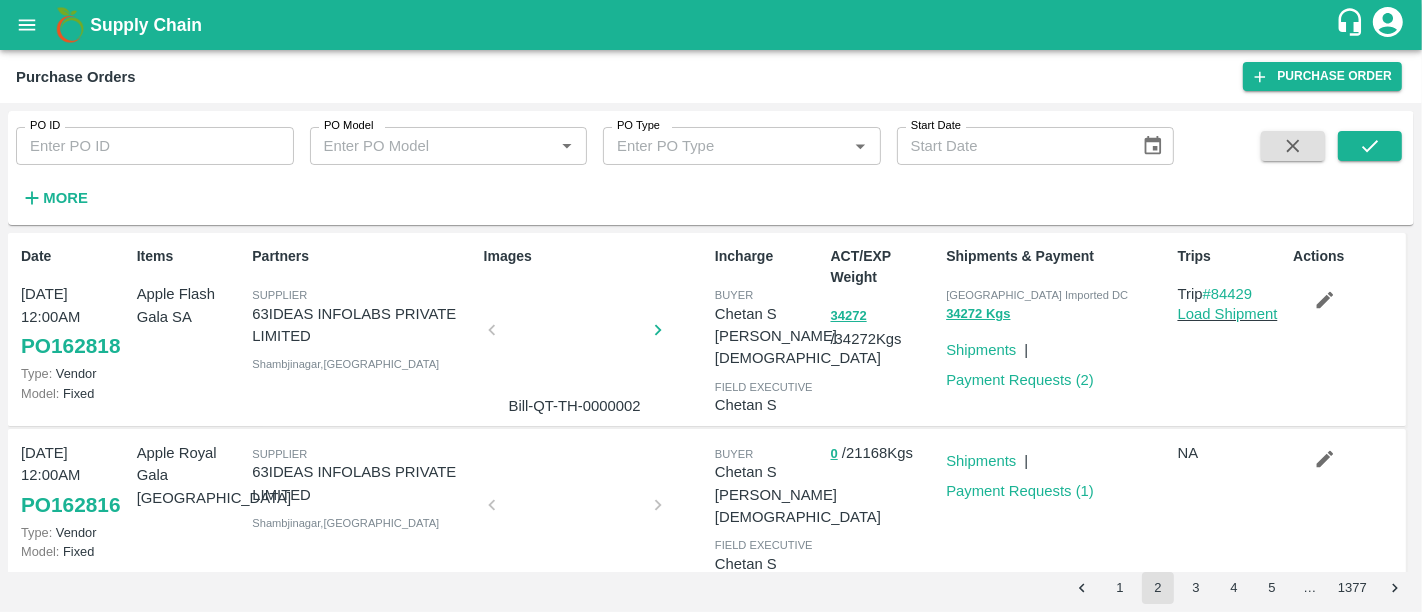 click at bounding box center (575, 336) 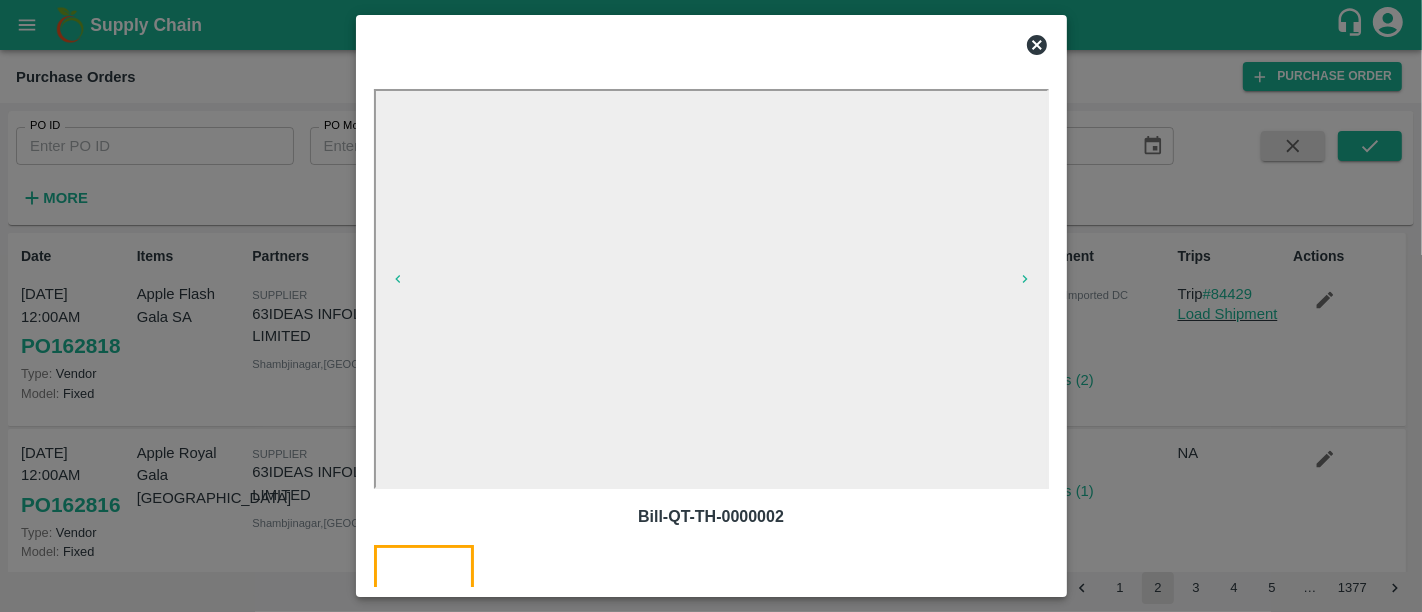 click at bounding box center [711, 306] 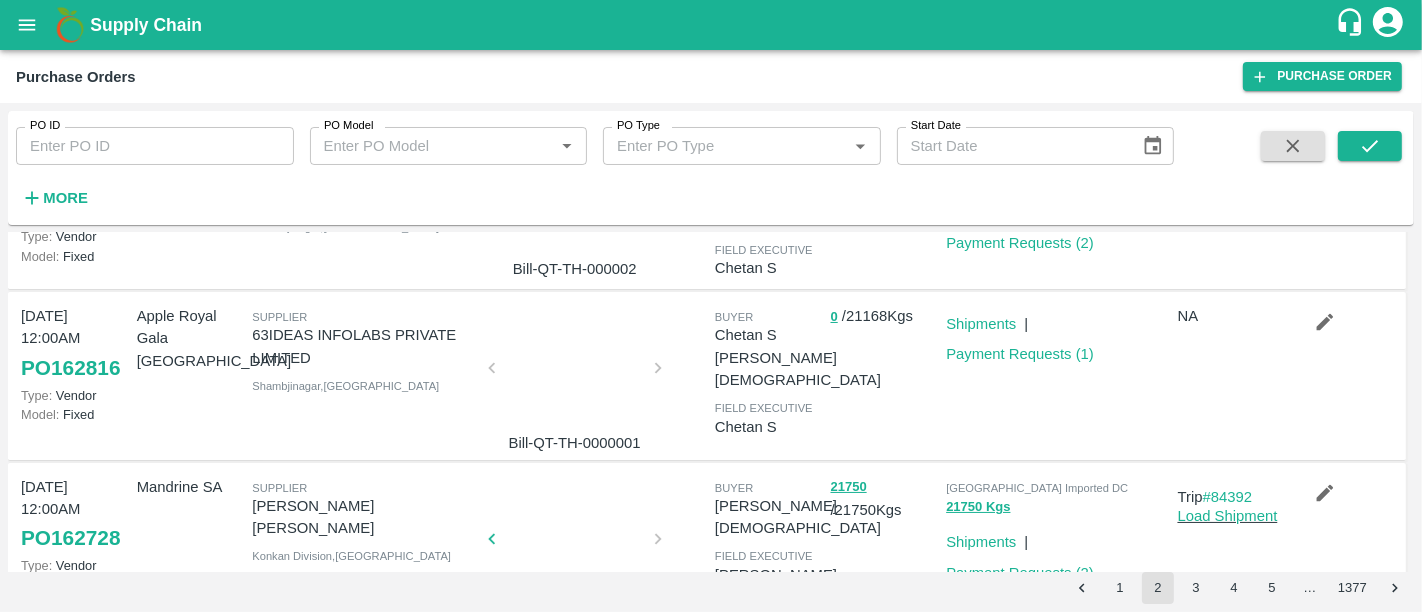 scroll, scrollTop: 0, scrollLeft: 0, axis: both 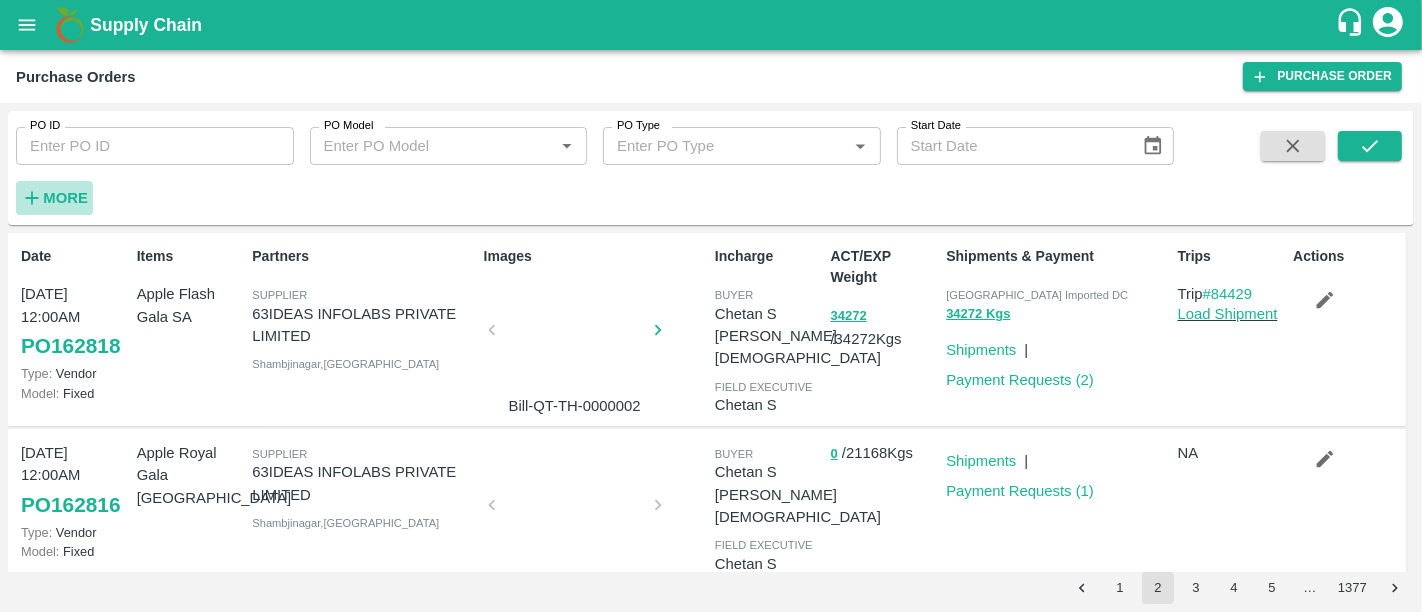 click on "More" at bounding box center [65, 198] 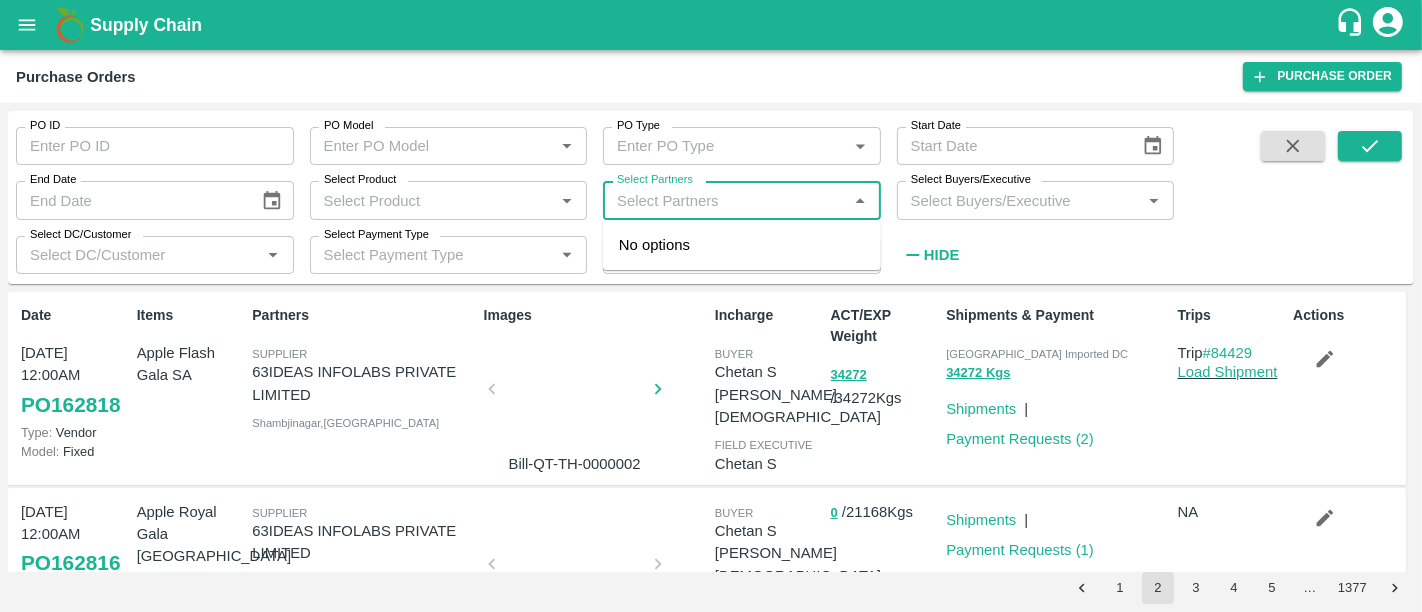 click on "Select Partners" at bounding box center (725, 200) 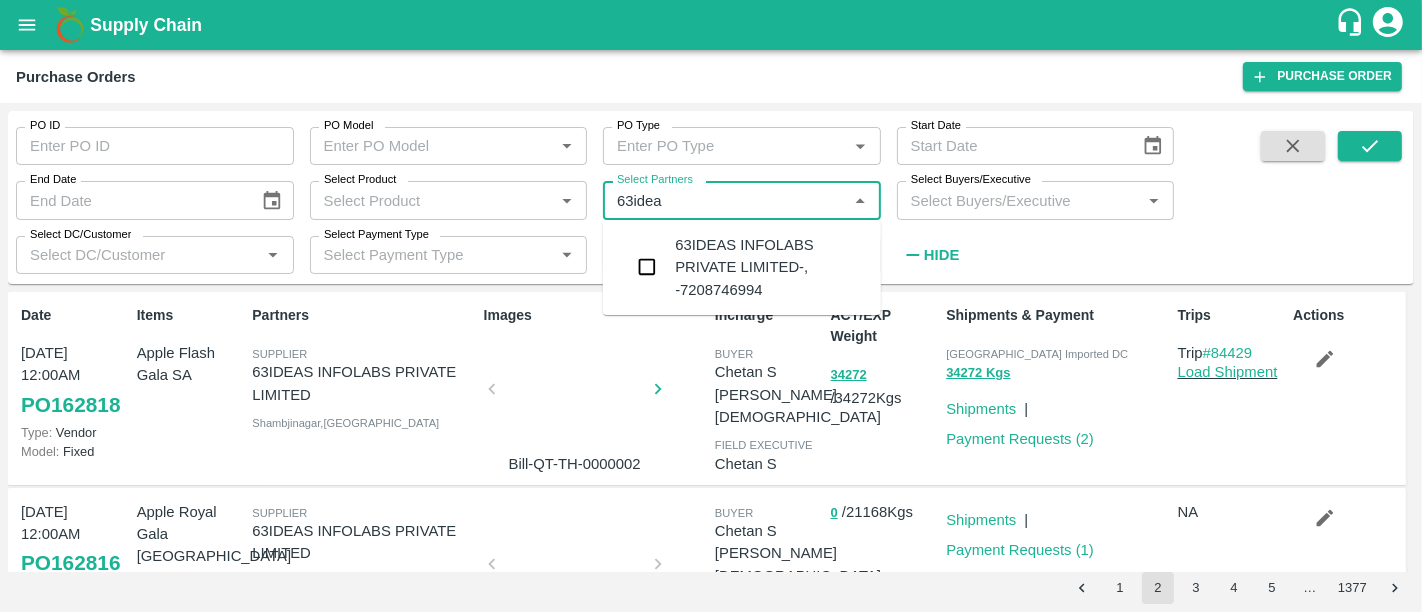 type on "63ideas" 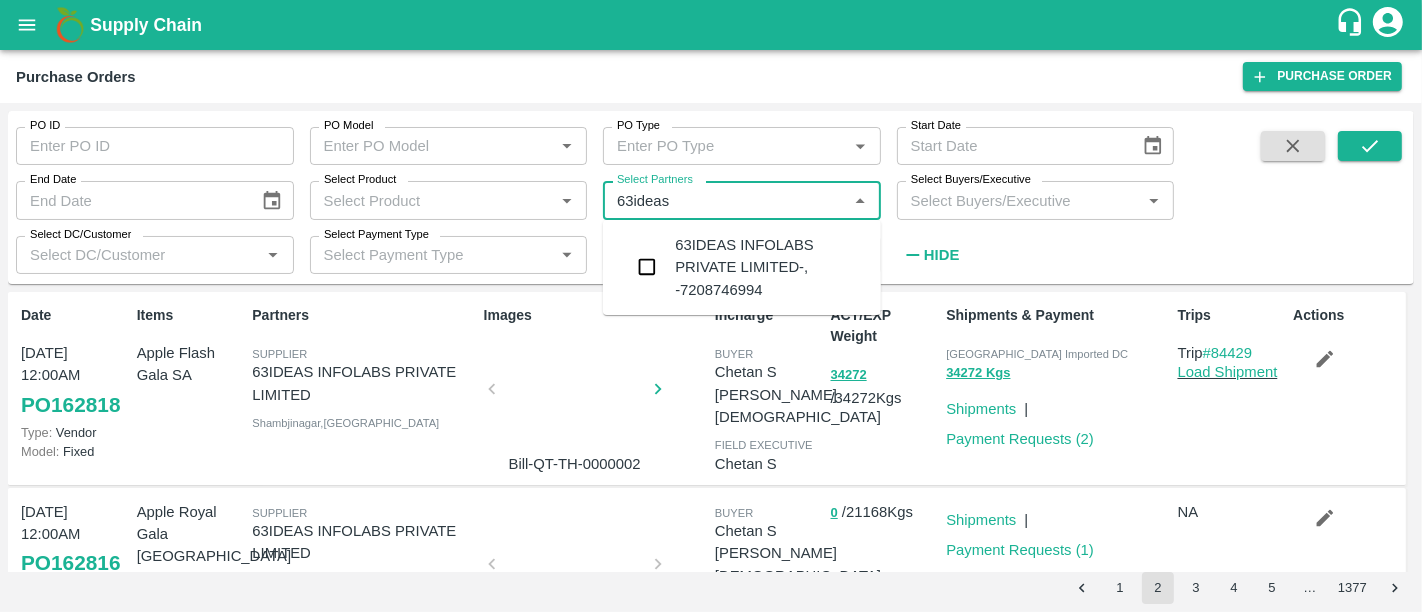 click on "63IDEAS INFOLABS PRIVATE LIMITED-, -7208746994" at bounding box center [770, 267] 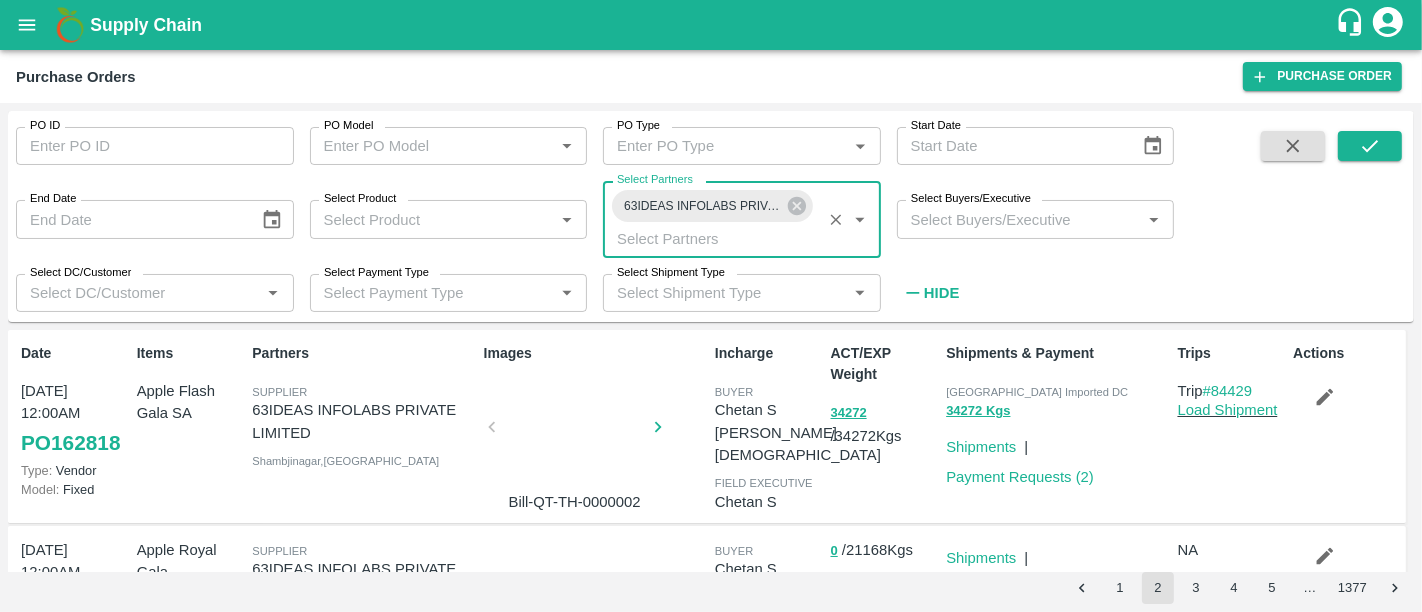 click at bounding box center [1370, 220] 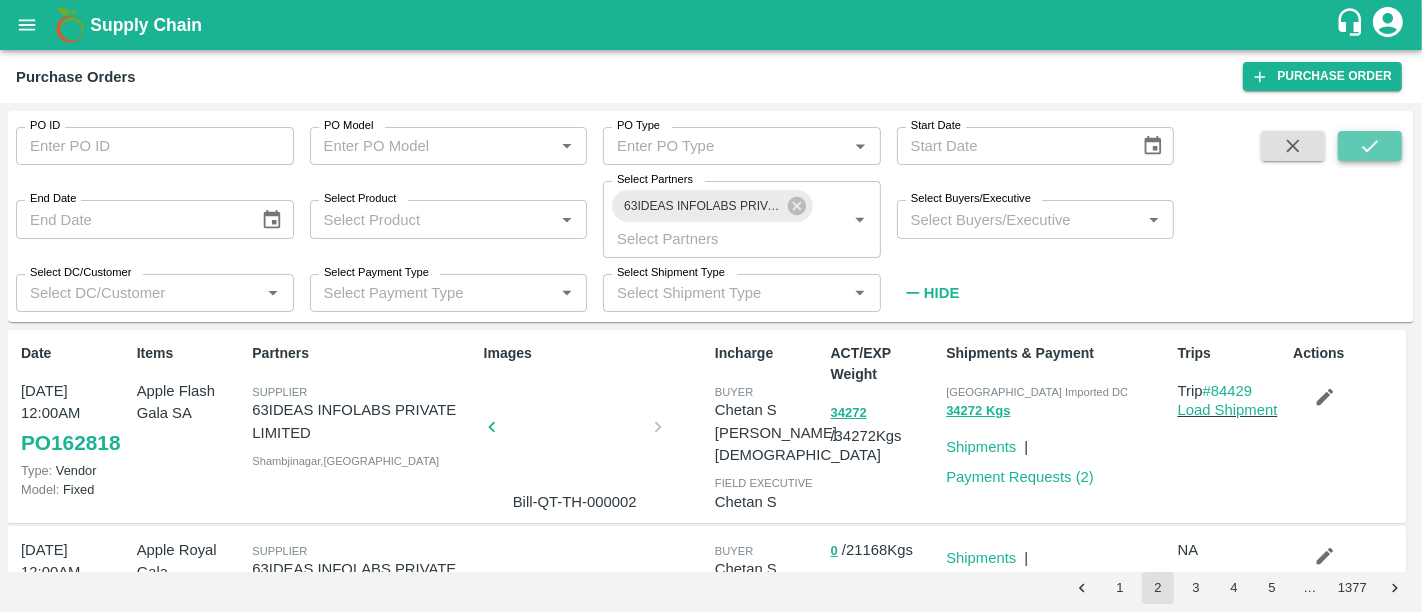 click 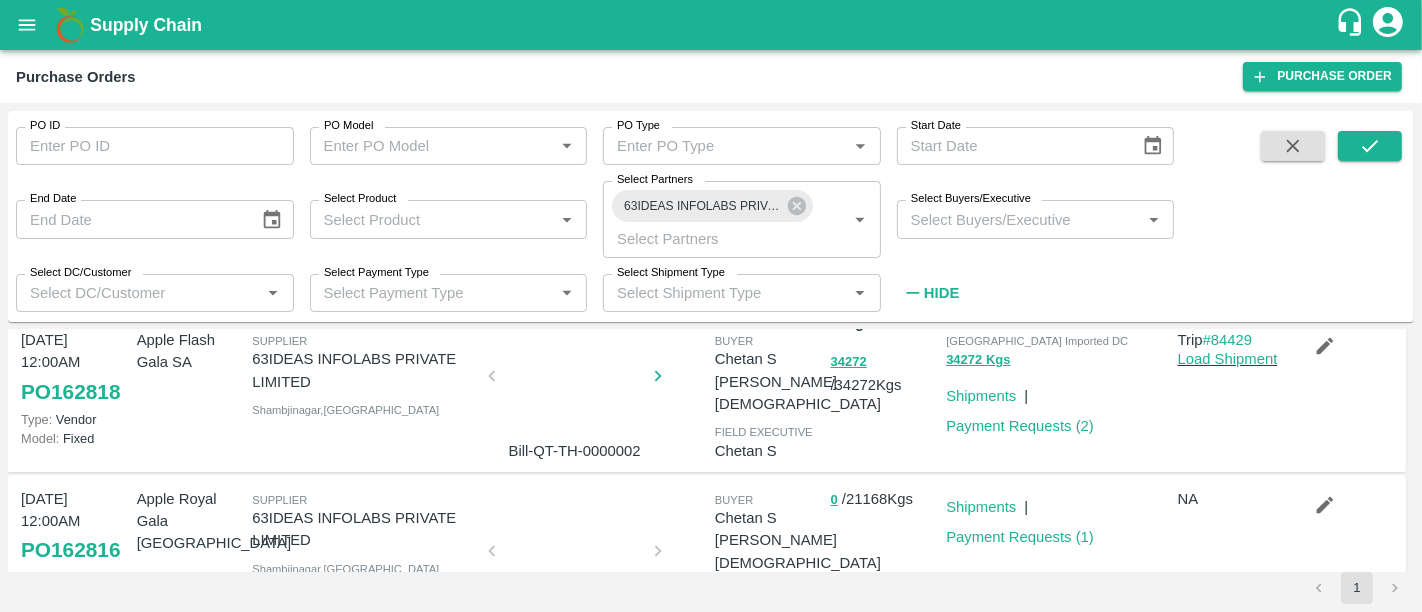 scroll, scrollTop: 0, scrollLeft: 0, axis: both 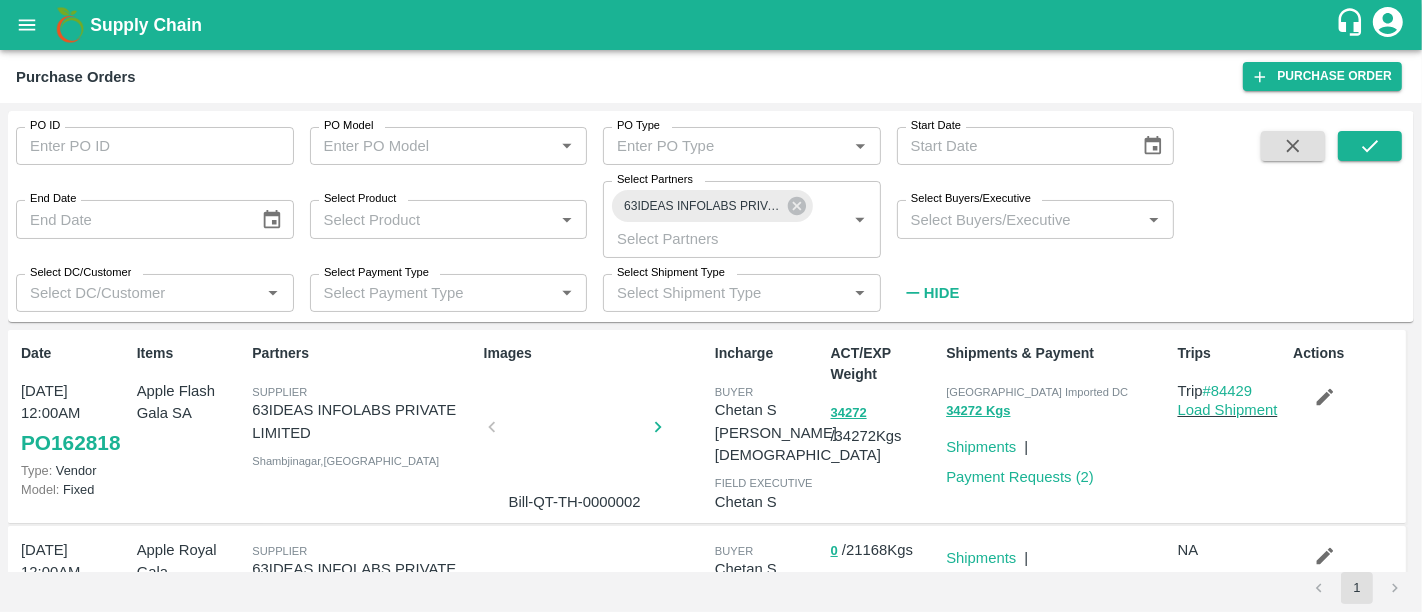 click at bounding box center (575, 433) 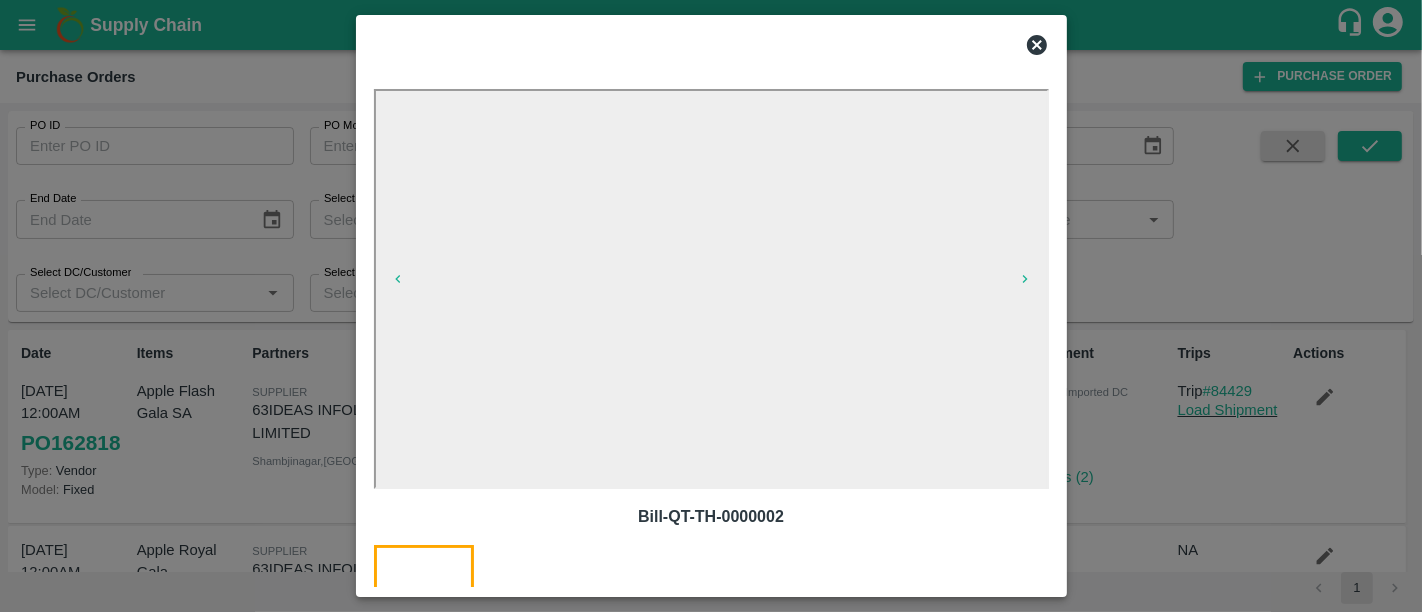 click at bounding box center [711, 306] 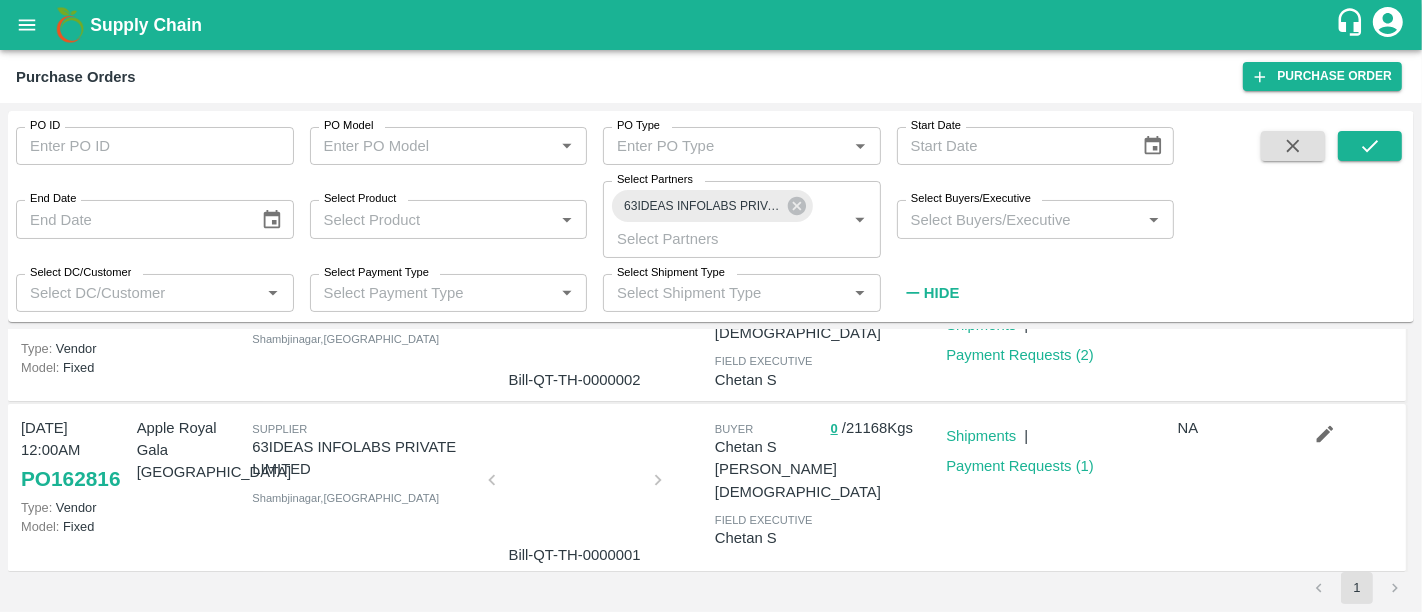 scroll, scrollTop: 121, scrollLeft: 0, axis: vertical 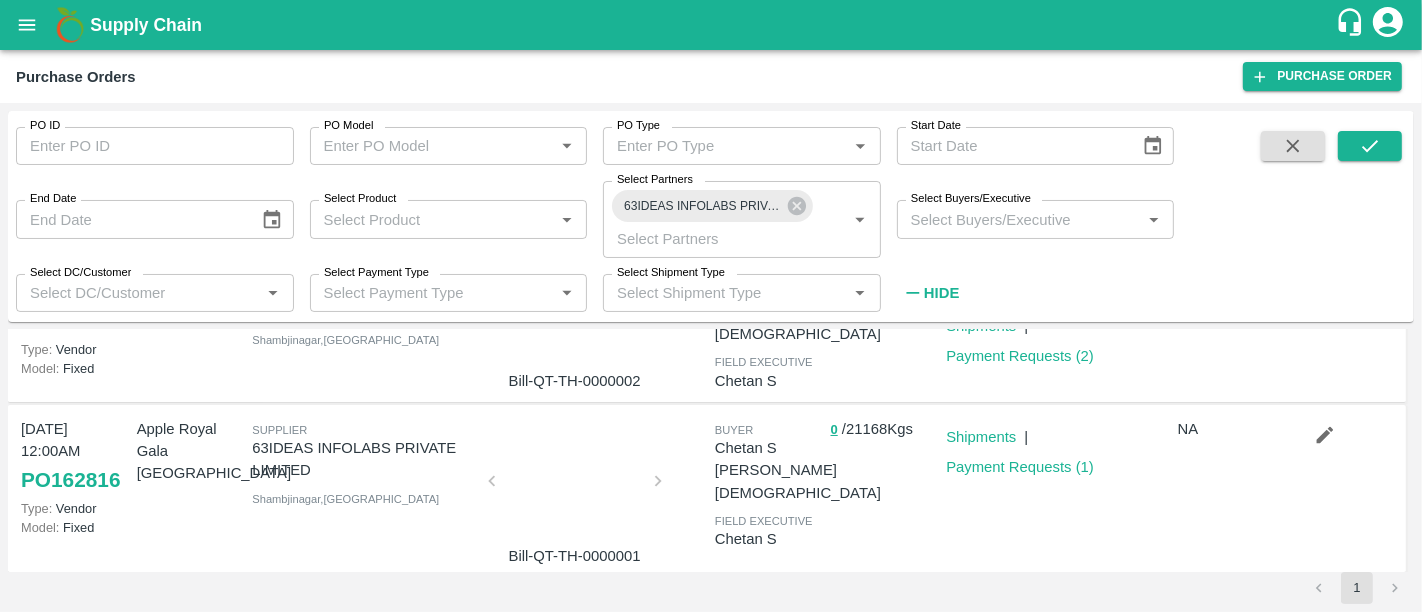 click at bounding box center (575, 487) 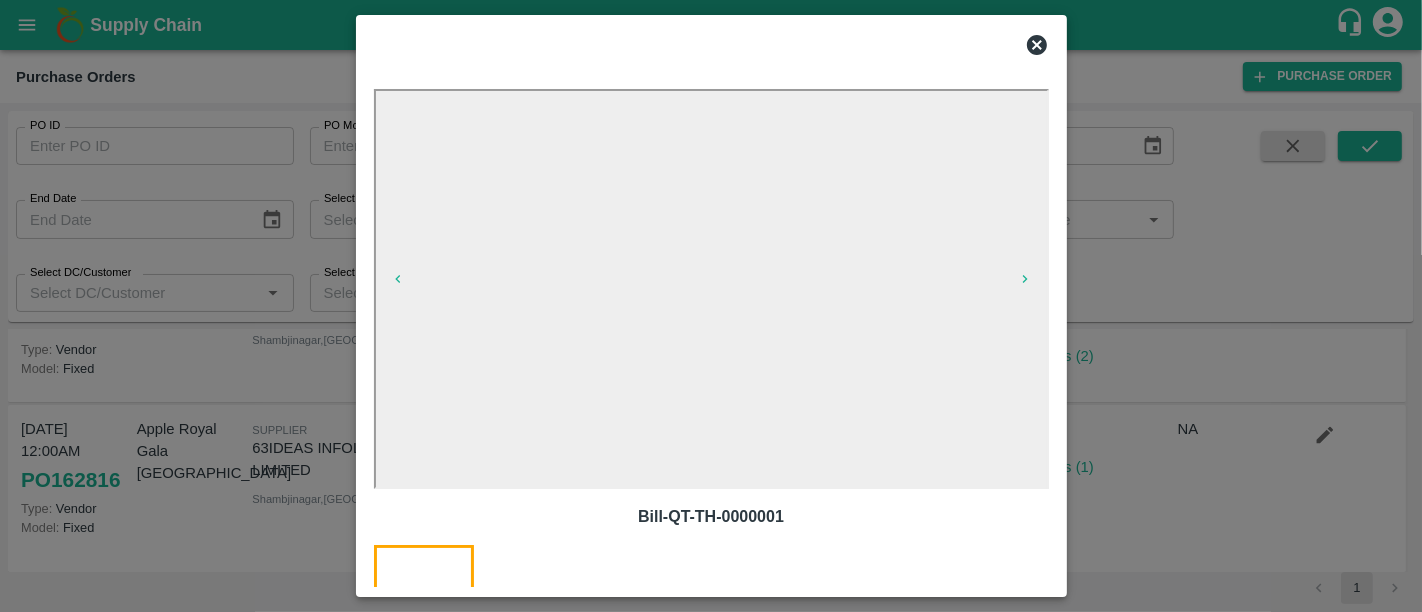 click at bounding box center (711, 306) 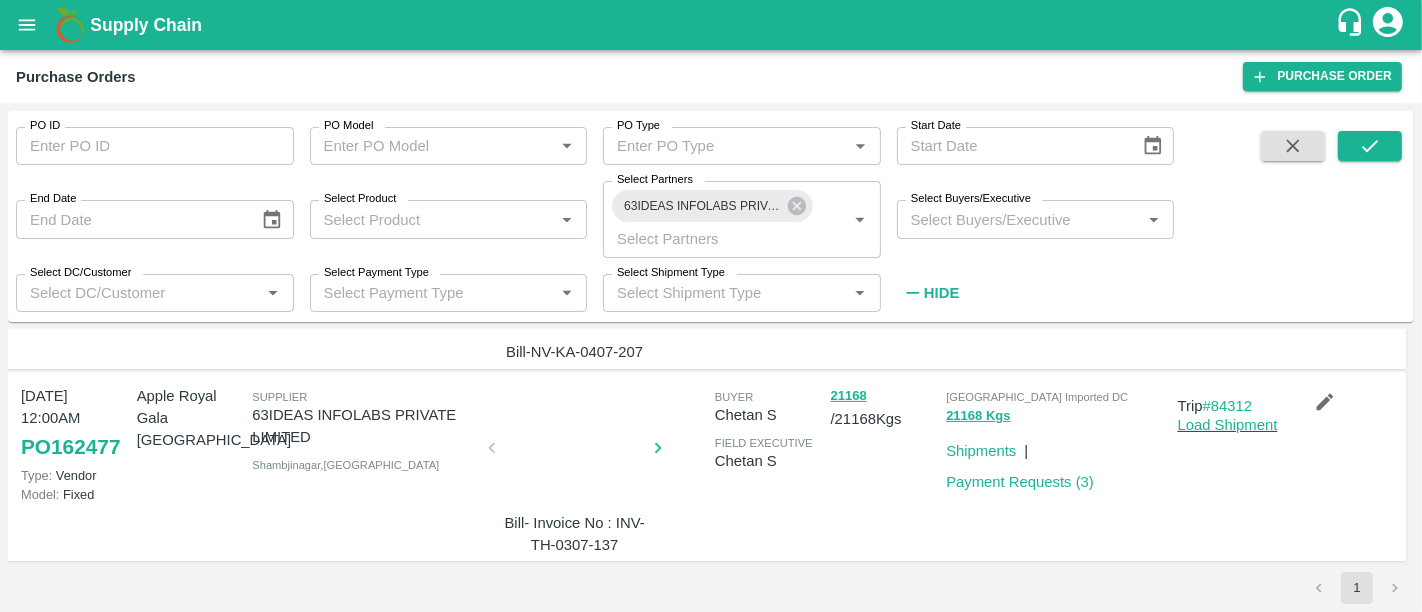 scroll, scrollTop: 473, scrollLeft: 0, axis: vertical 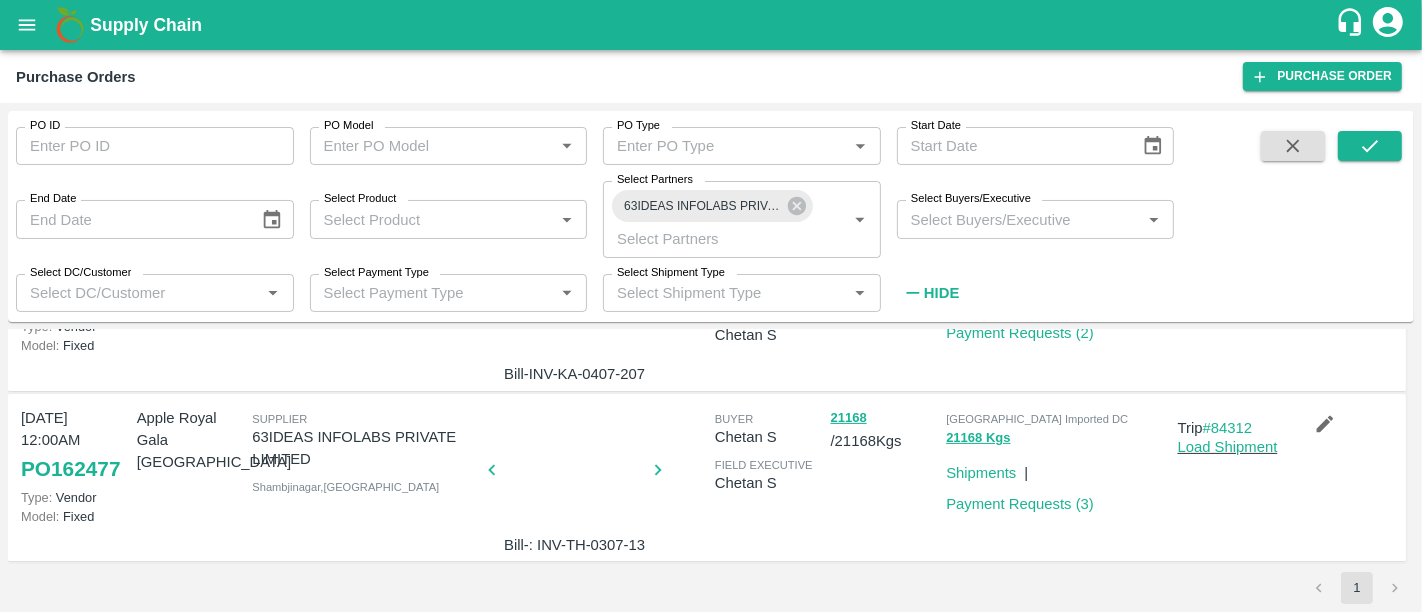 click at bounding box center (575, 476) 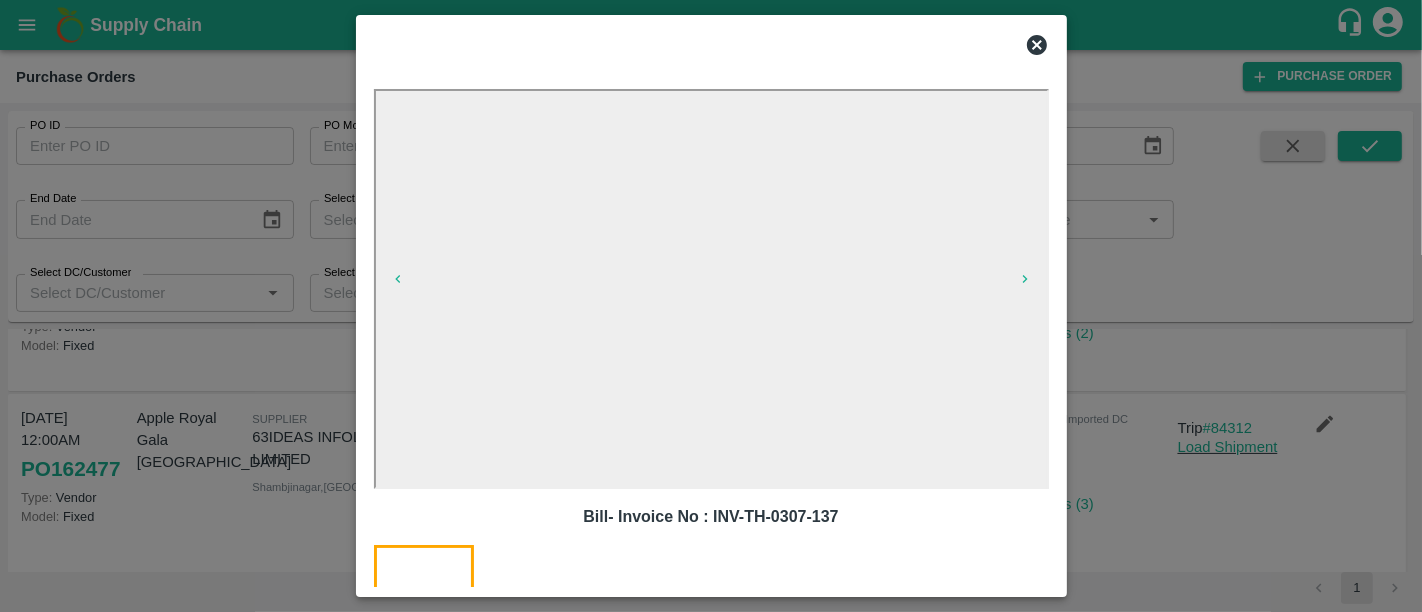 click at bounding box center (711, 306) 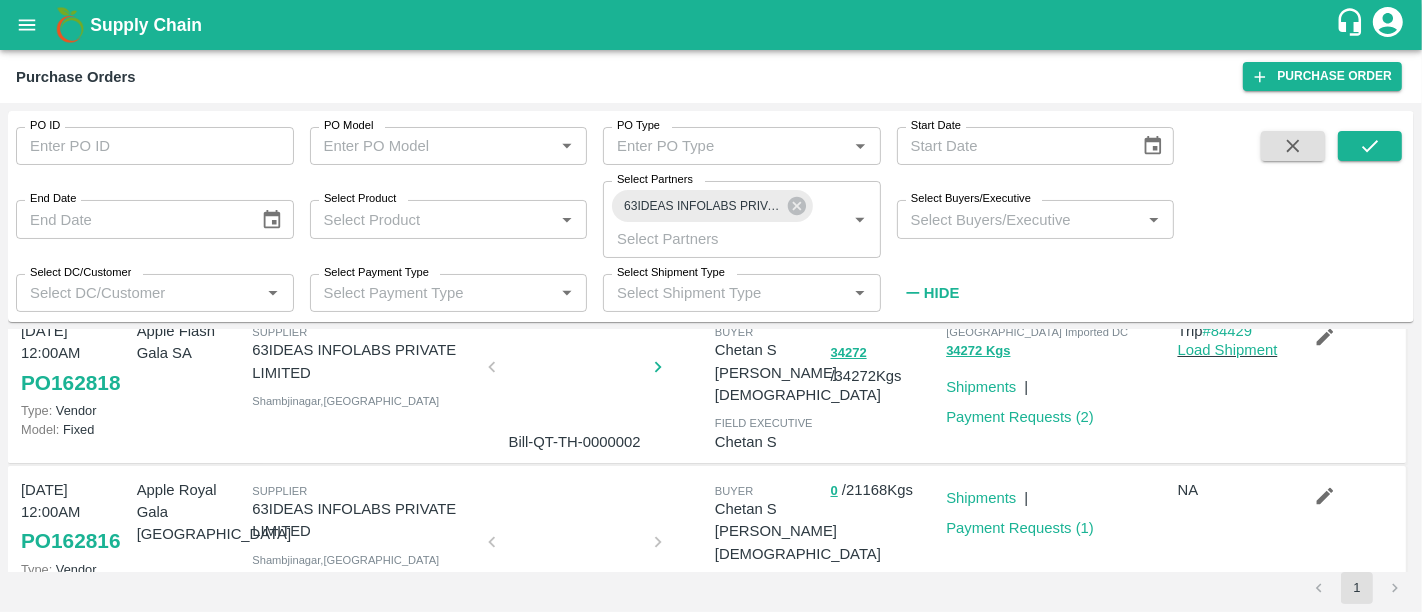 scroll, scrollTop: 0, scrollLeft: 0, axis: both 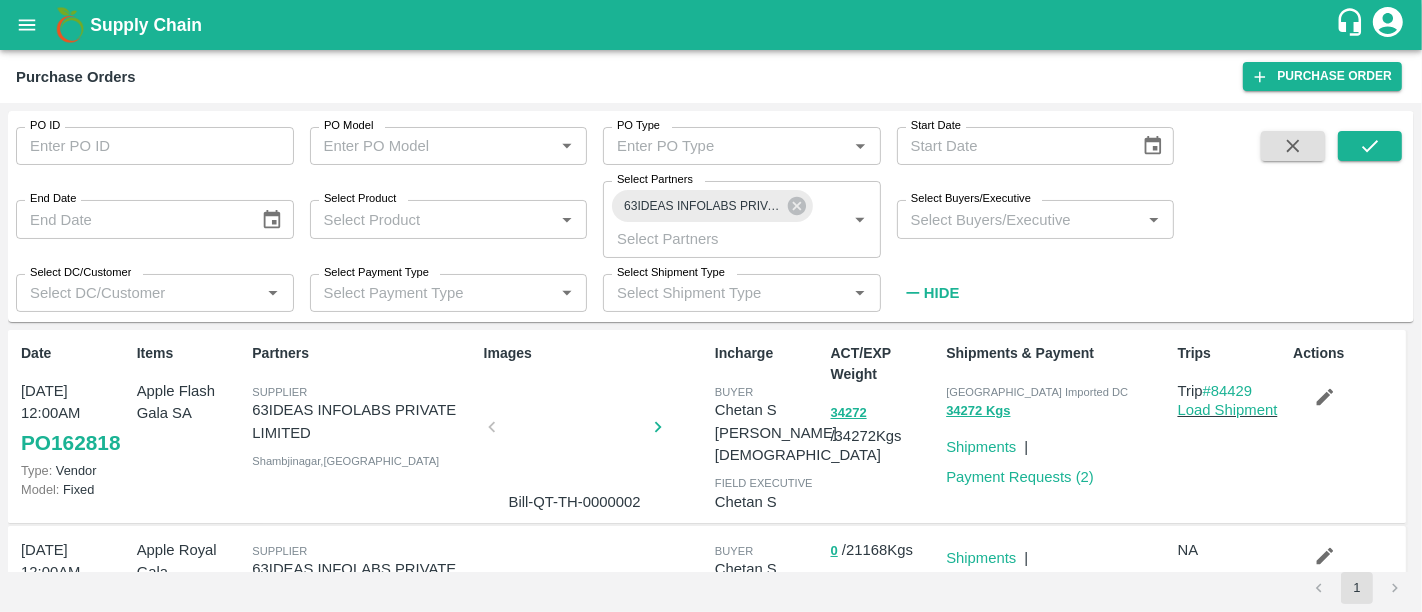 click at bounding box center (575, 433) 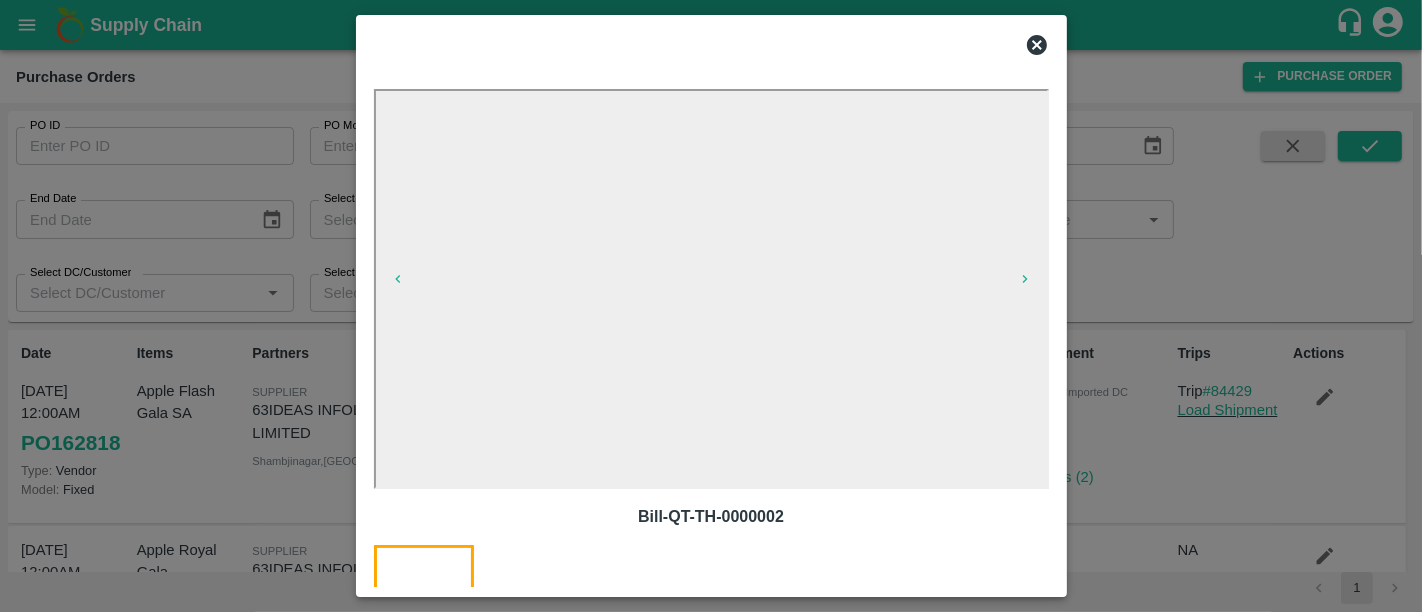 click 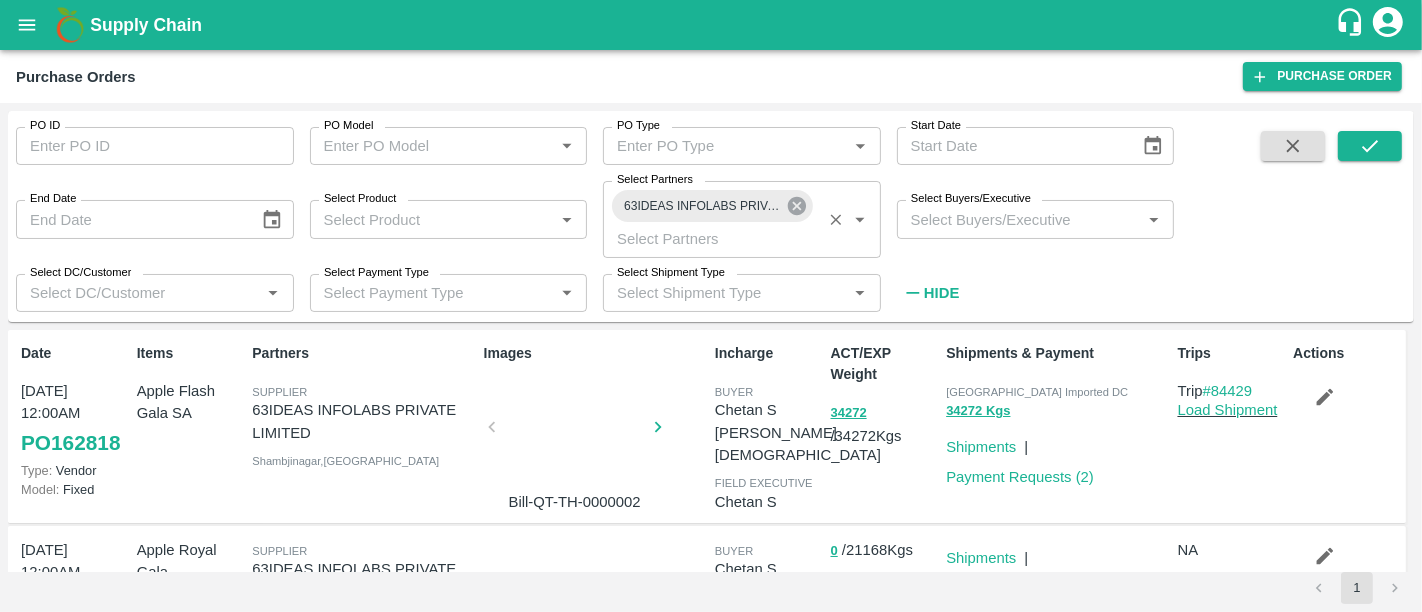 click 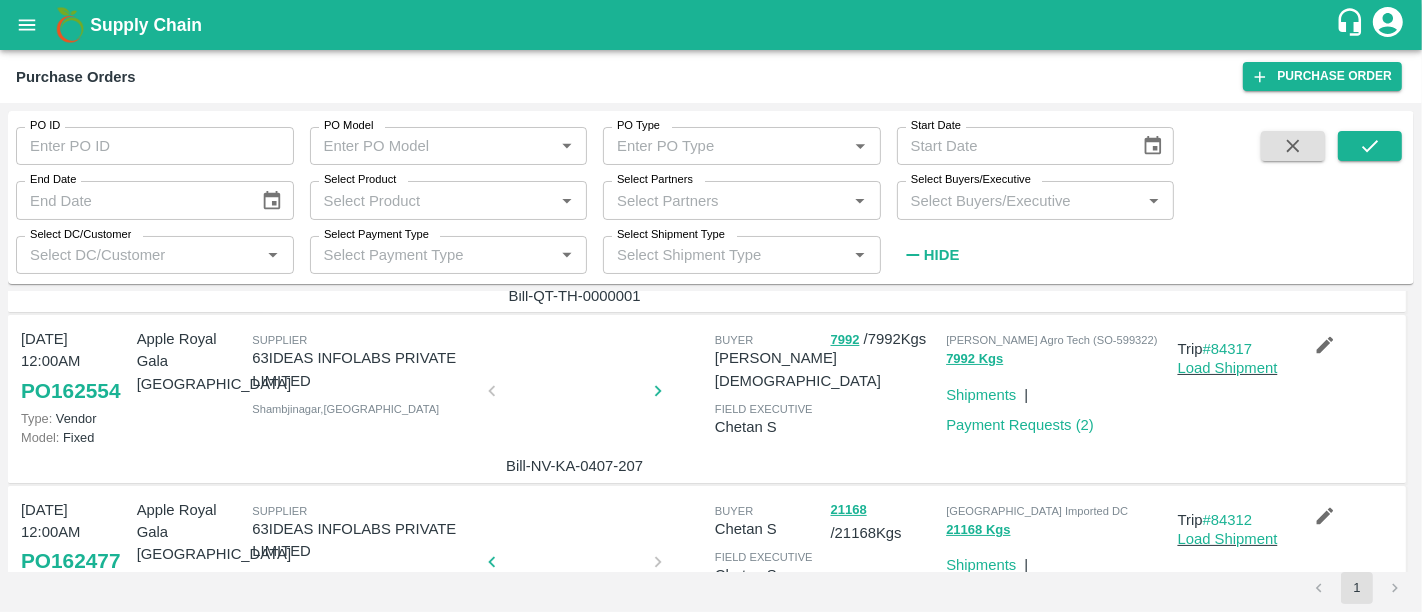 scroll, scrollTop: 0, scrollLeft: 0, axis: both 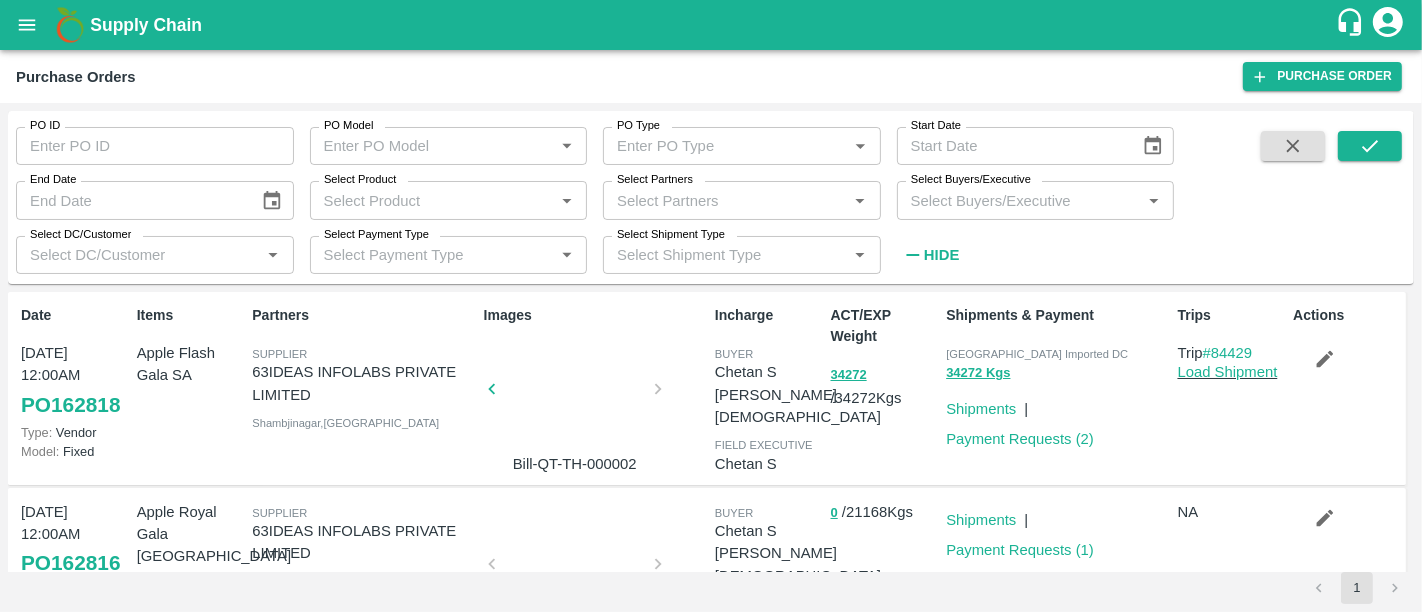 click at bounding box center (575, 570) 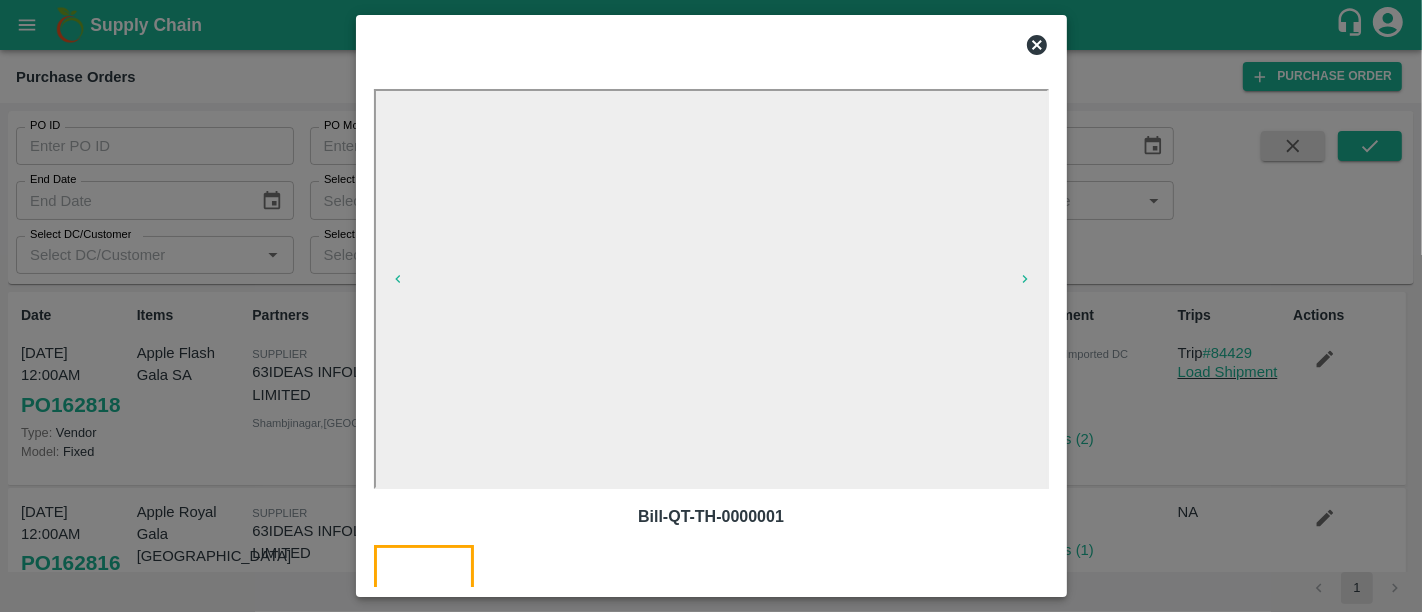 click at bounding box center (711, 306) 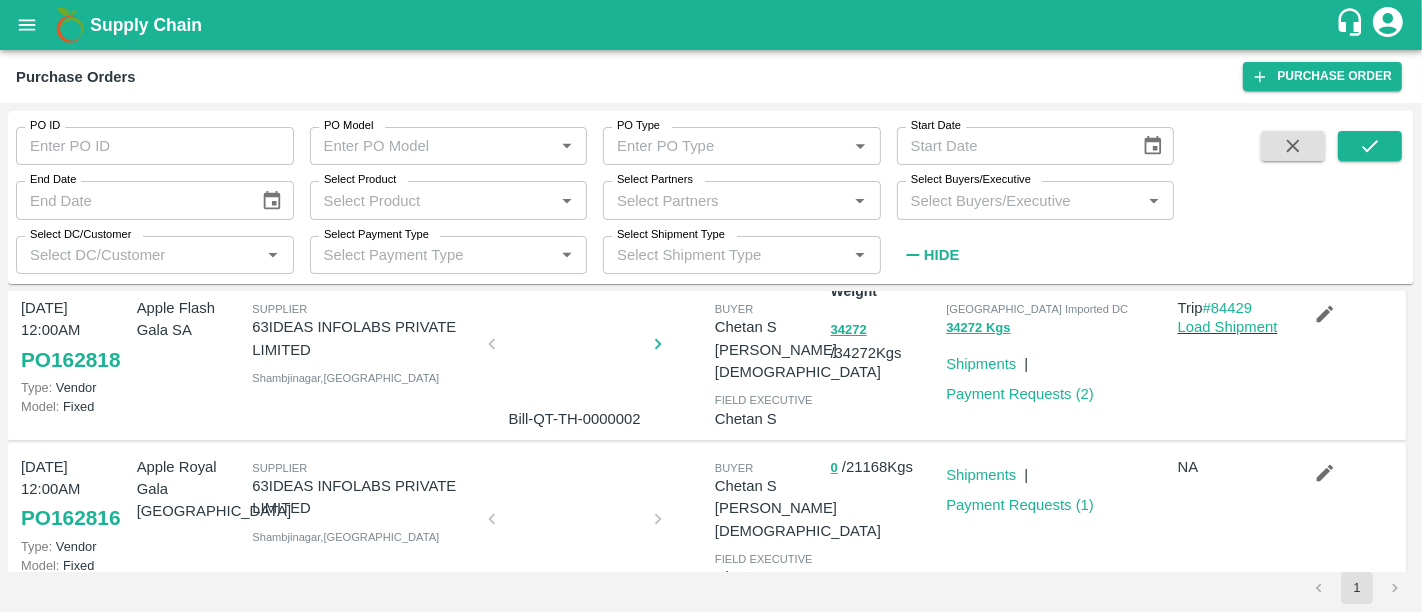 click on "Supply Chain" at bounding box center (146, 25) 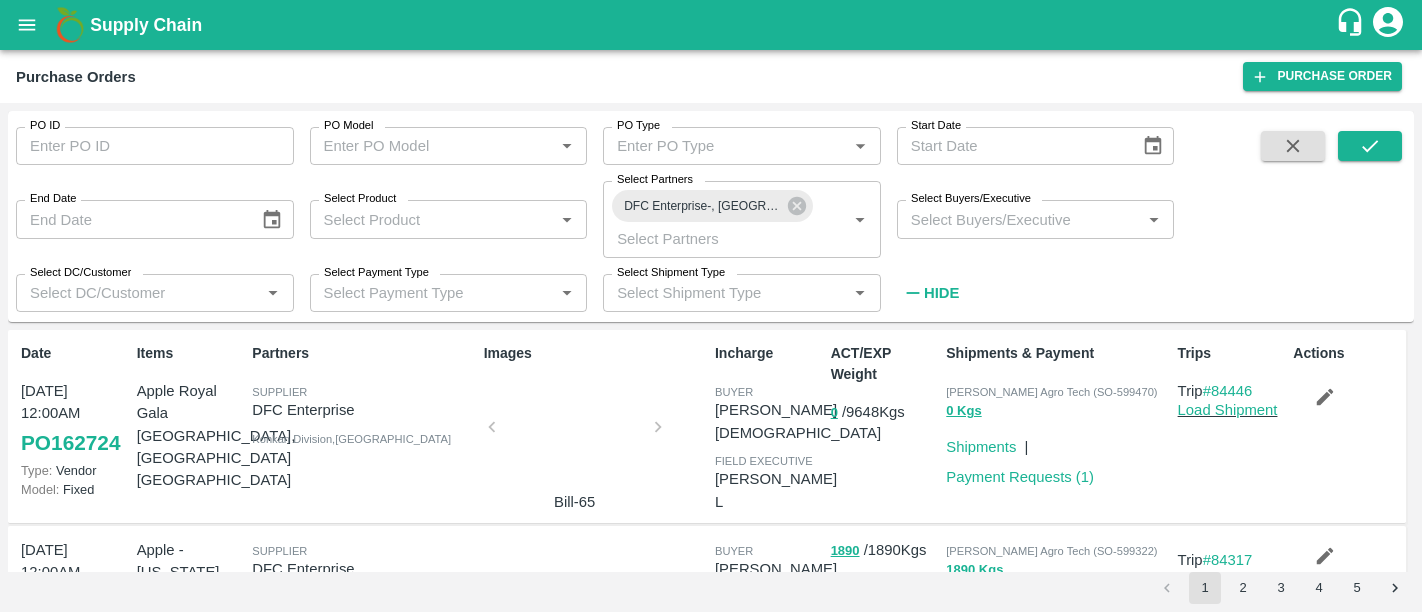 scroll, scrollTop: 0, scrollLeft: 0, axis: both 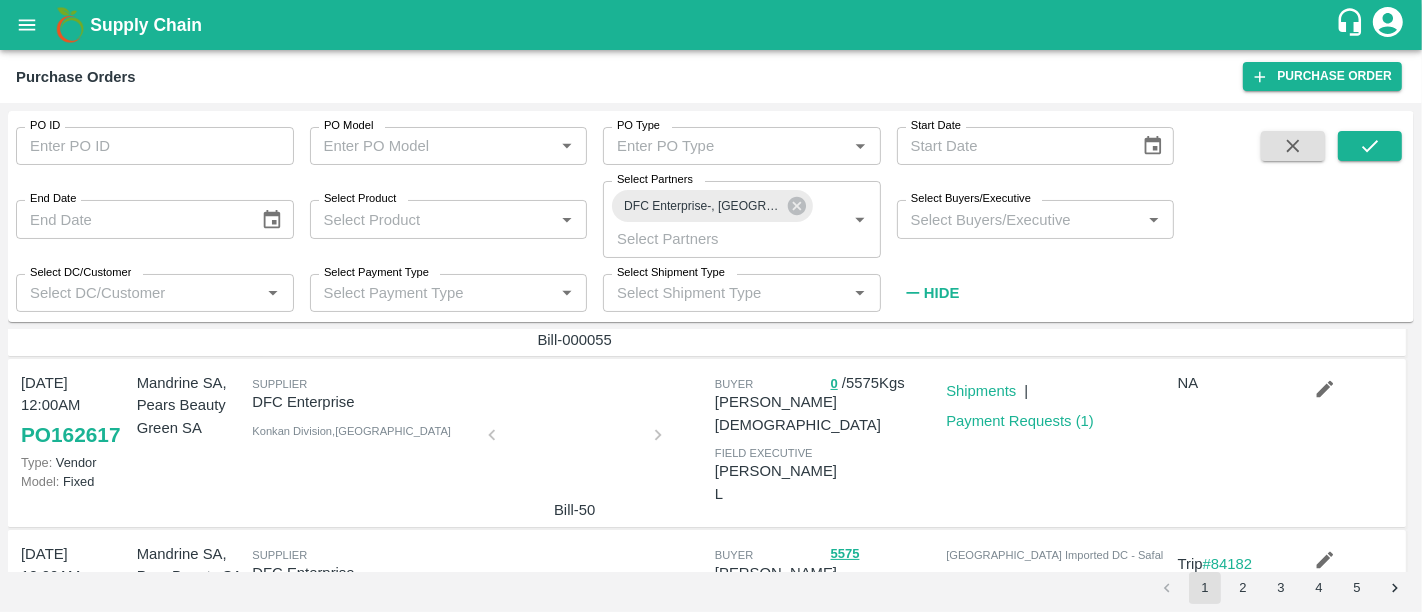 click on "Supply Chain" at bounding box center (146, 25) 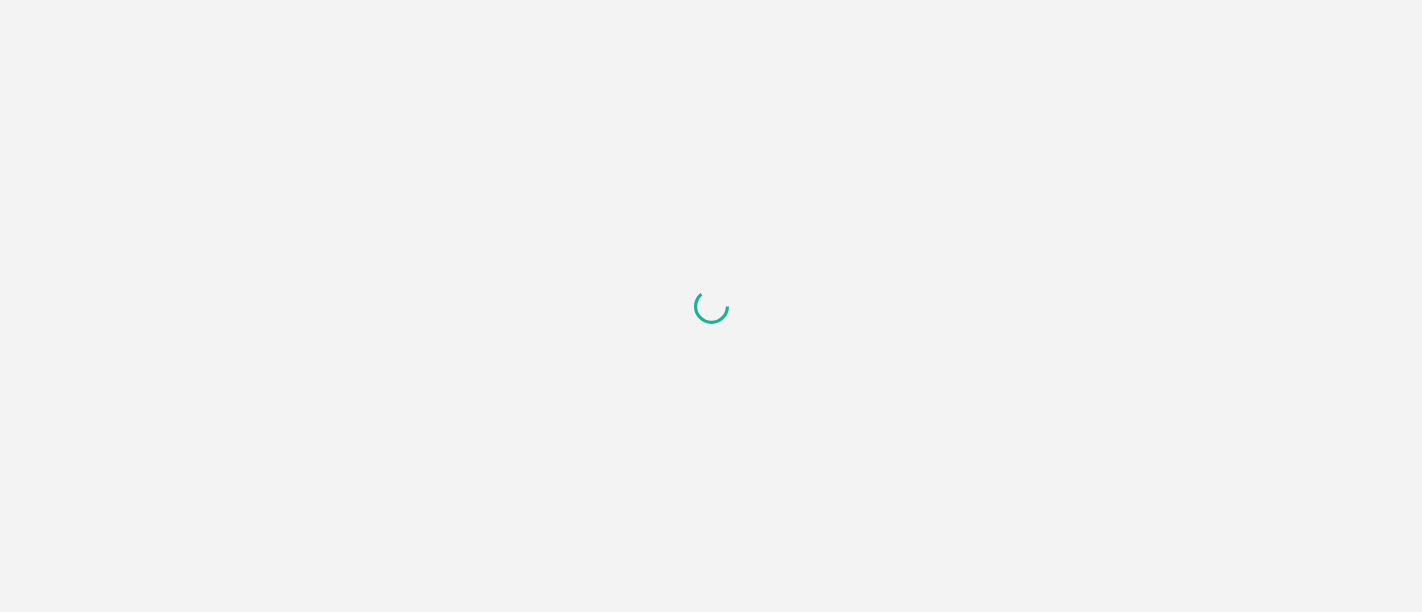 scroll, scrollTop: 0, scrollLeft: 0, axis: both 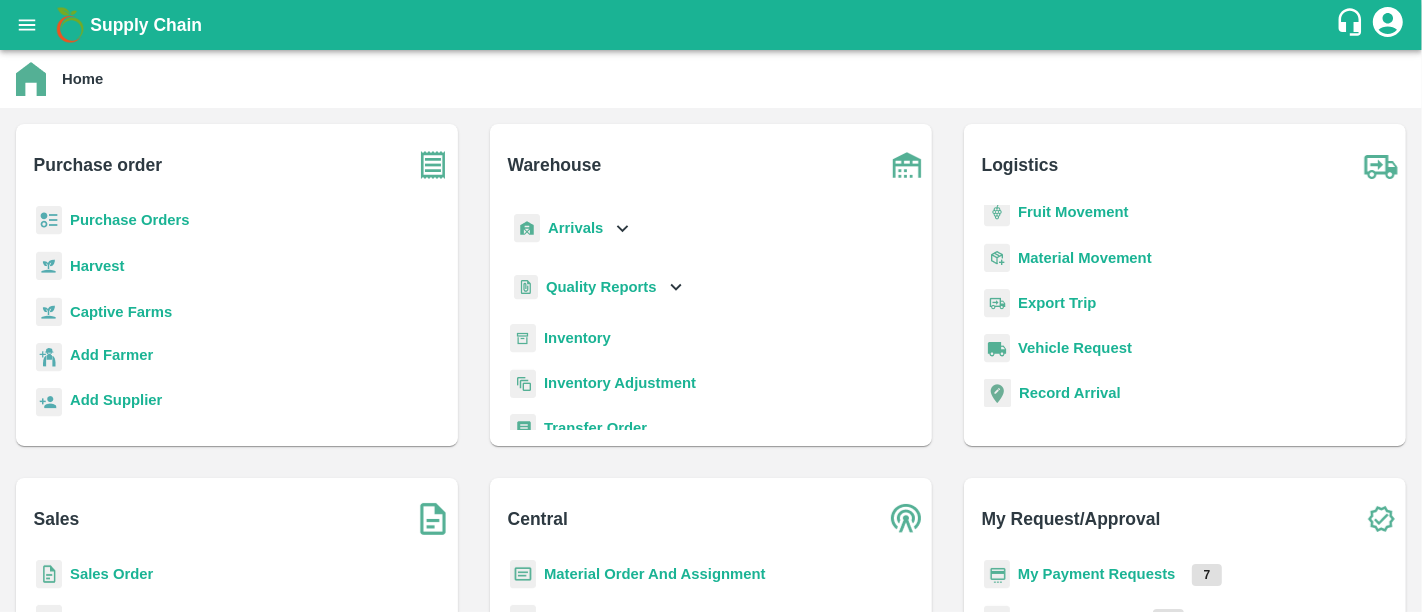 click on "My Payment Requests 7" at bounding box center [1185, 582] 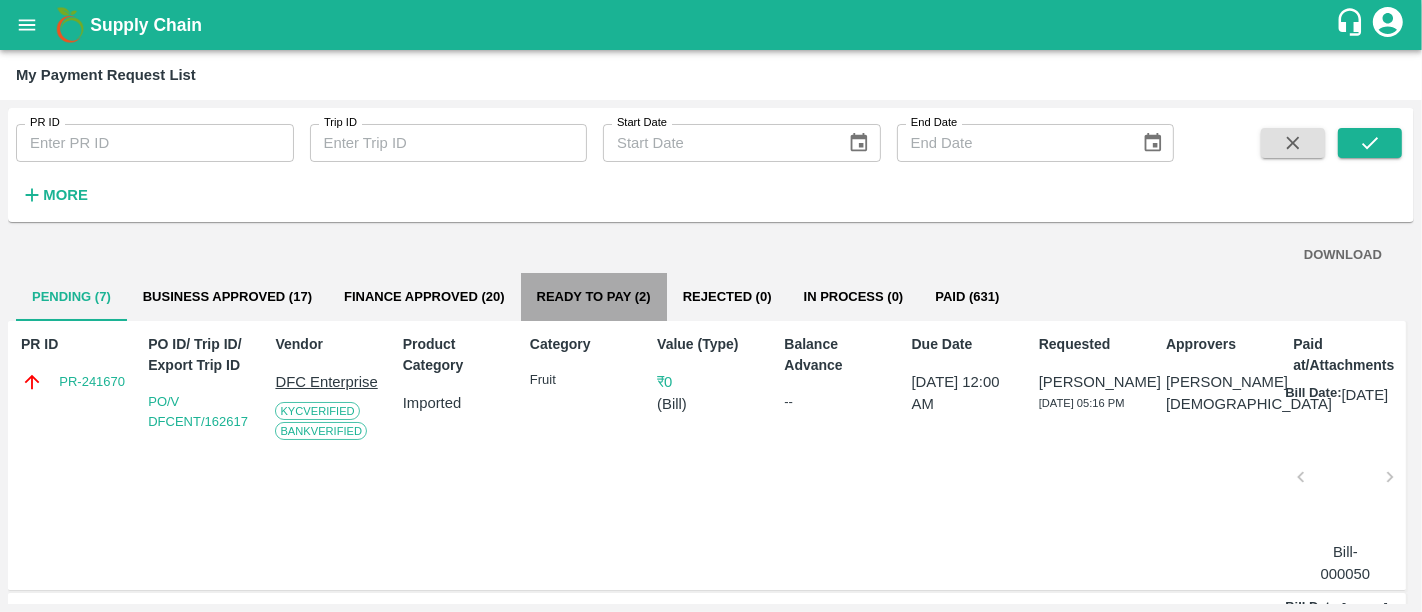 click on "Ready To Pay (2)" at bounding box center (594, 297) 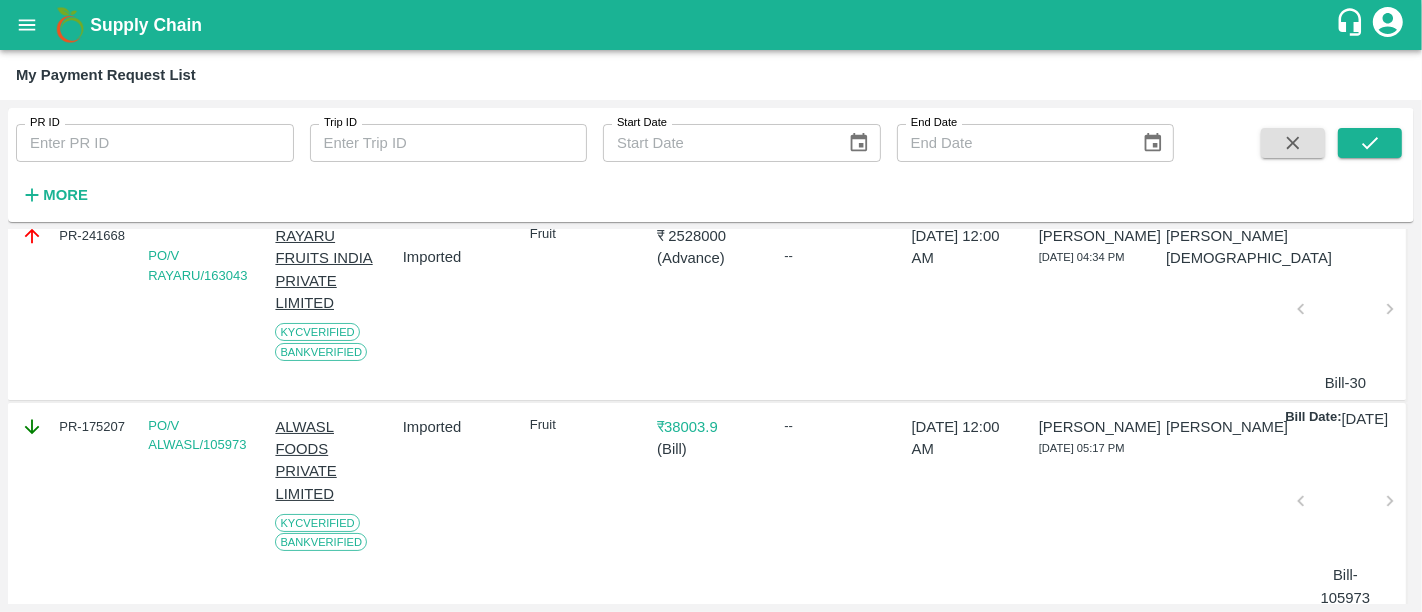 scroll, scrollTop: 0, scrollLeft: 0, axis: both 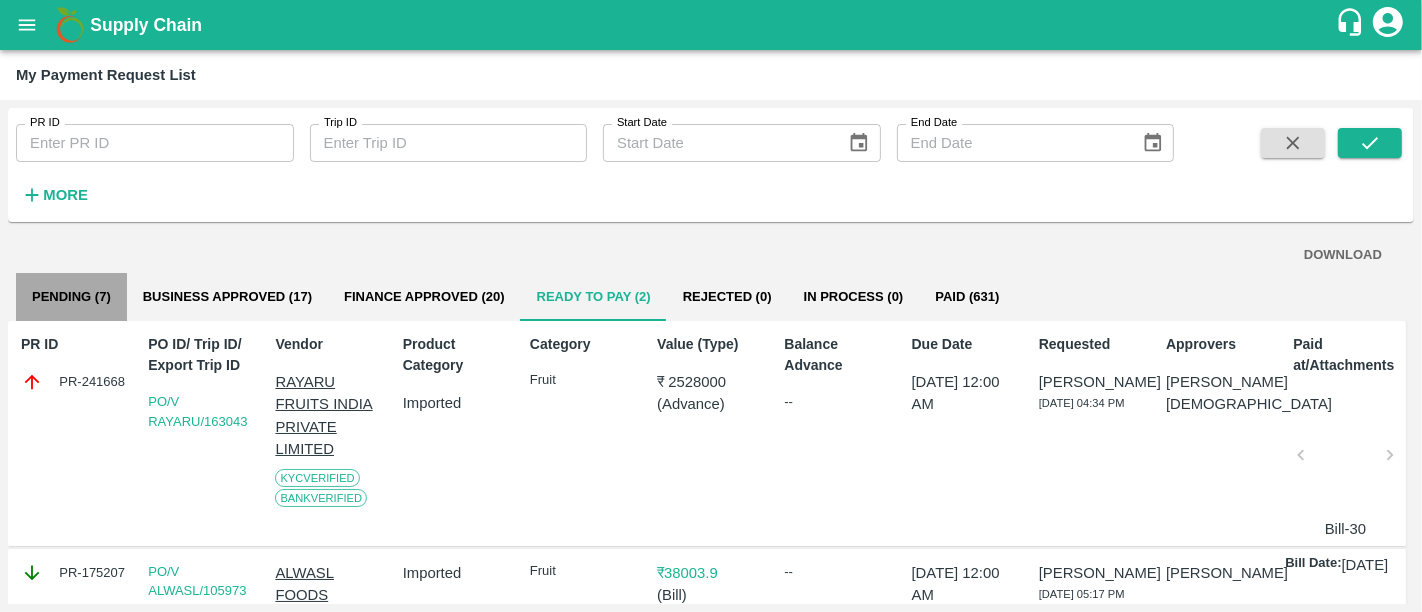 click on "Pending (7)" at bounding box center (71, 297) 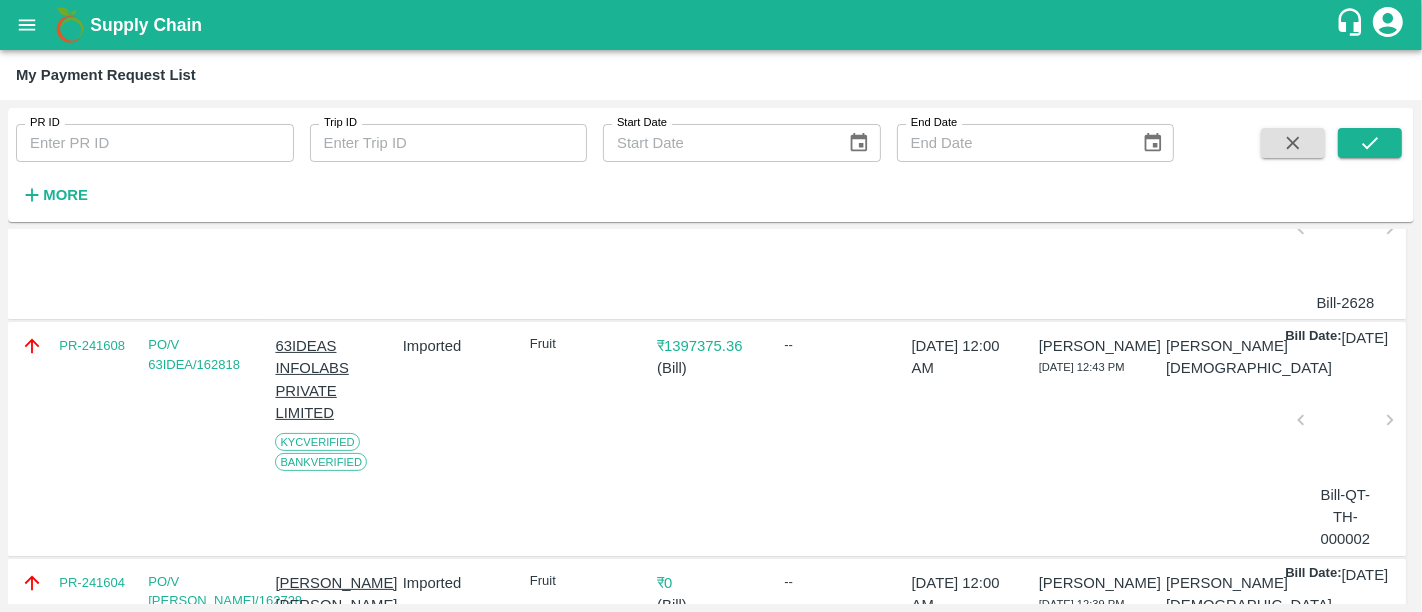 scroll, scrollTop: 0, scrollLeft: 0, axis: both 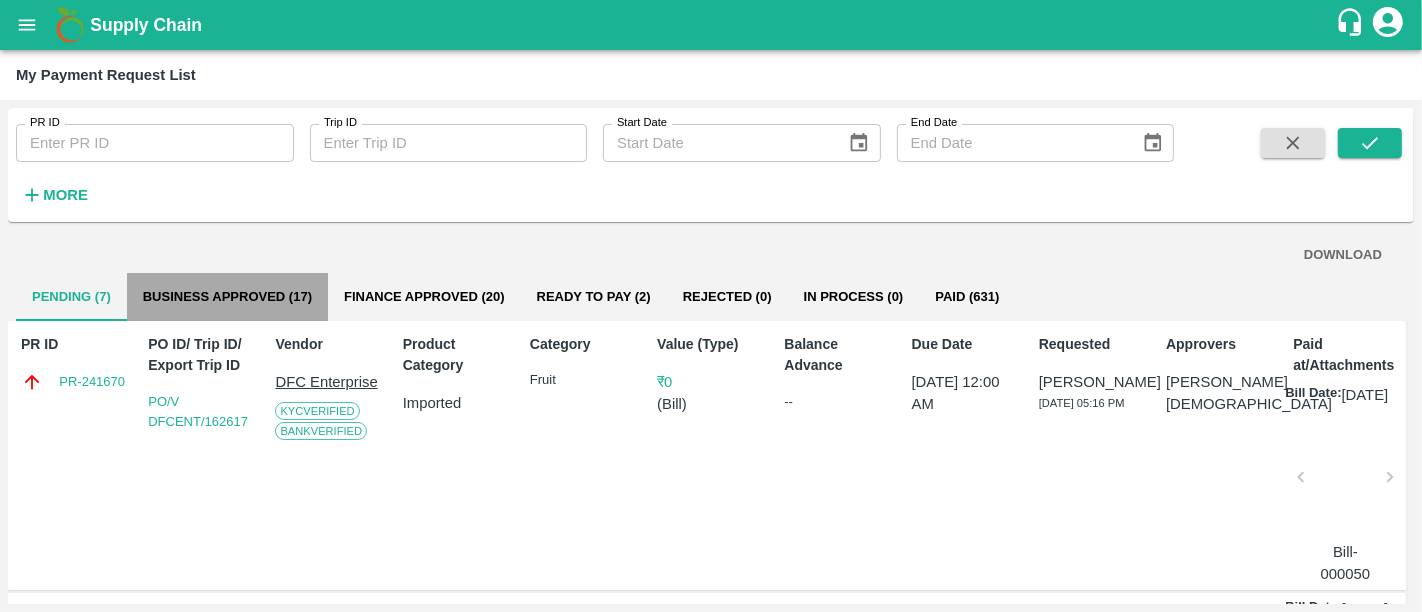 click on "Business Approved (17)" at bounding box center [227, 297] 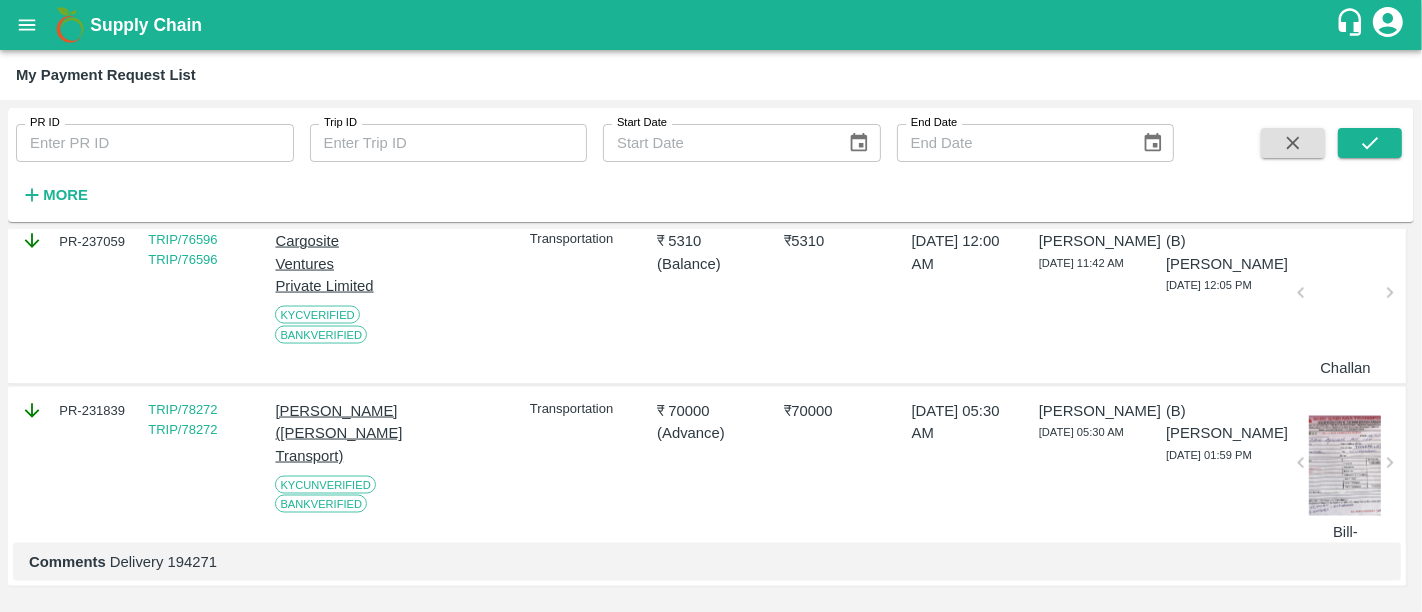 scroll, scrollTop: 2882, scrollLeft: 0, axis: vertical 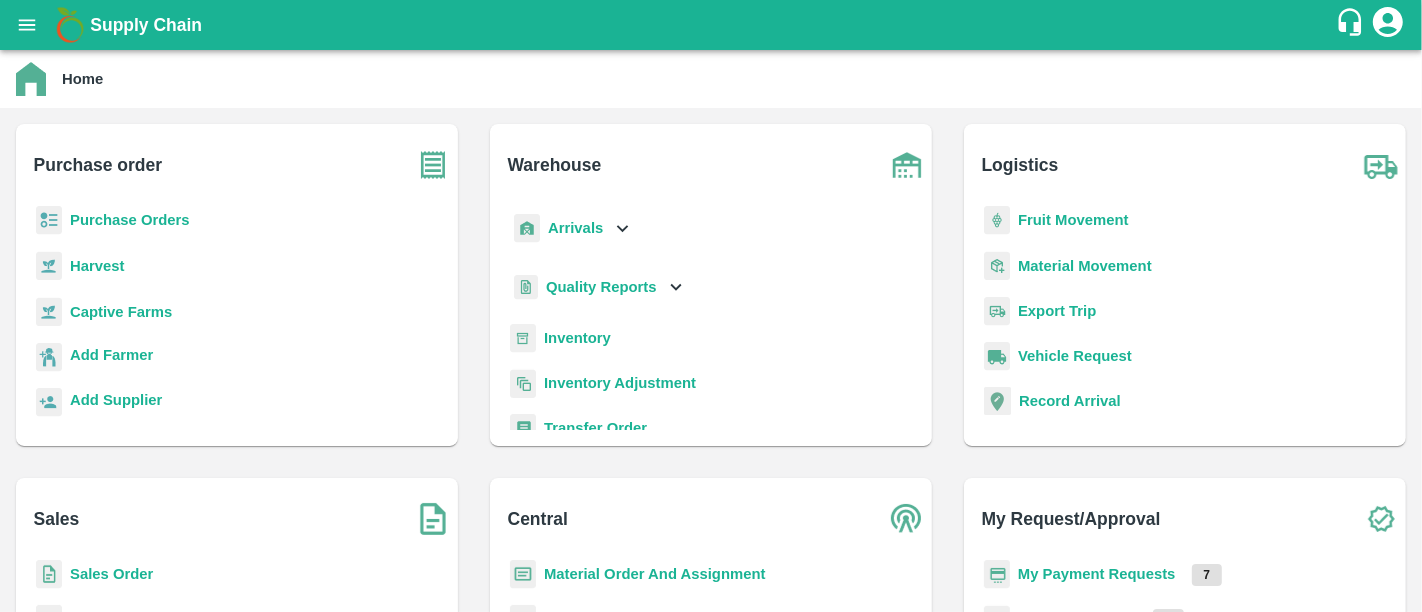 click on "My Payment Requests" at bounding box center [1097, 574] 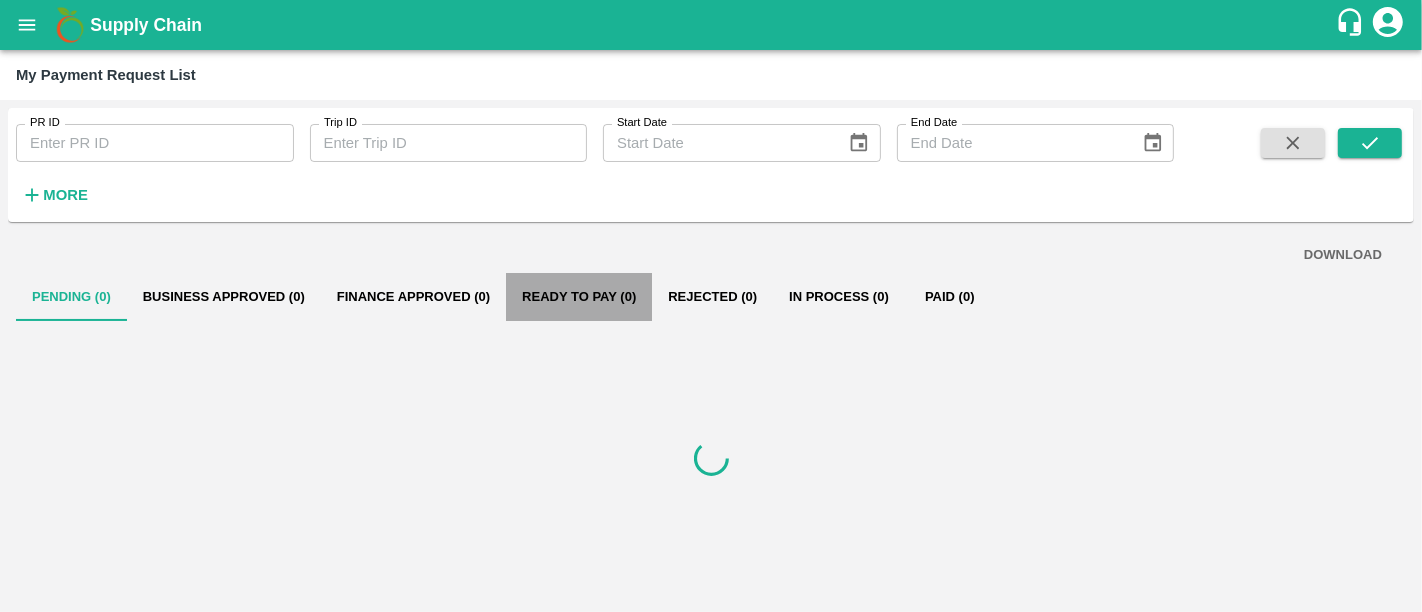 click on "Ready To Pay (0)" at bounding box center [579, 297] 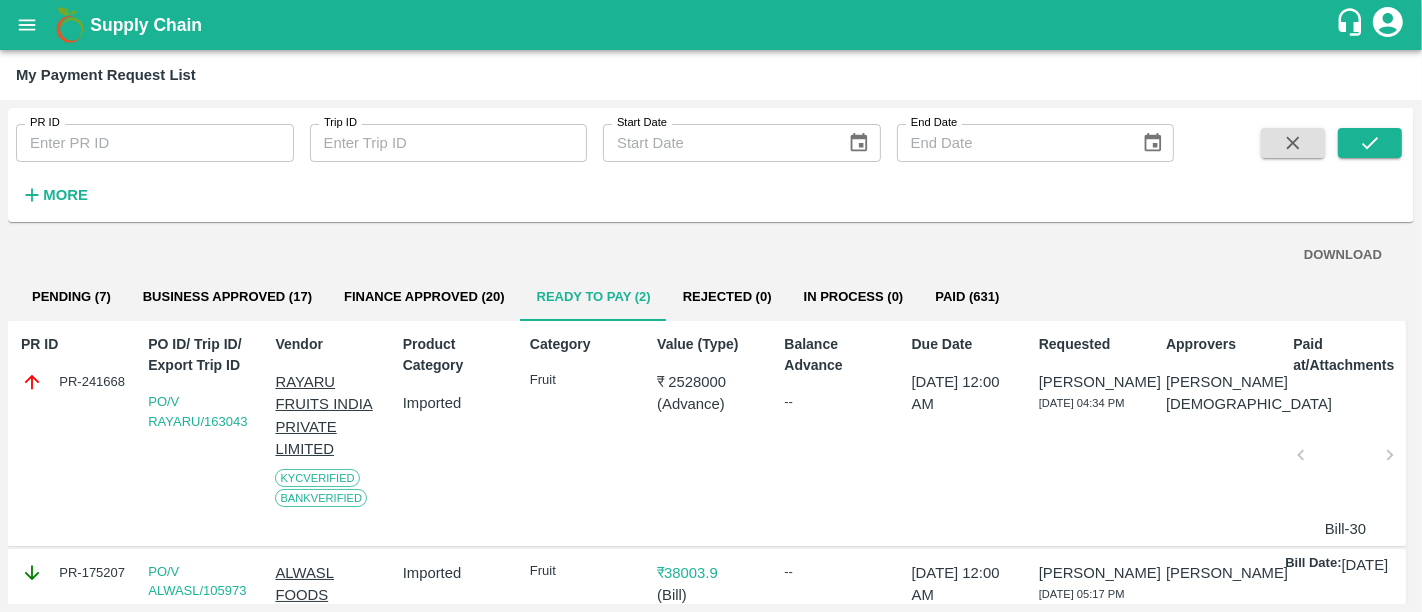 click on "Supply Chain" at bounding box center [712, 25] 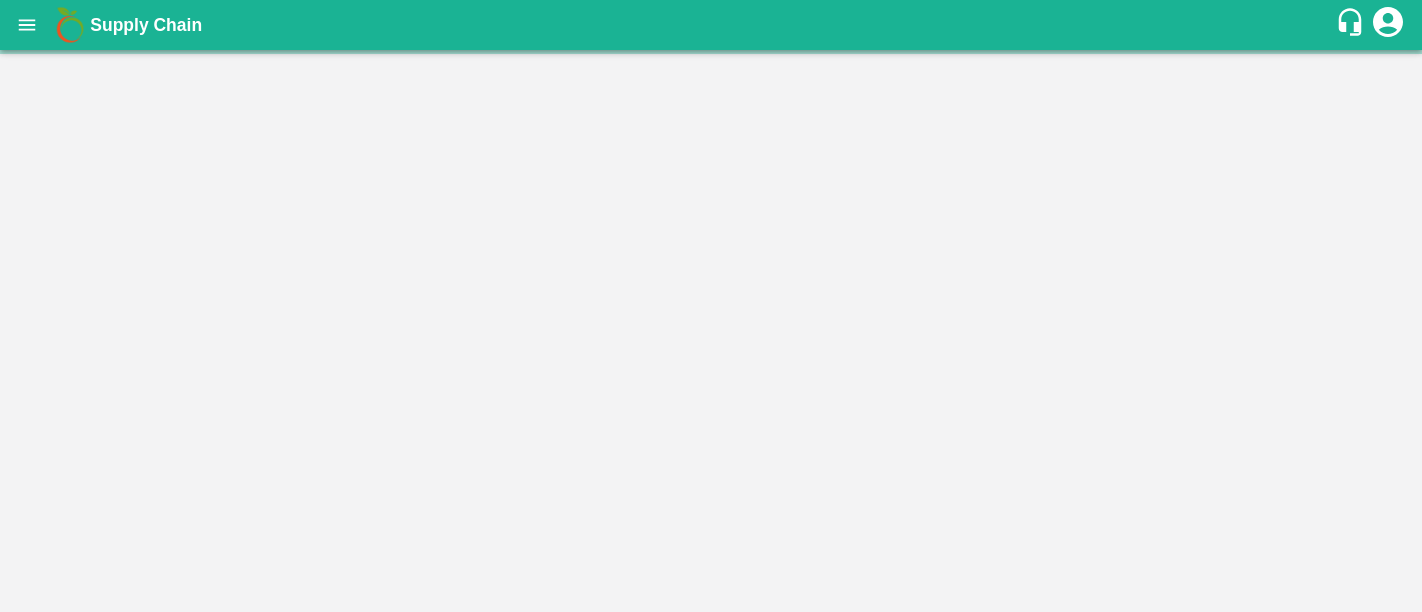 scroll, scrollTop: 0, scrollLeft: 0, axis: both 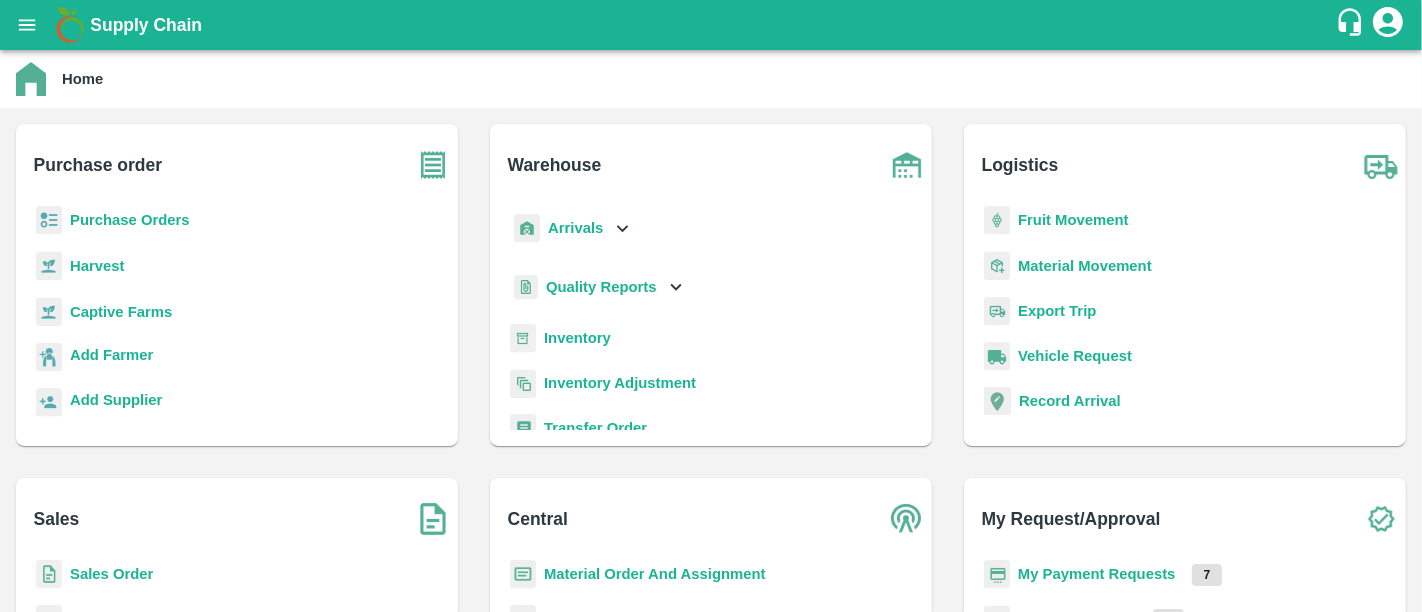 click on "My Payment Requests" at bounding box center (1097, 574) 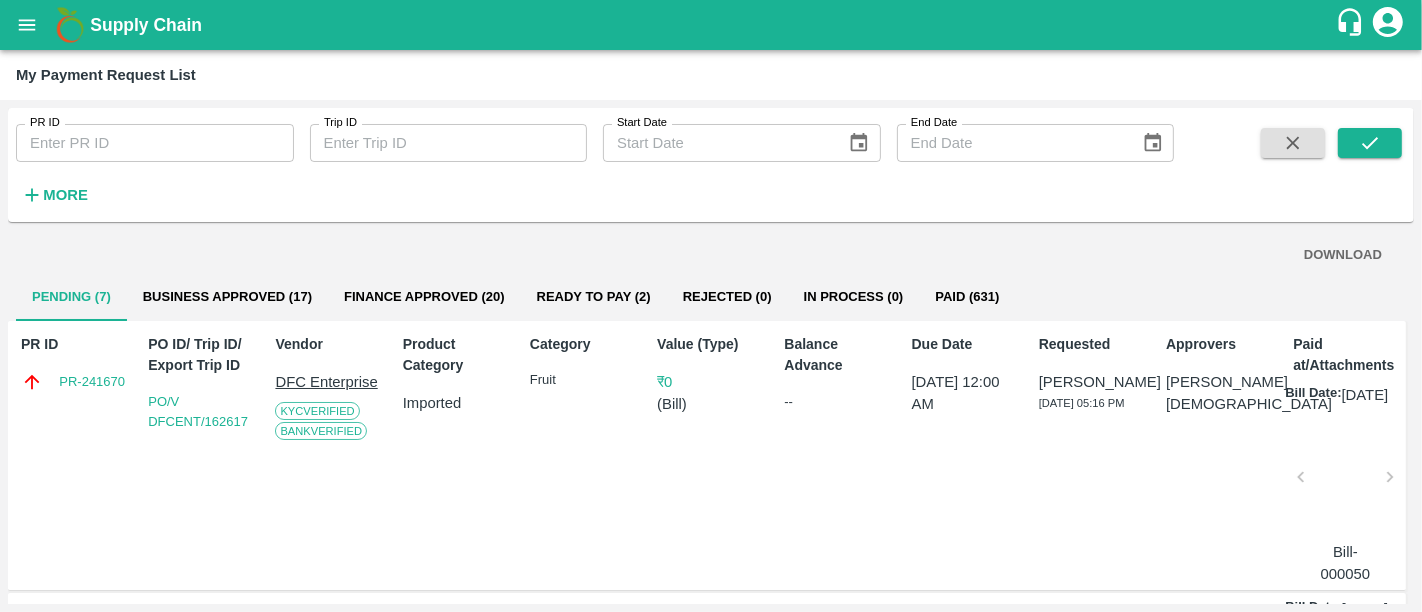click on "( [PERSON_NAME] )" at bounding box center (711, 404) 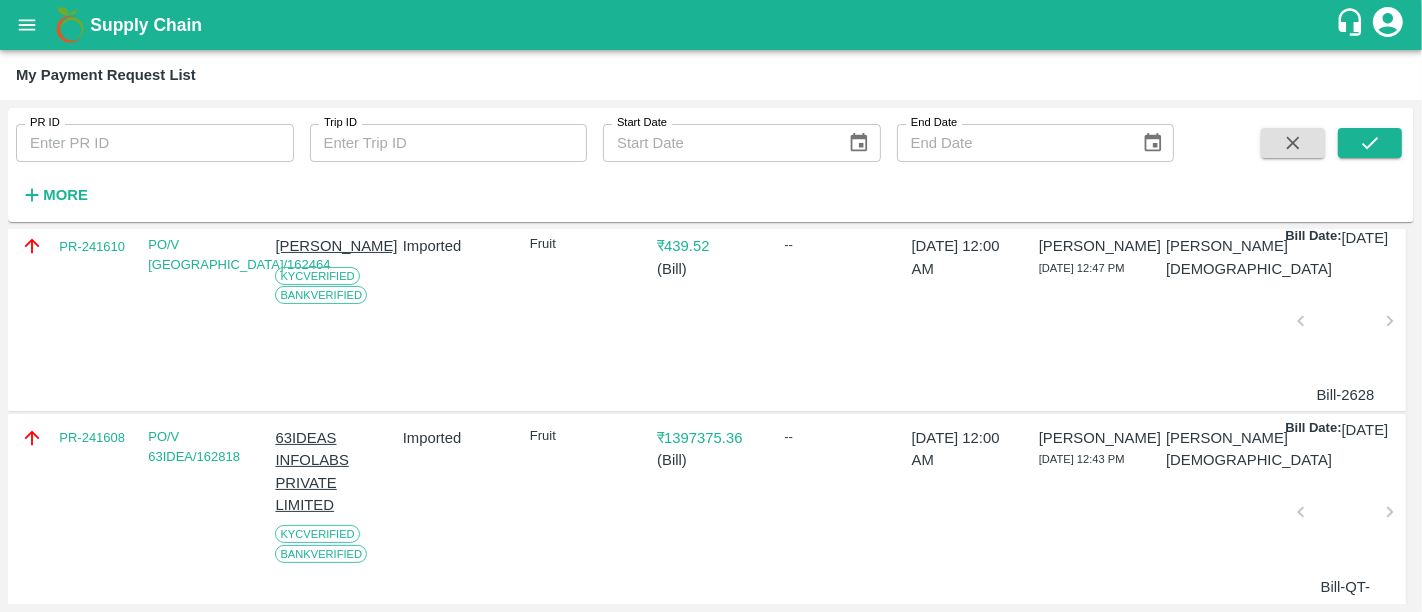 scroll, scrollTop: 0, scrollLeft: 0, axis: both 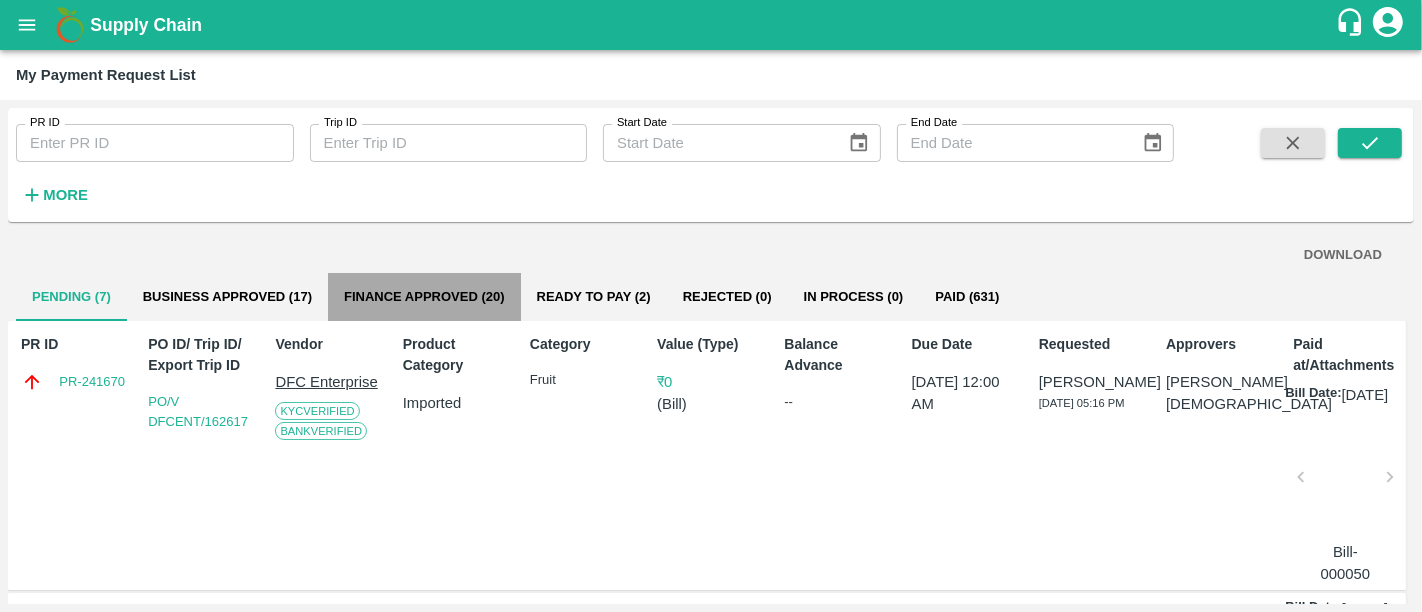 click on "Finance Approved (20)" at bounding box center [424, 297] 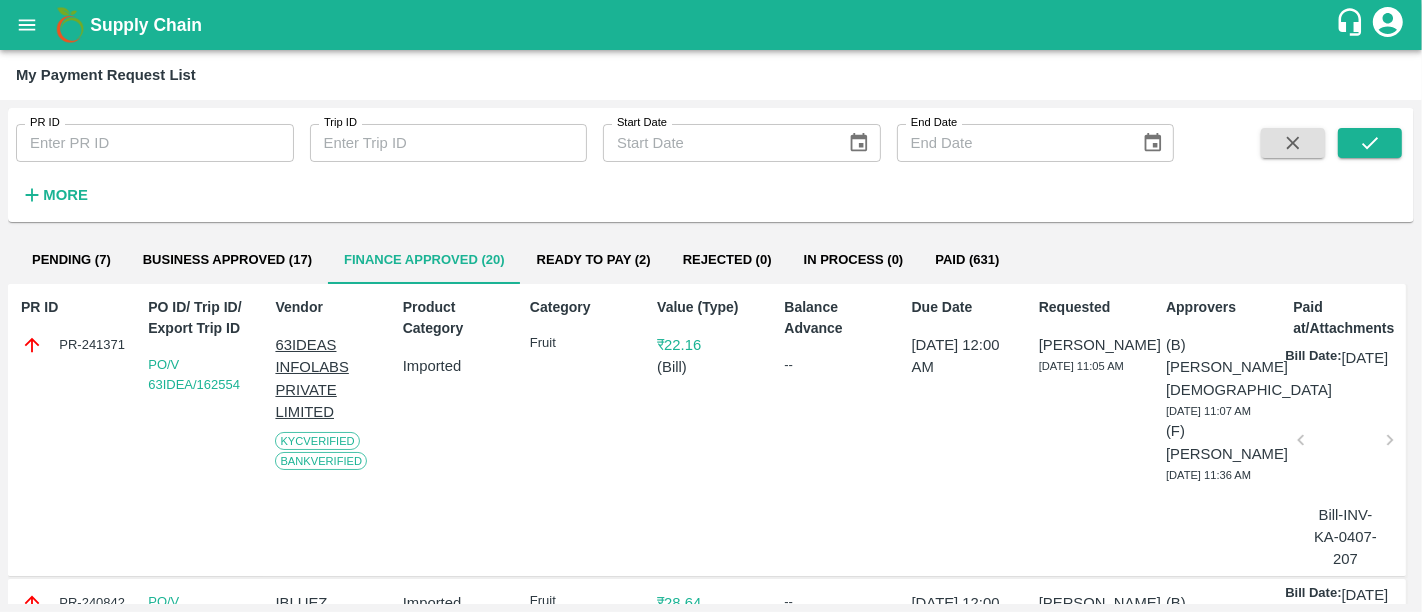 scroll, scrollTop: 30, scrollLeft: 0, axis: vertical 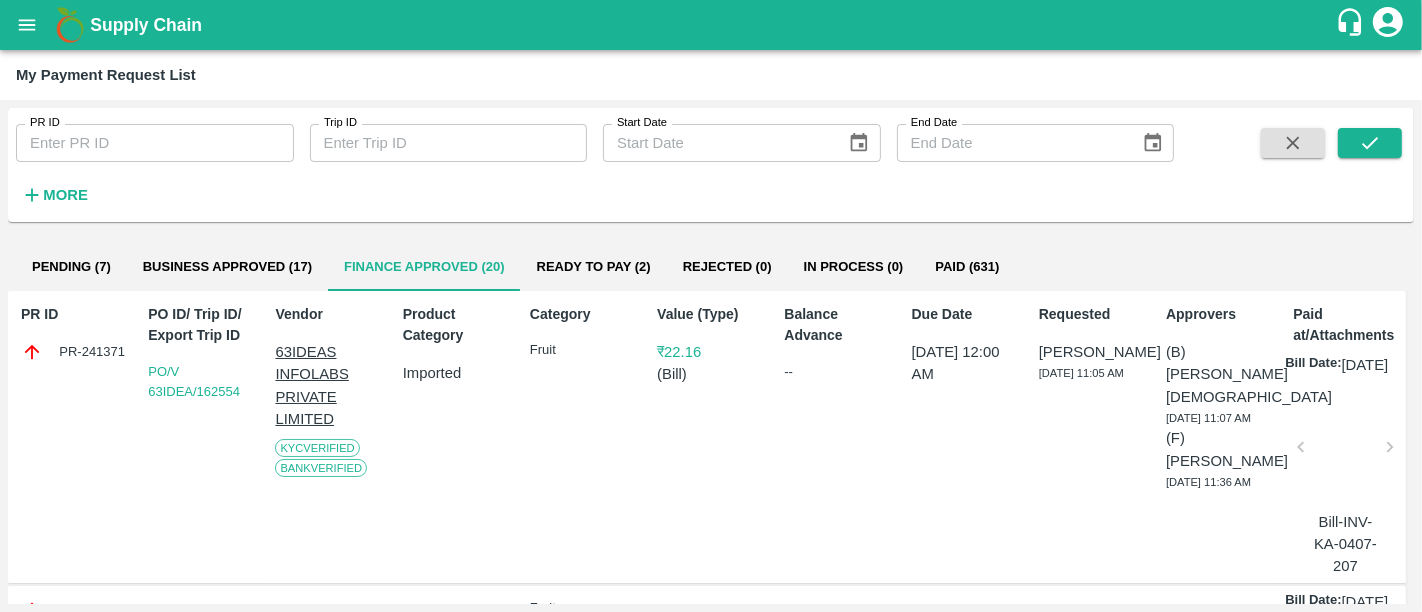 click on "₹  22.16" at bounding box center (711, 352) 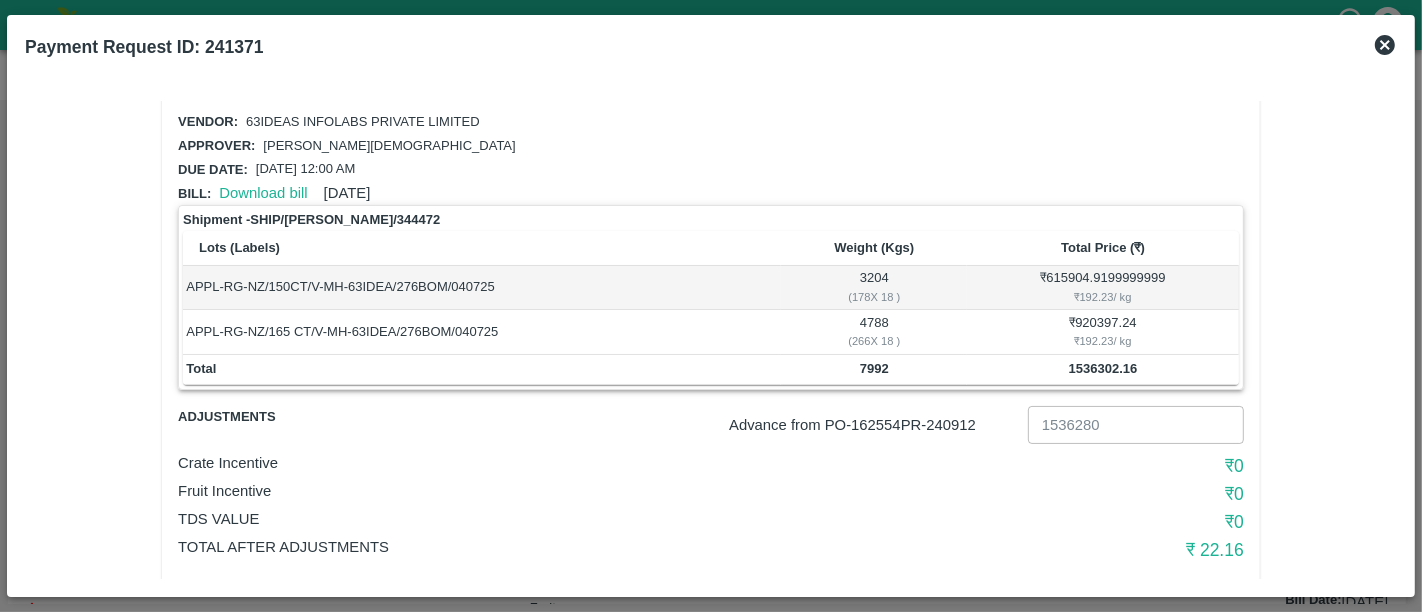 scroll, scrollTop: 60, scrollLeft: 0, axis: vertical 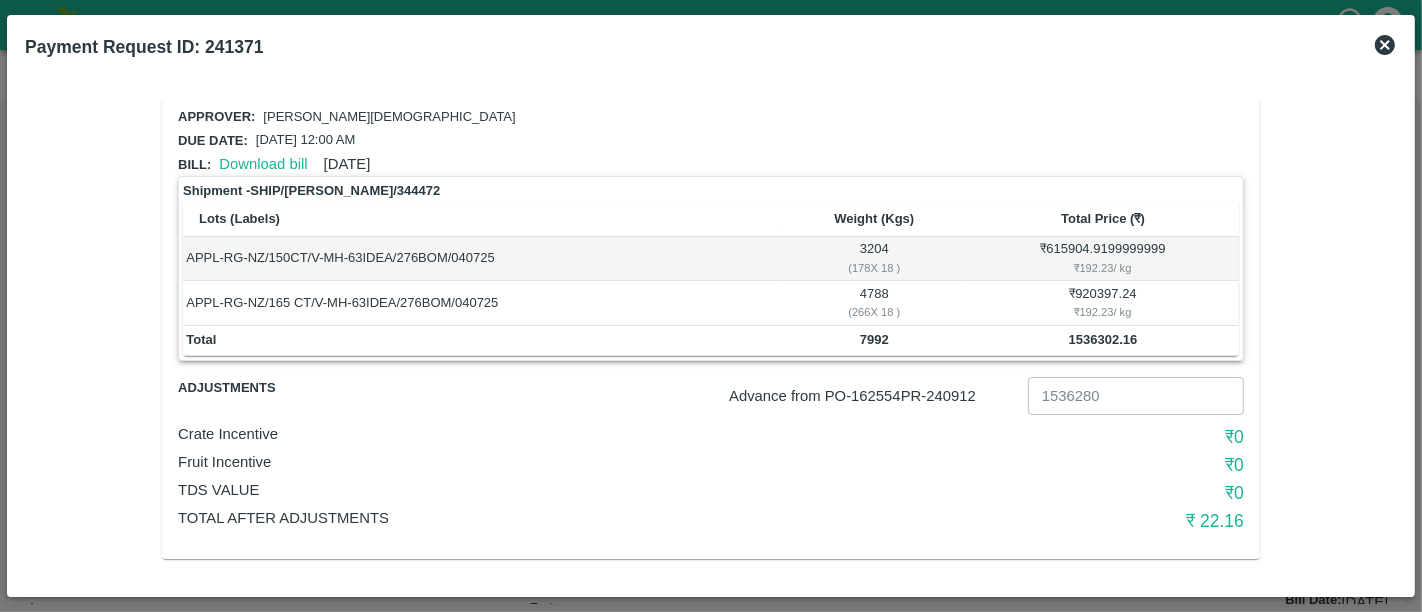 click 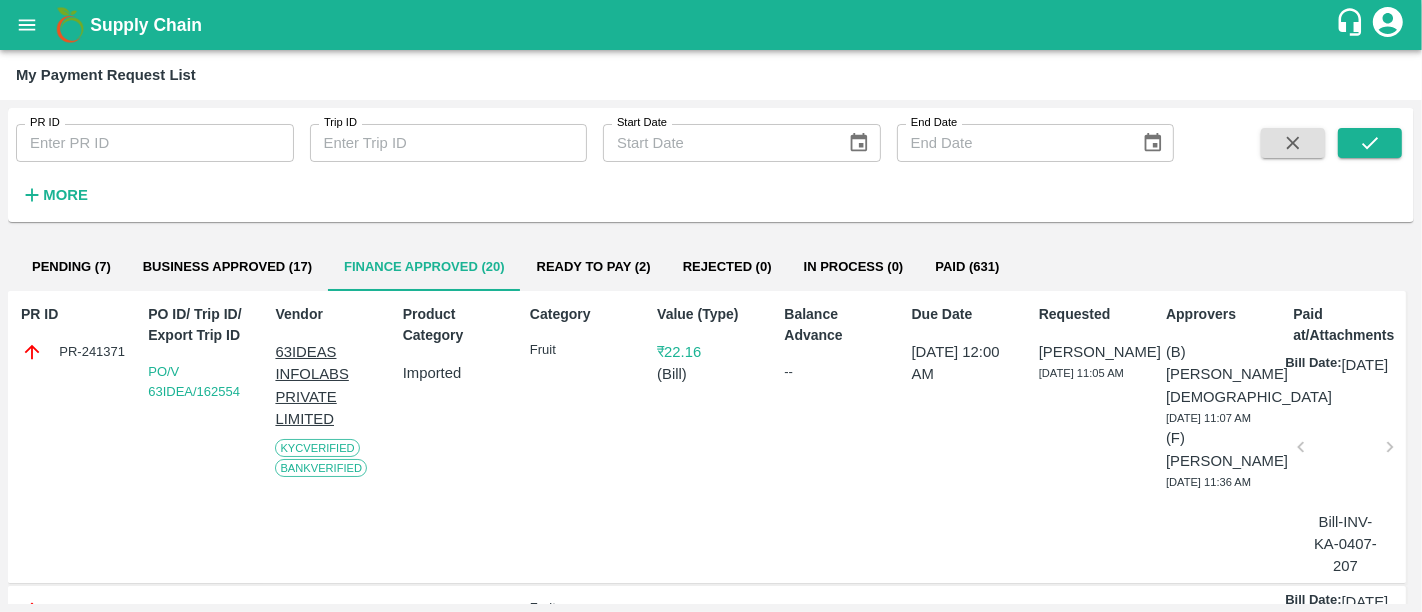 click on "Supply Chain" at bounding box center (711, 25) 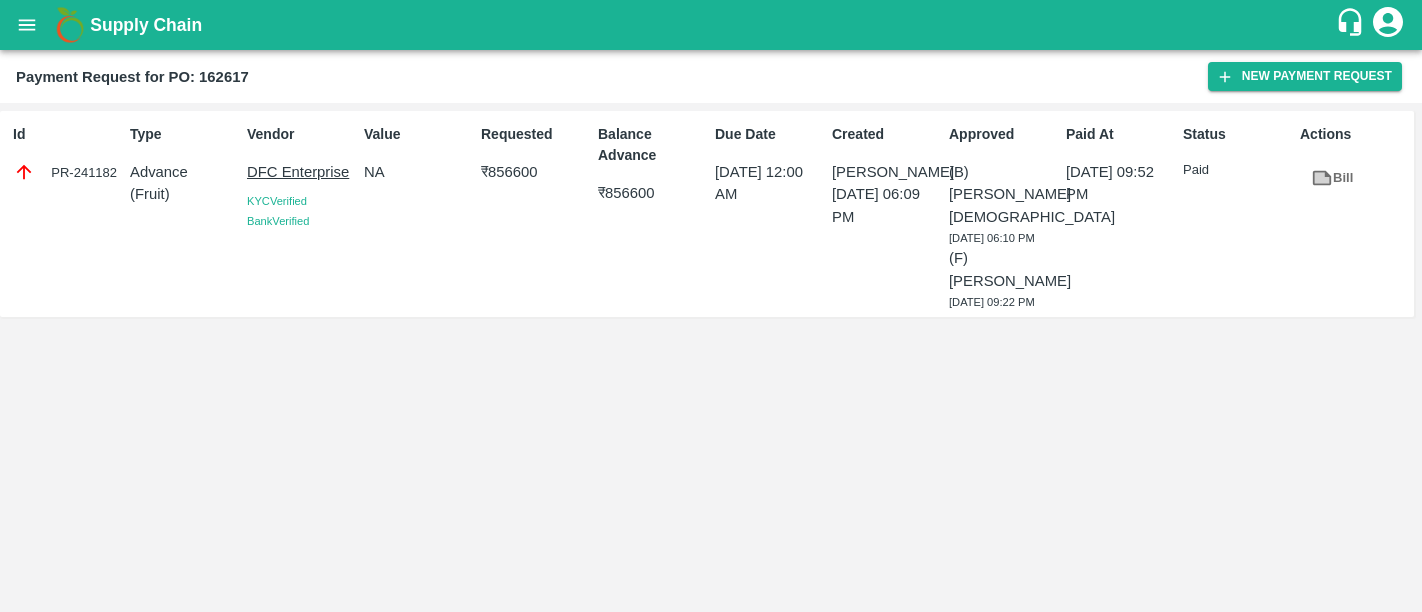 scroll, scrollTop: 0, scrollLeft: 0, axis: both 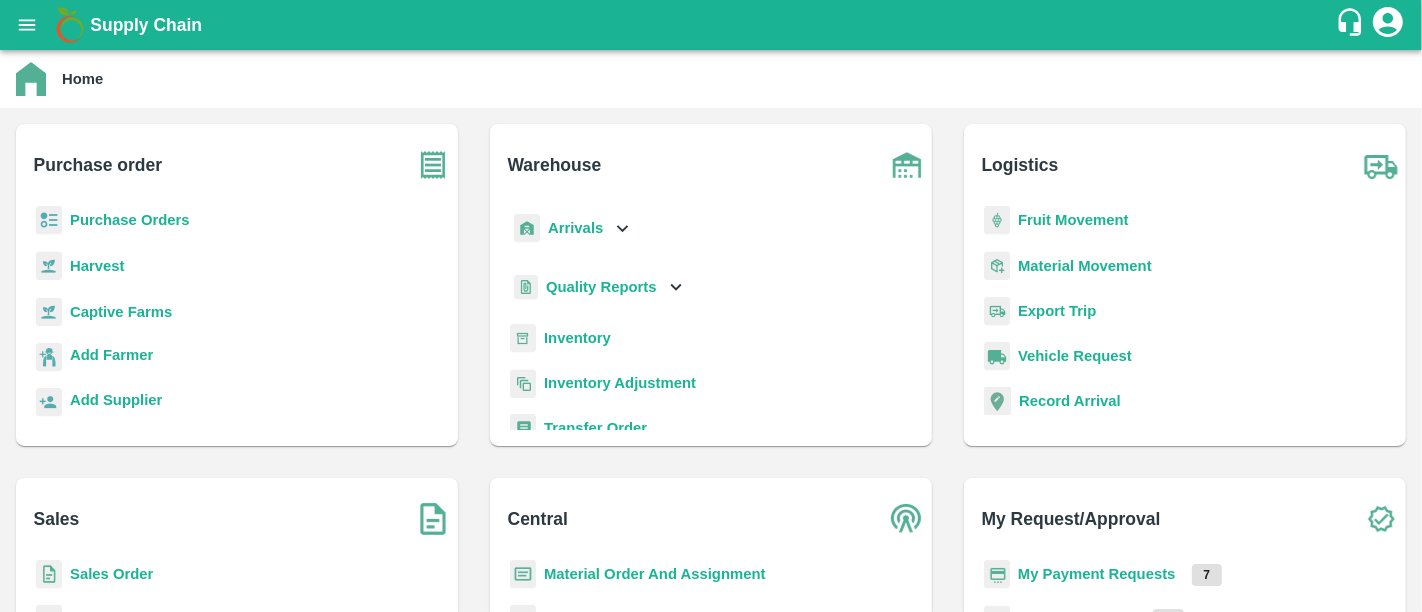 click on "My Payment Requests" at bounding box center (1097, 574) 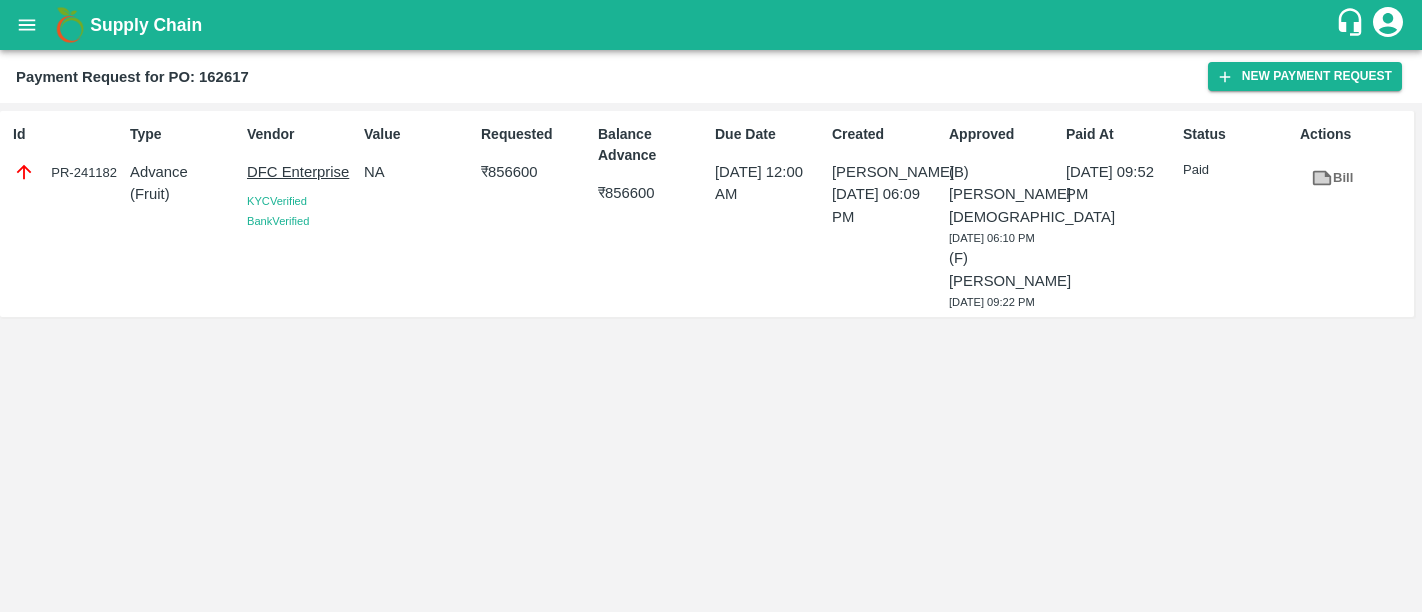 scroll, scrollTop: 0, scrollLeft: 0, axis: both 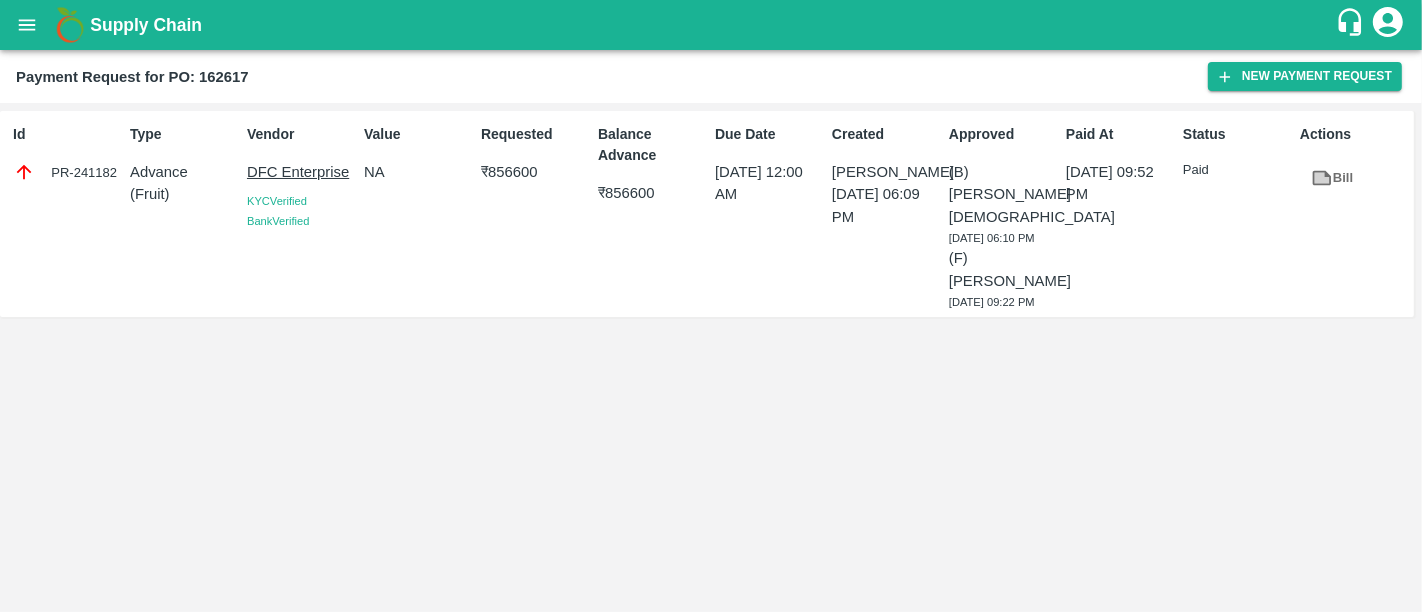 click on "Supply Chain" at bounding box center (146, 25) 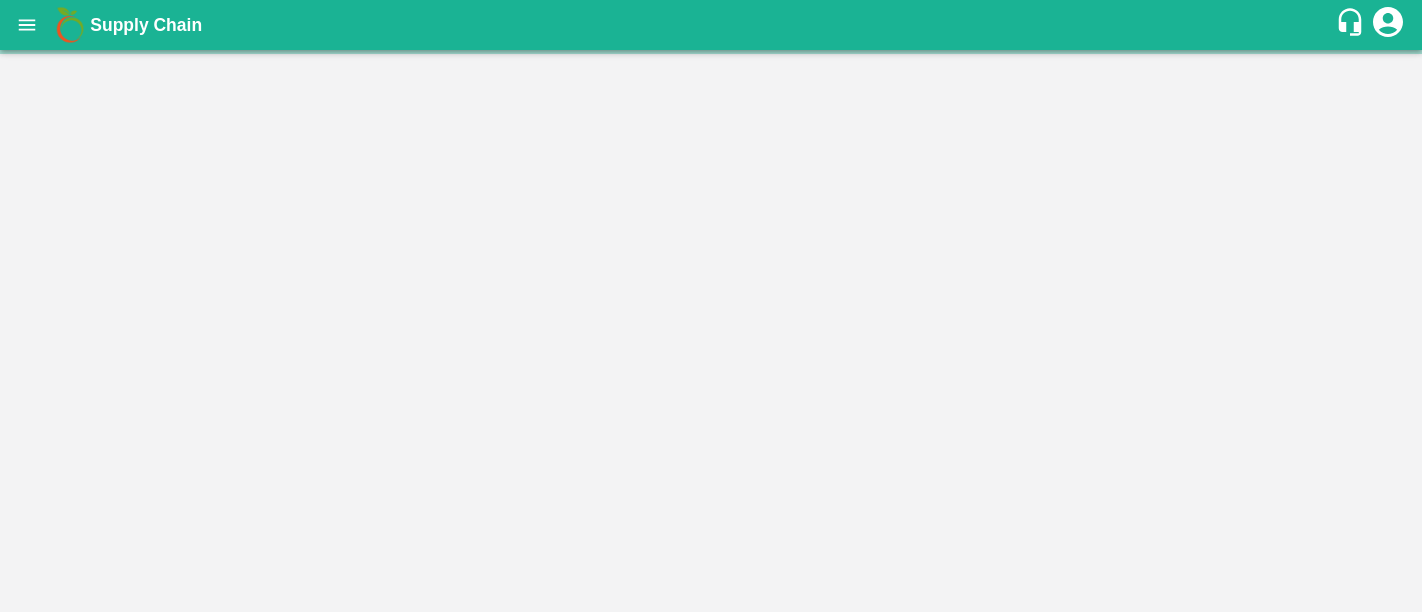 scroll, scrollTop: 0, scrollLeft: 0, axis: both 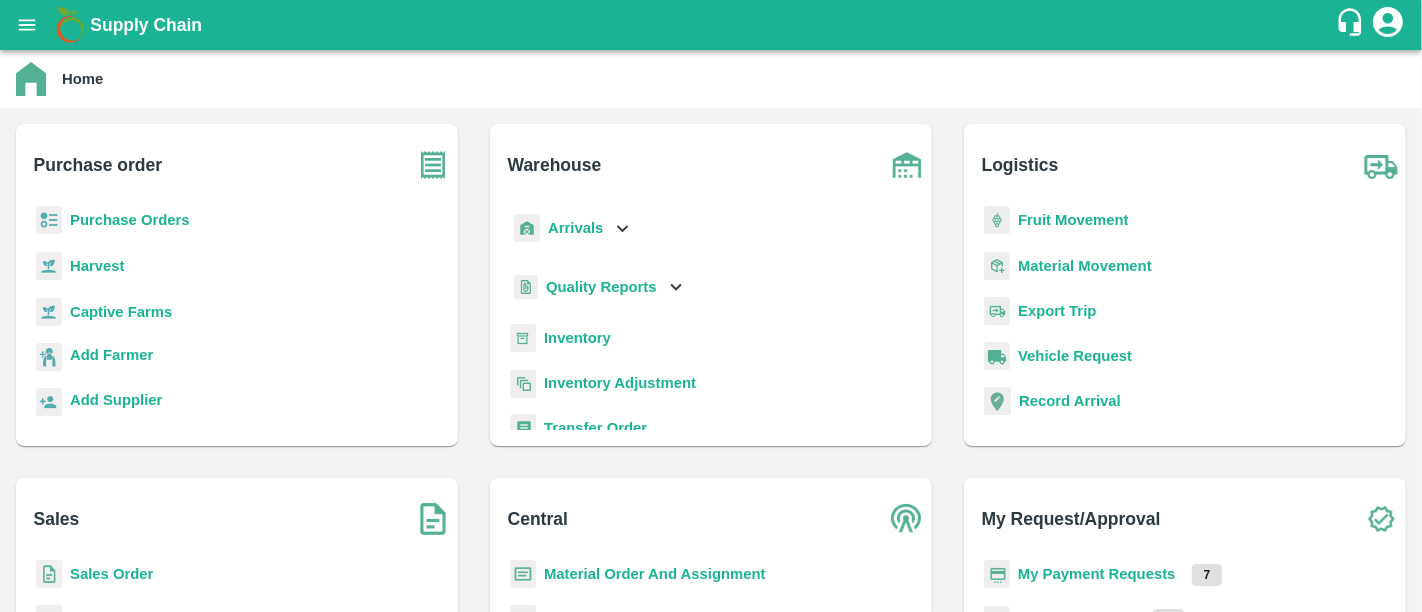 click on "My Payment Requests" at bounding box center (1097, 574) 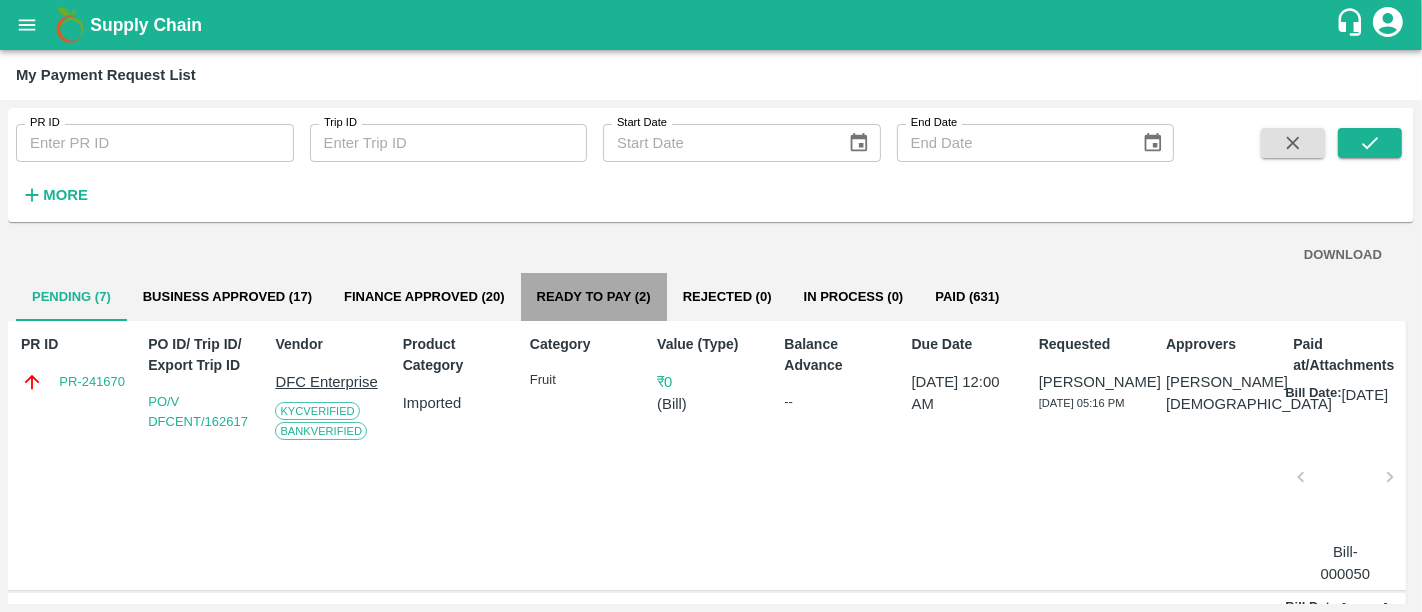 click on "Ready To Pay (2)" at bounding box center [594, 297] 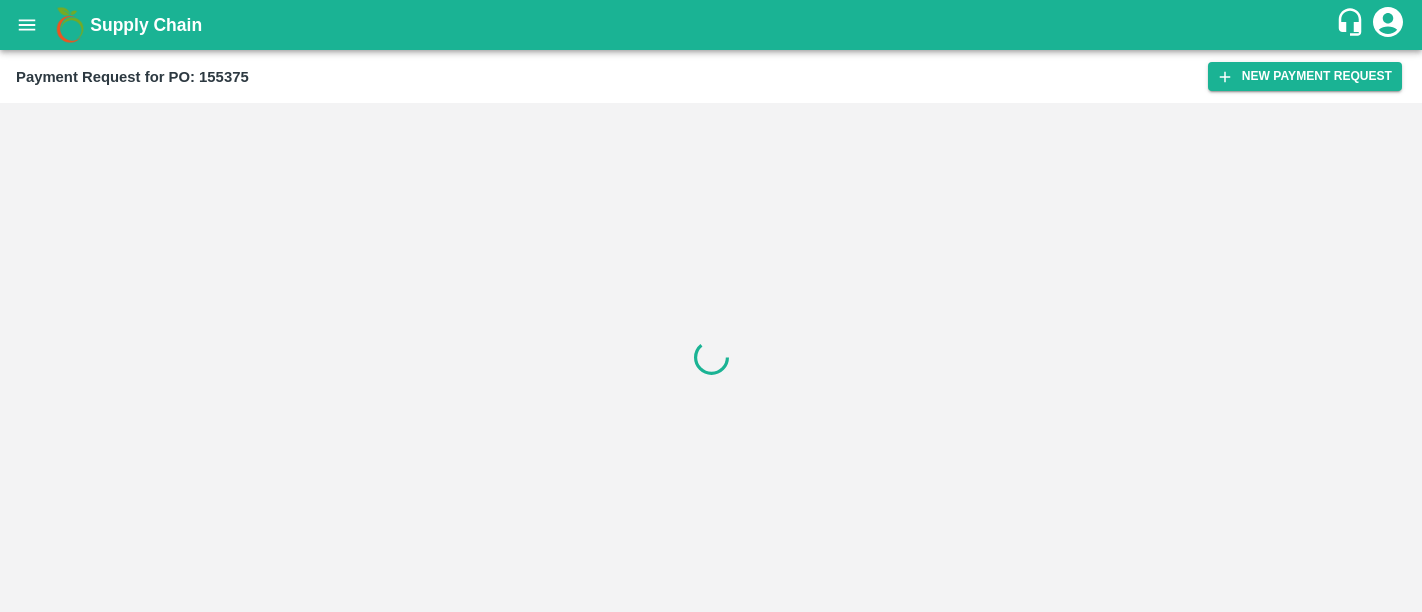scroll, scrollTop: 0, scrollLeft: 0, axis: both 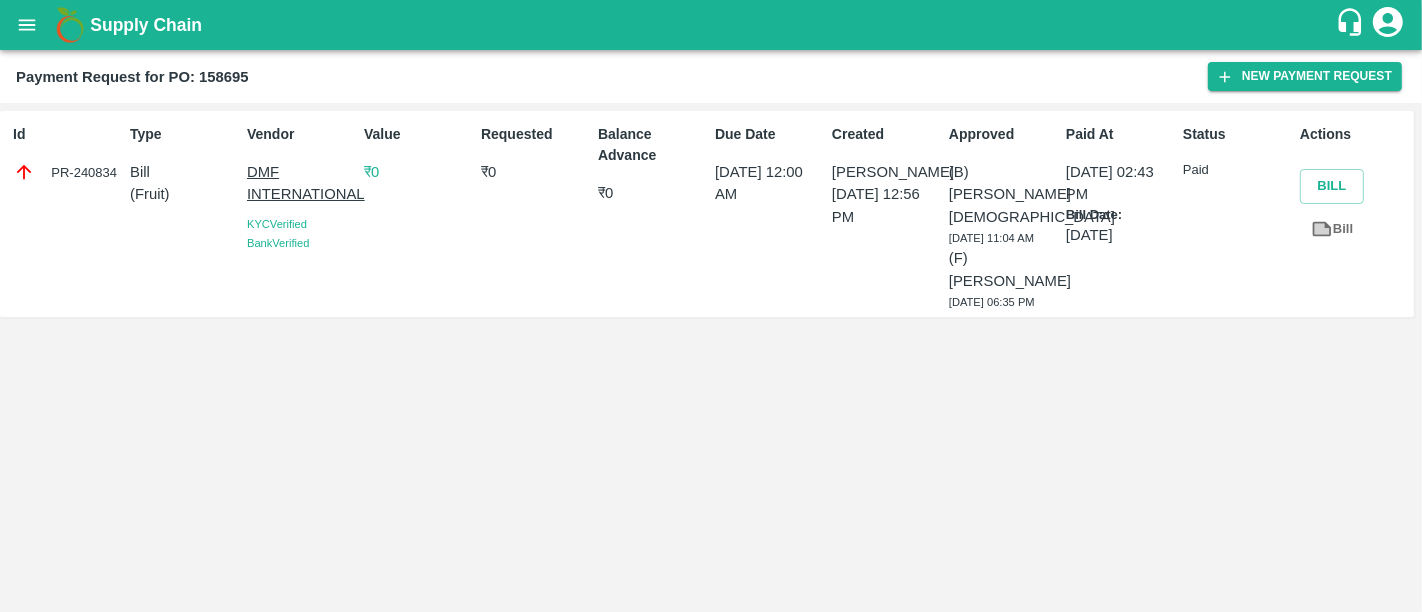 click on "PR-240834" at bounding box center [67, 172] 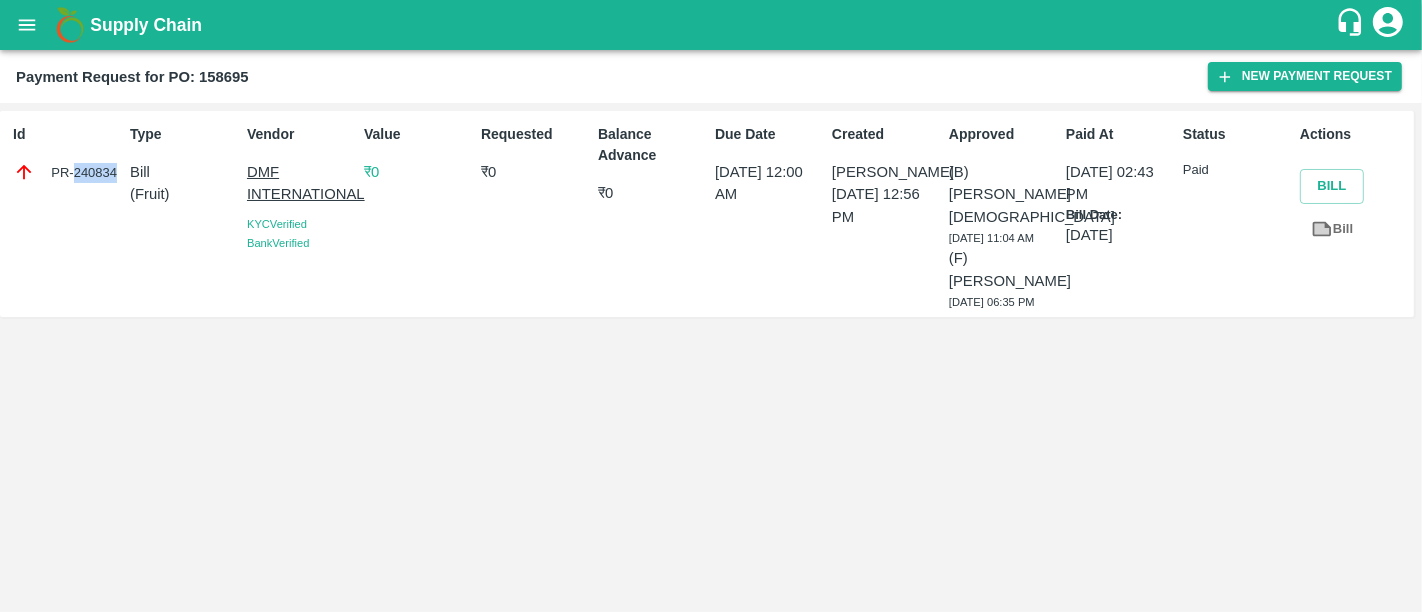 click on "PR-240834" at bounding box center (67, 172) 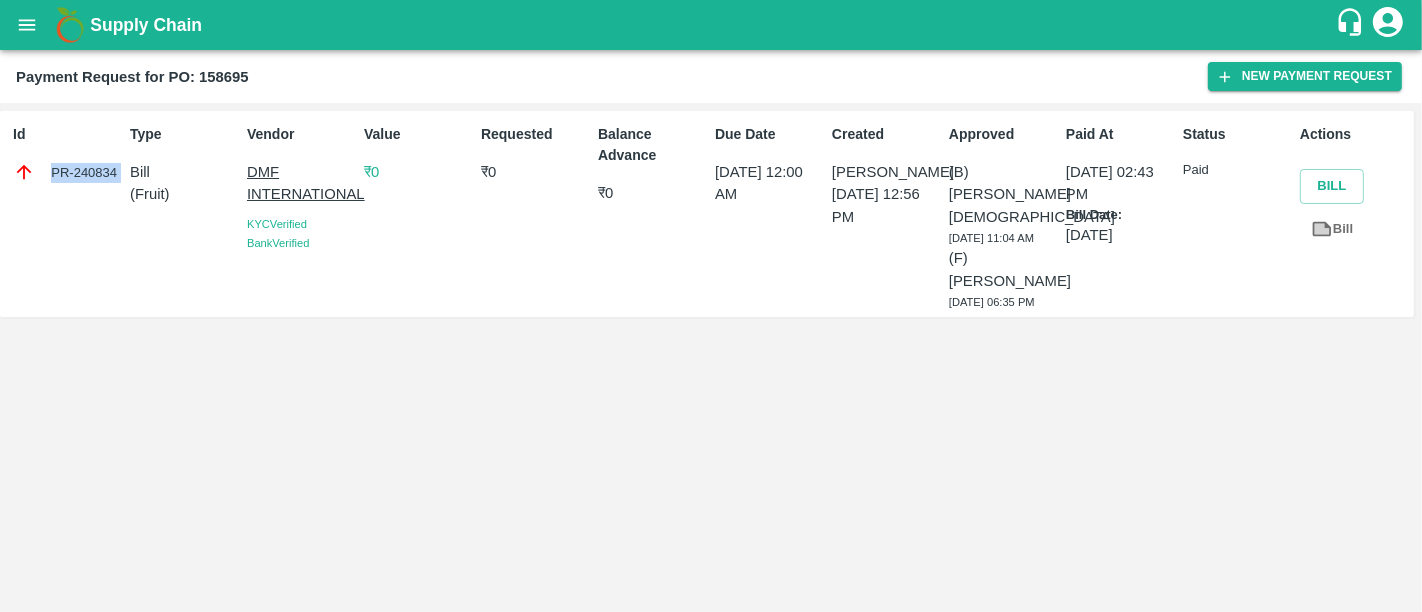 click on "PR-240834" at bounding box center (67, 172) 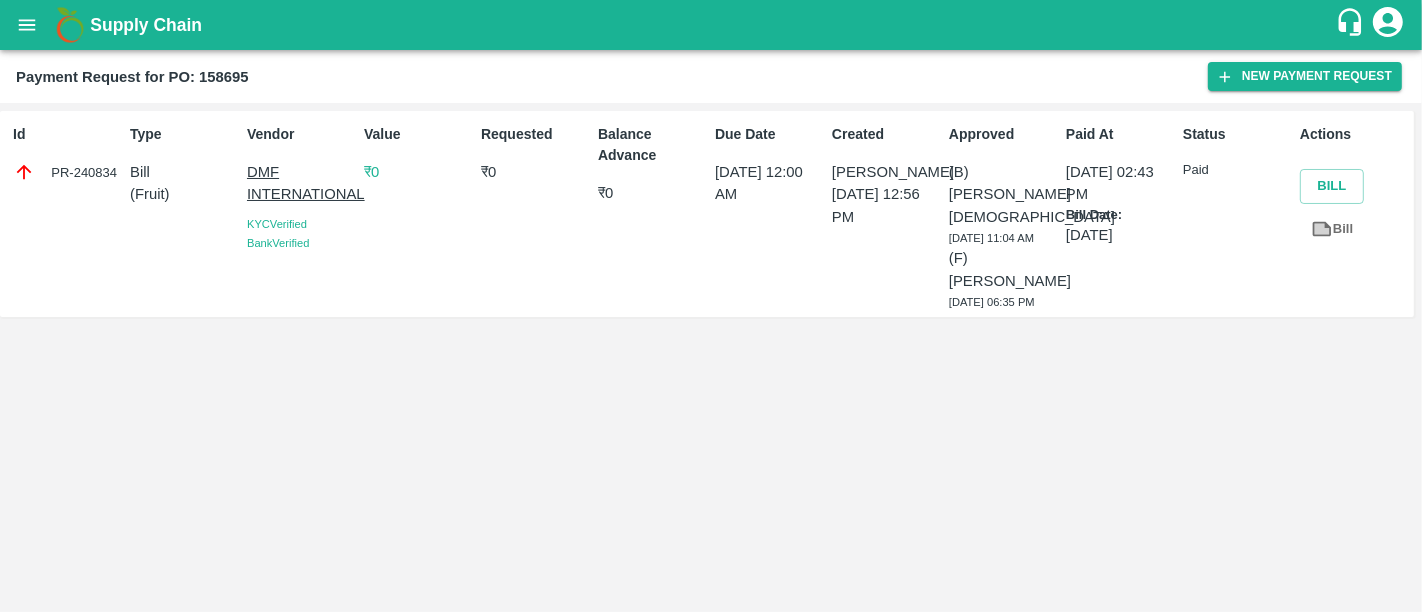 click on "Value ₹  0" at bounding box center (414, 213) 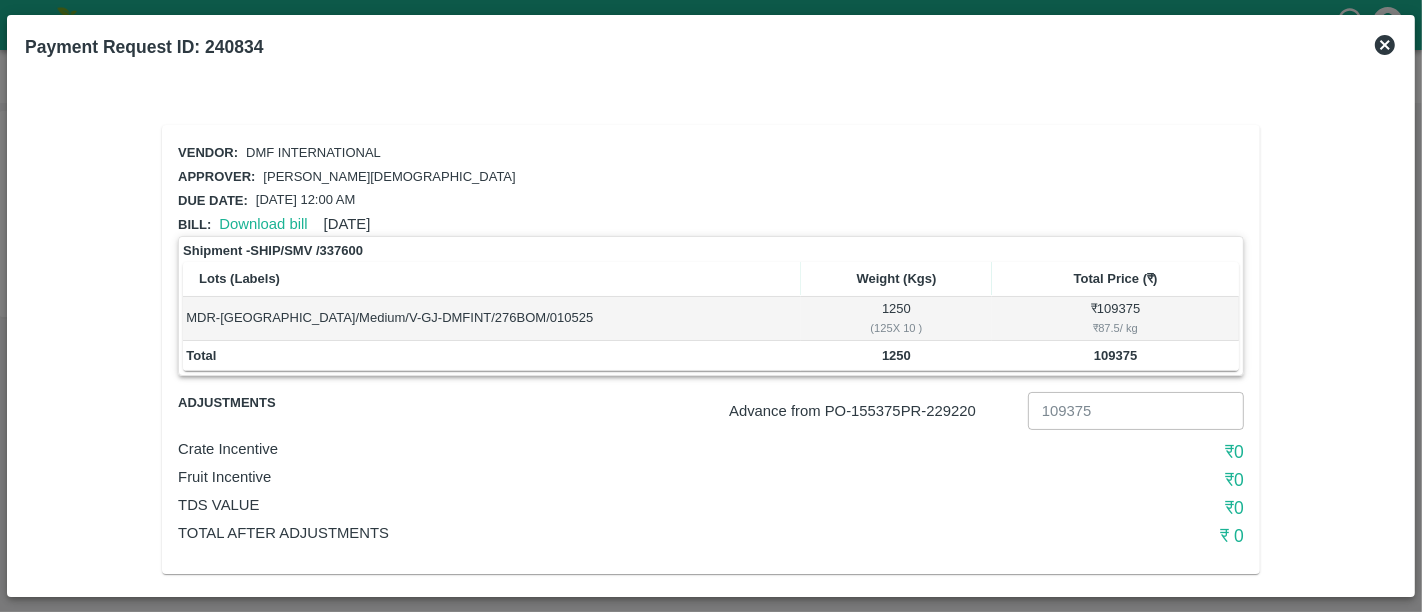 click 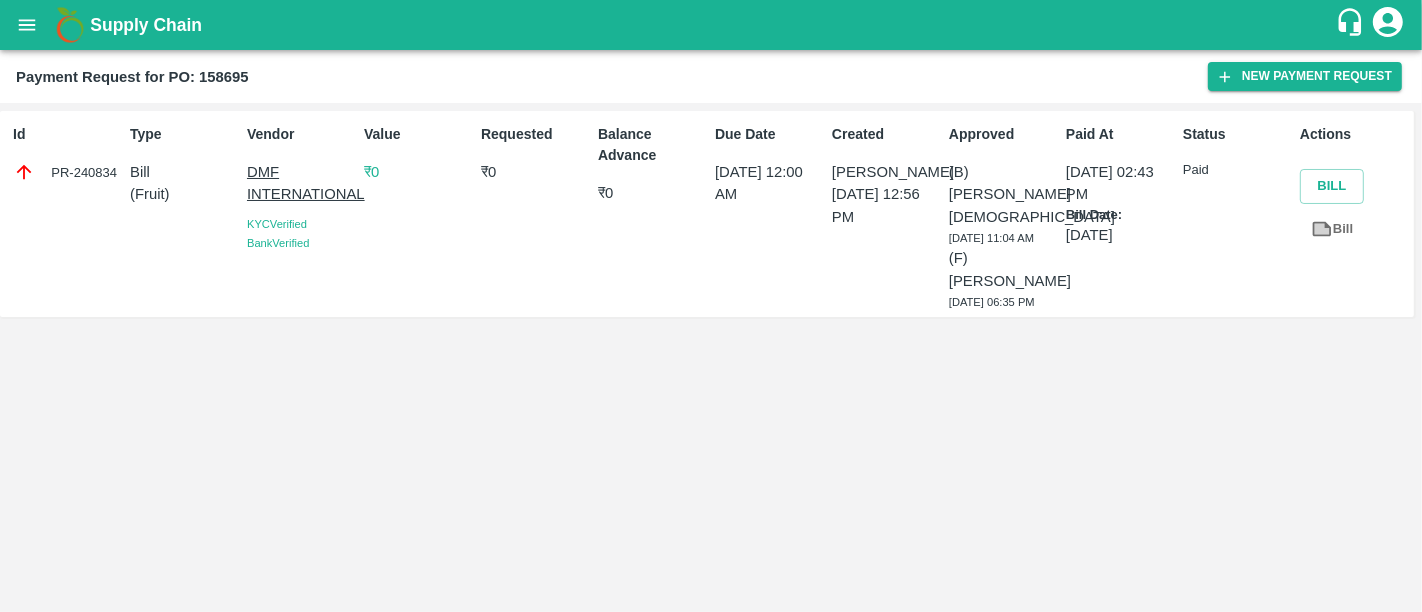 click on "Supply Chain" at bounding box center (146, 25) 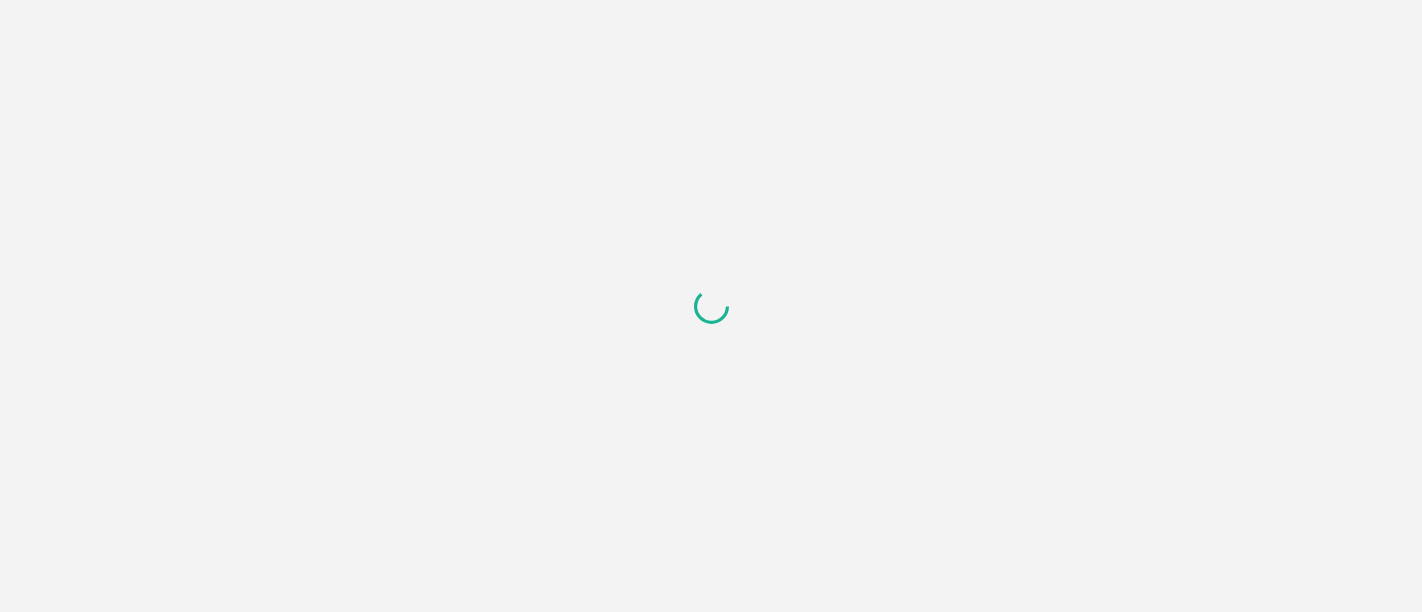 scroll, scrollTop: 0, scrollLeft: 0, axis: both 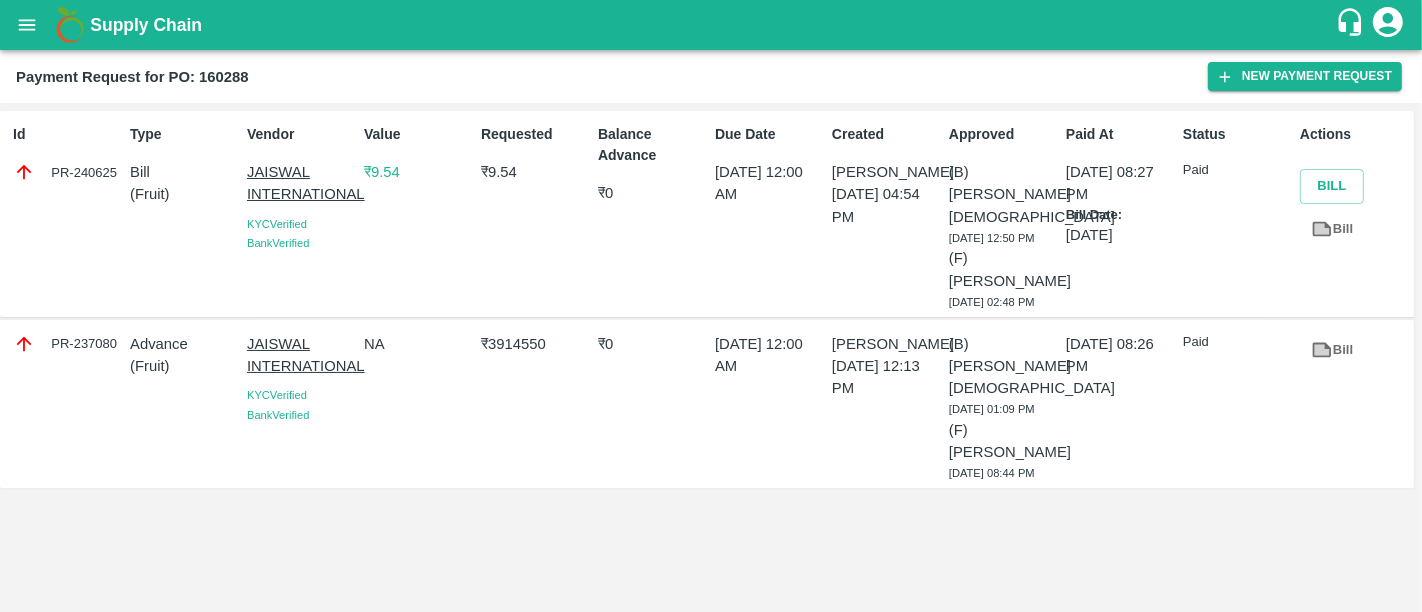 click on "PR-240625" at bounding box center [67, 172] 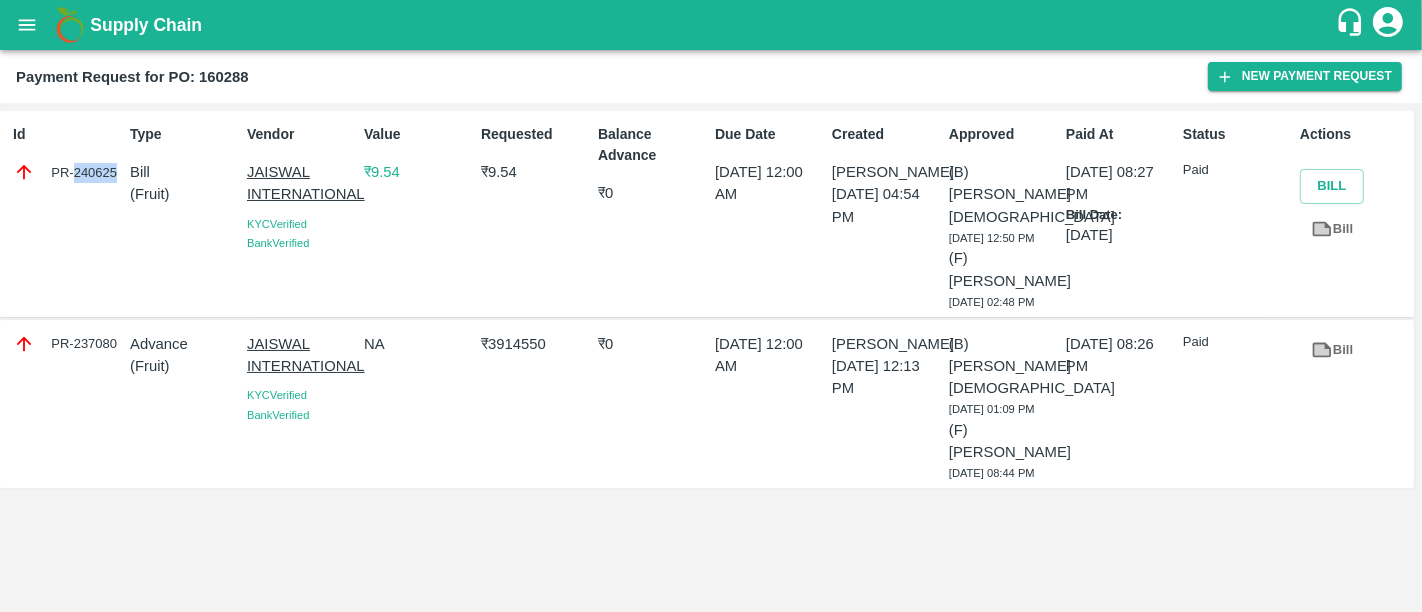 click on "PR-240625" at bounding box center [67, 172] 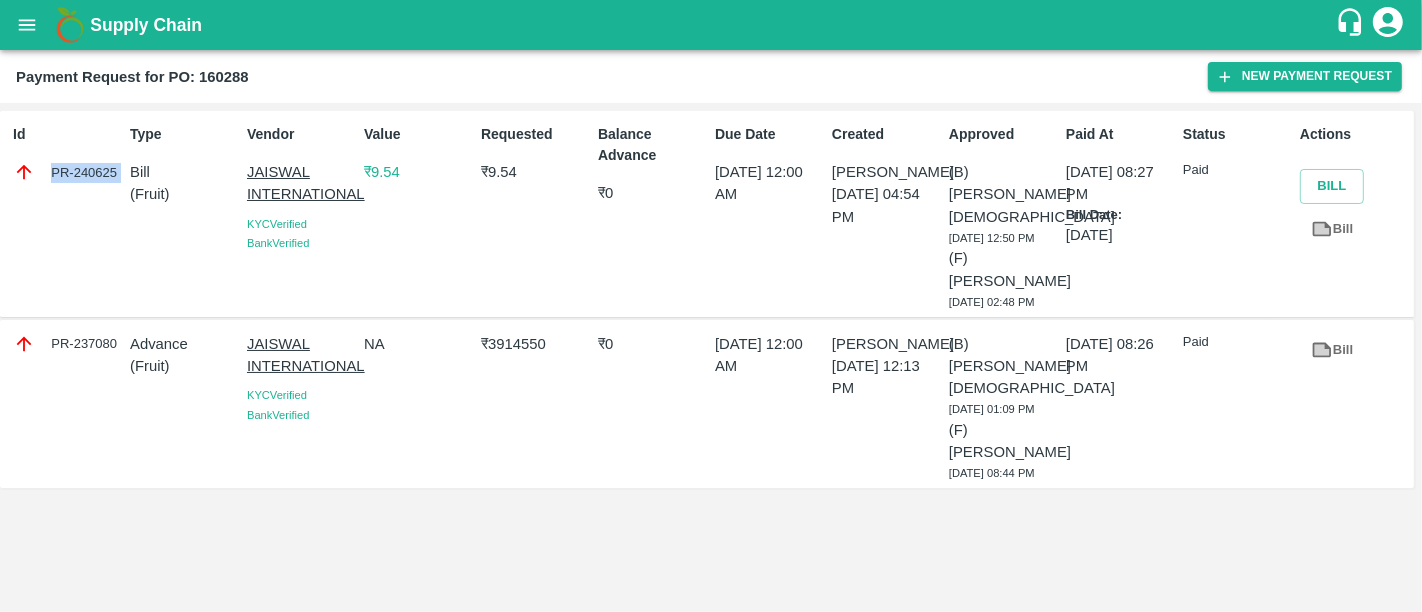 click on "PR-240625" at bounding box center (67, 172) 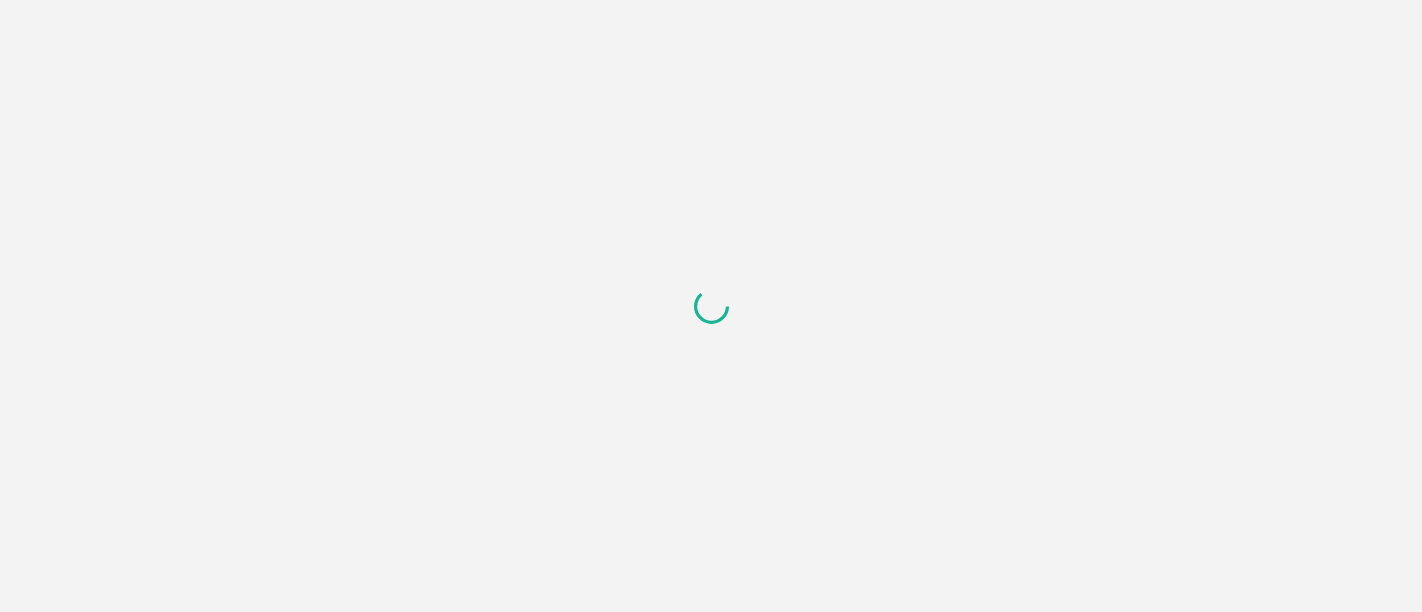 scroll, scrollTop: 0, scrollLeft: 0, axis: both 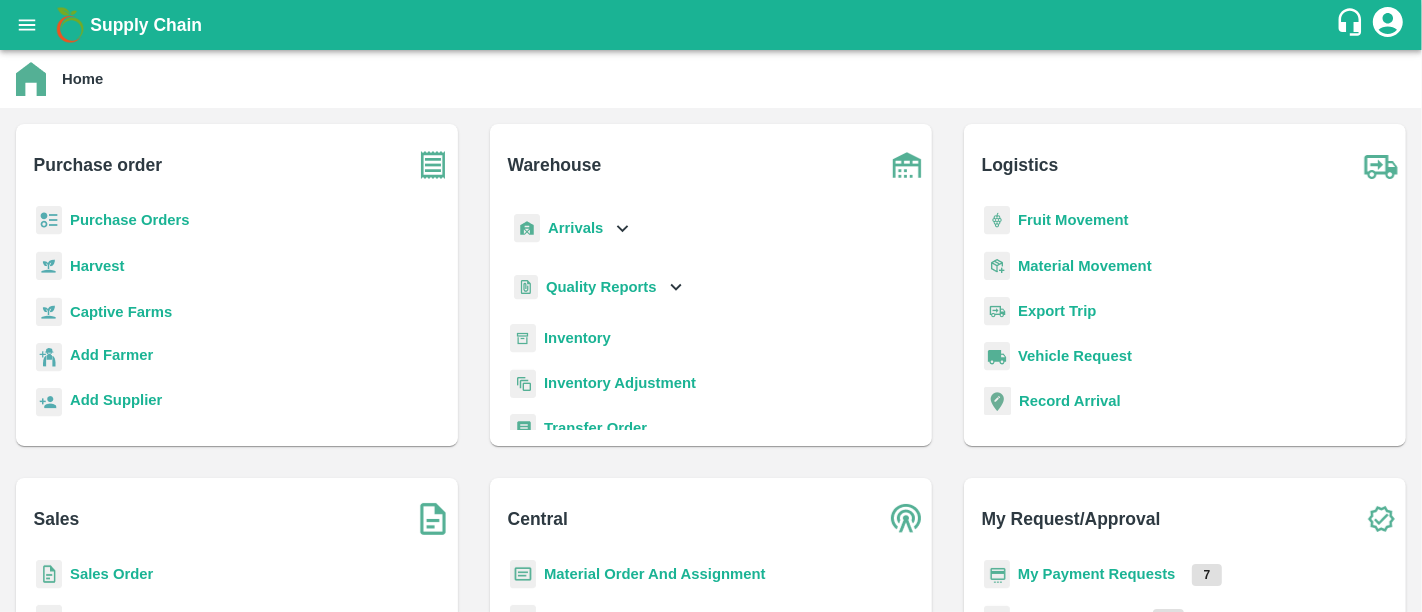 click on "Purchase Orders" at bounding box center (130, 220) 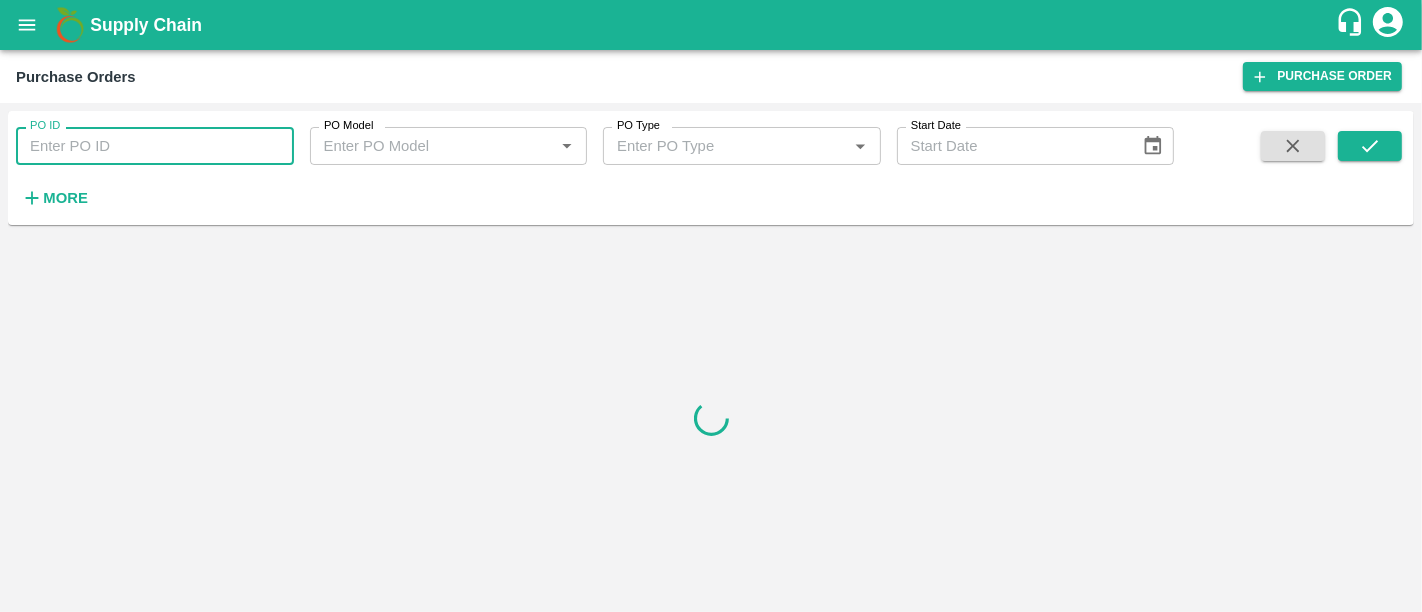 paste on "160340" 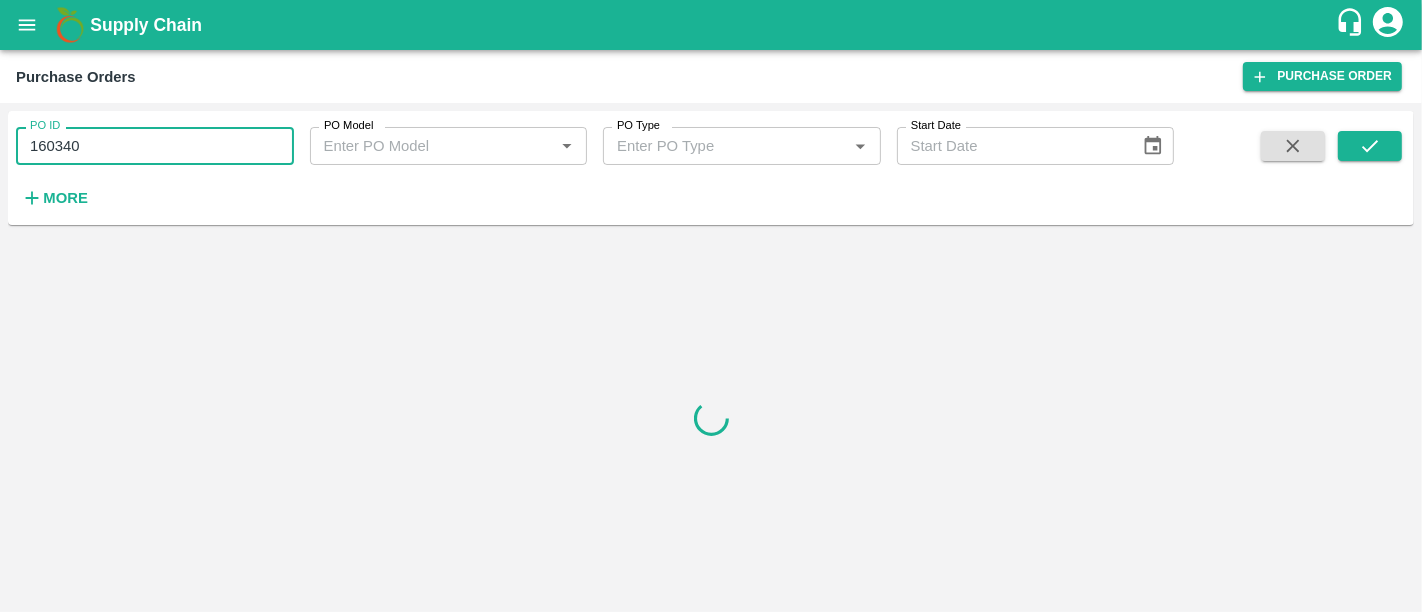 click on "160340" at bounding box center [155, 146] 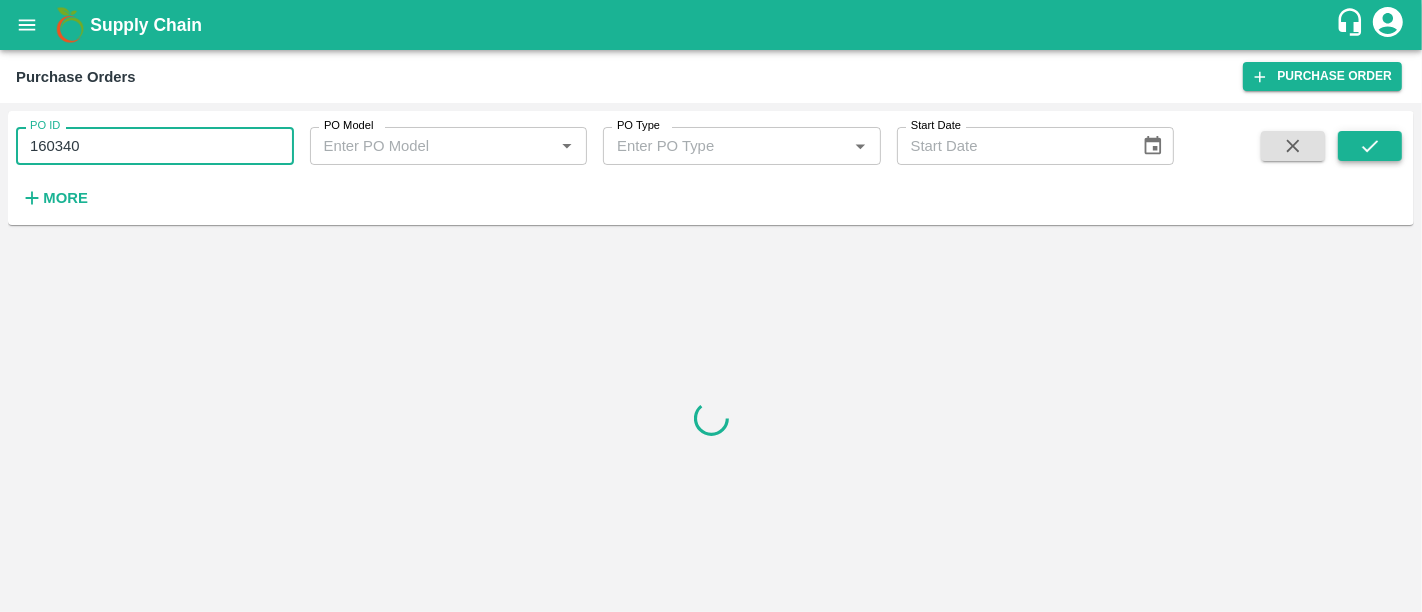 type on "160340" 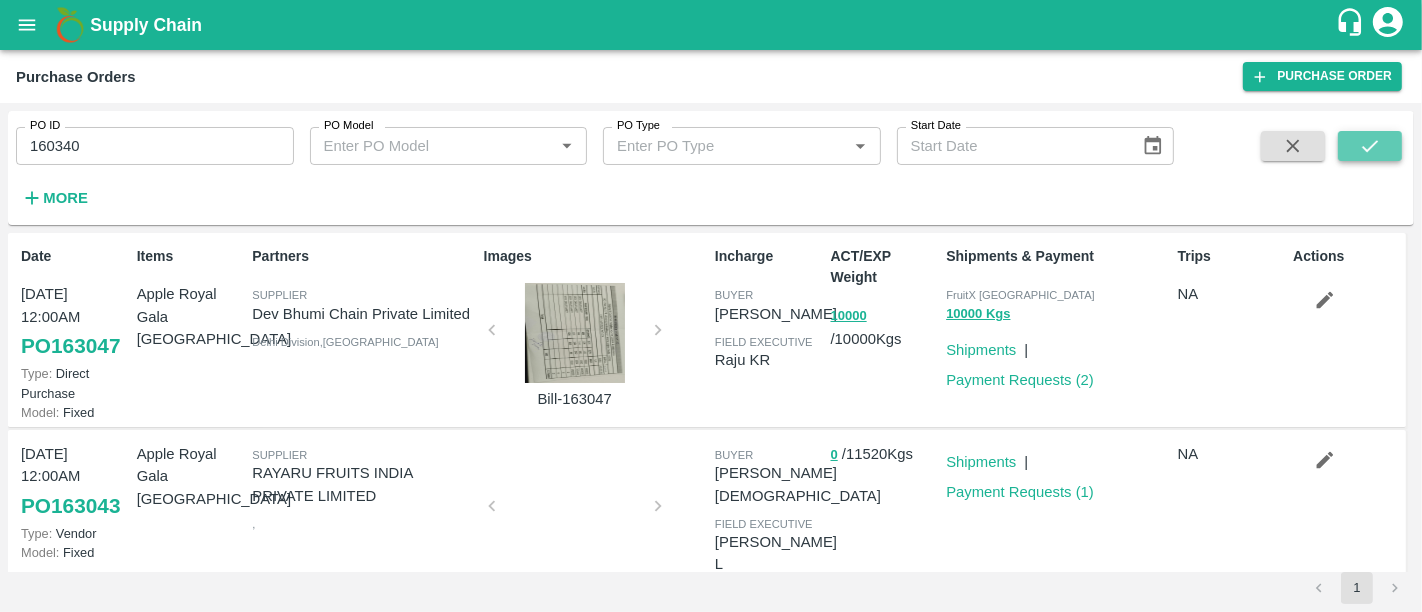 click at bounding box center (1370, 146) 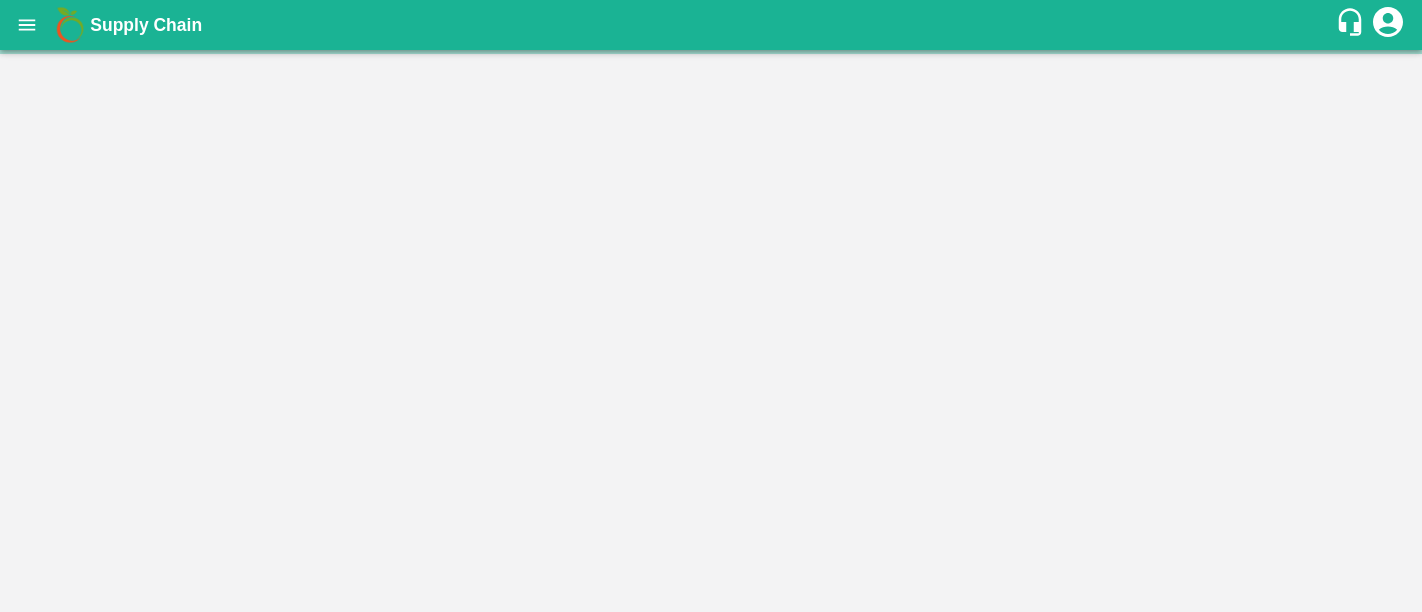 scroll, scrollTop: 0, scrollLeft: 0, axis: both 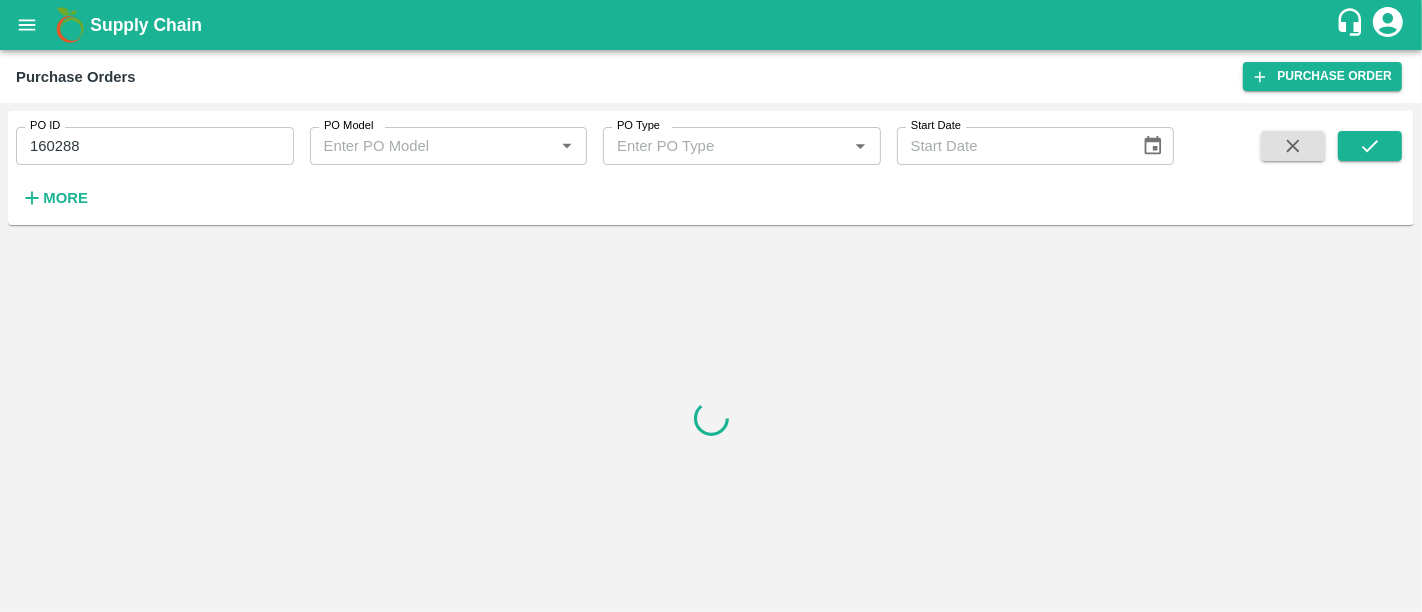 drag, startPoint x: 225, startPoint y: 166, endPoint x: 217, endPoint y: 150, distance: 17.888544 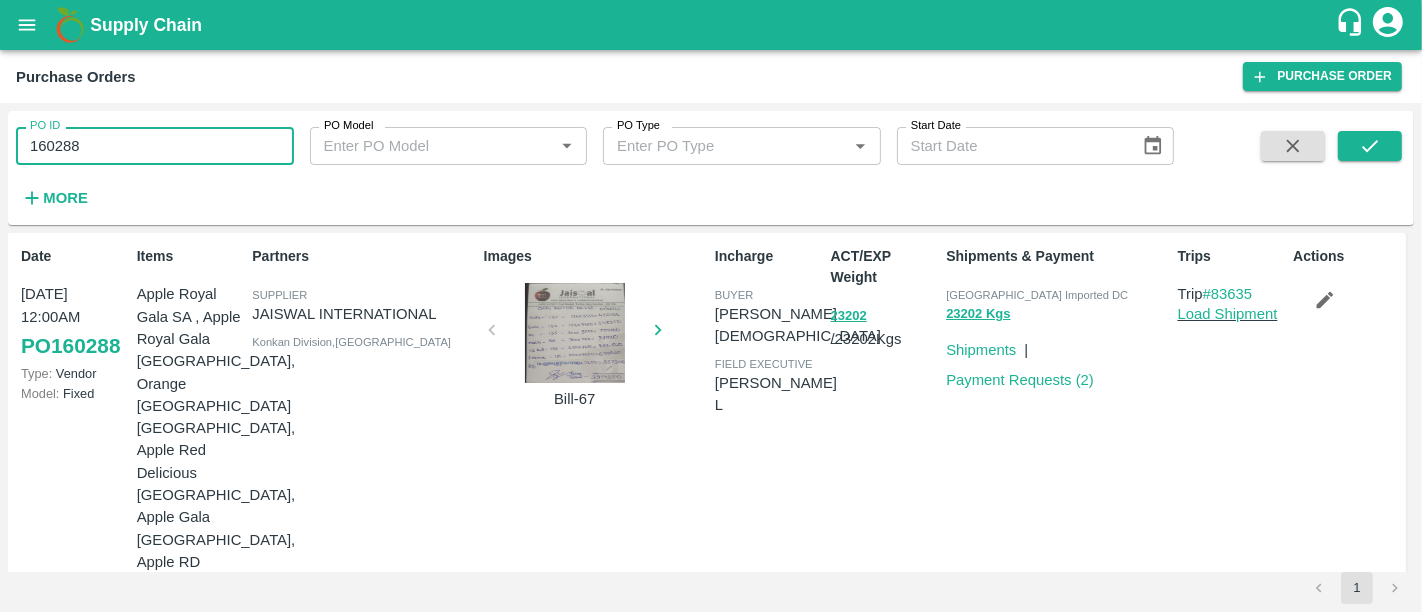 click on "160288" at bounding box center [155, 146] 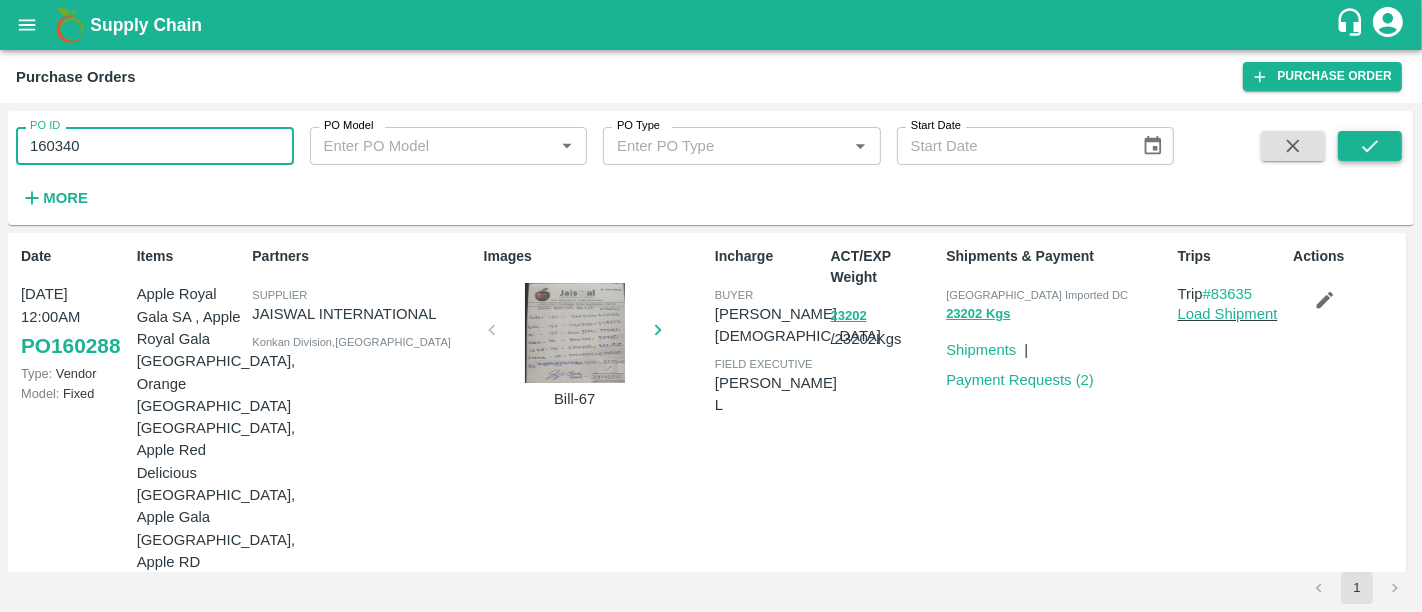 type on "160340" 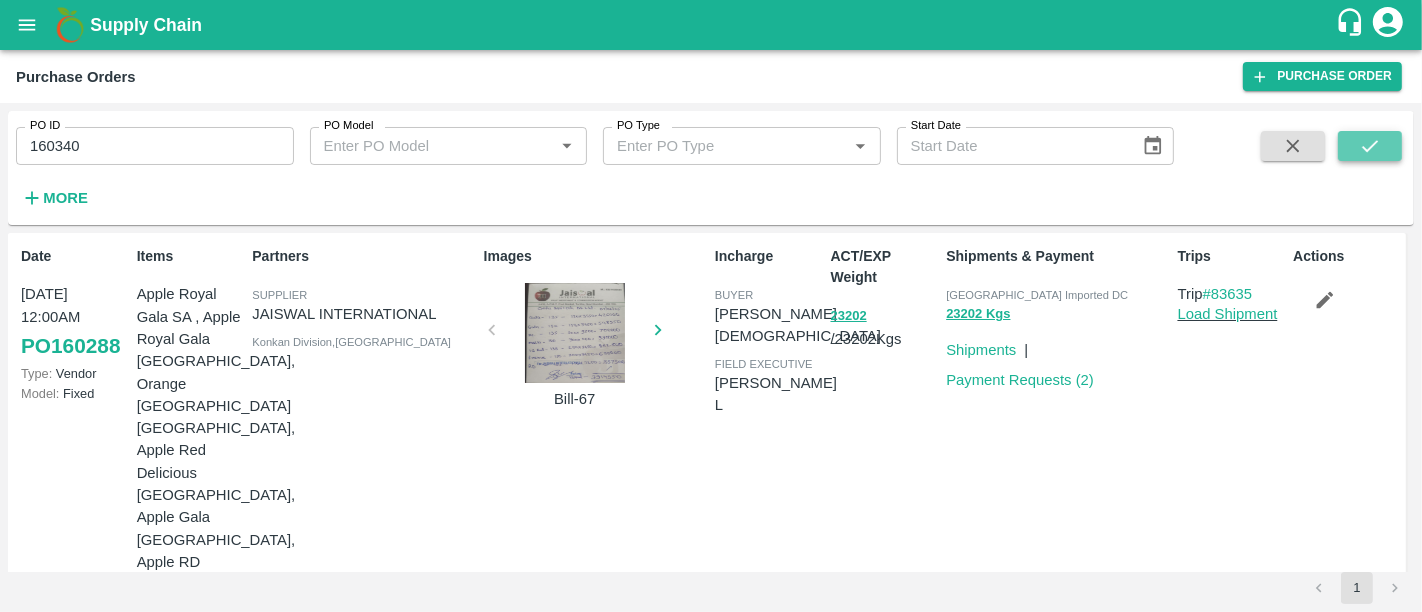 click 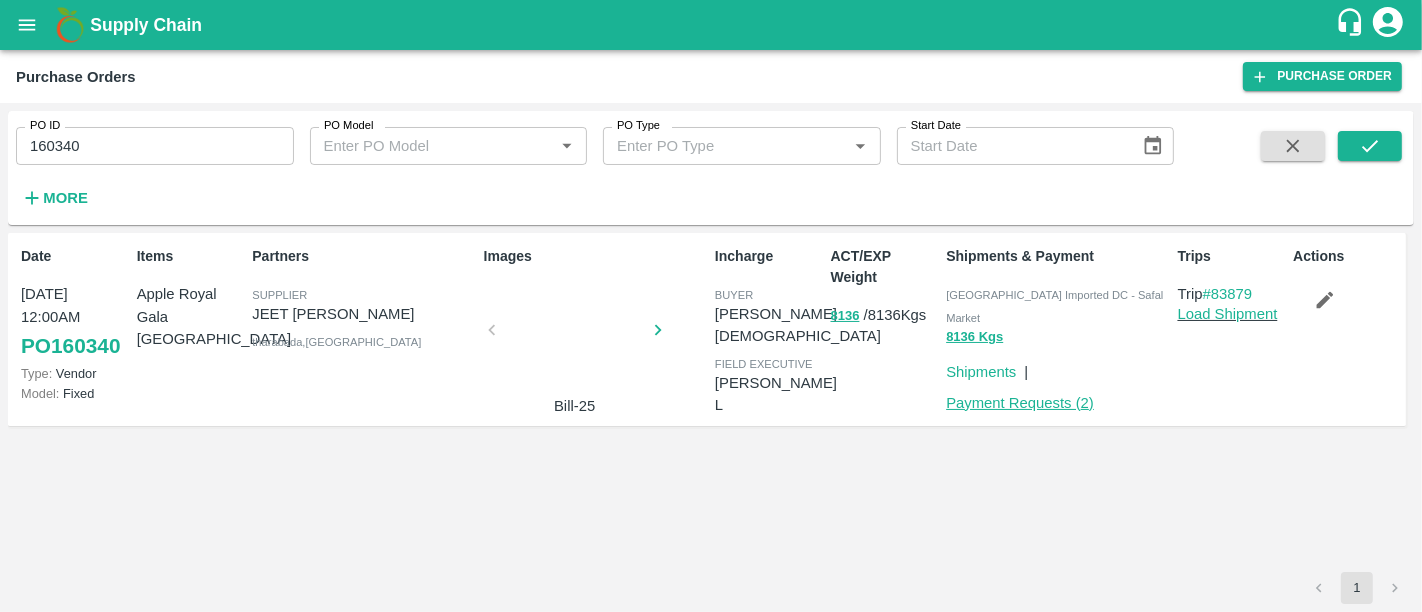 click on "Payment Requests ( 2 )" at bounding box center [1020, 403] 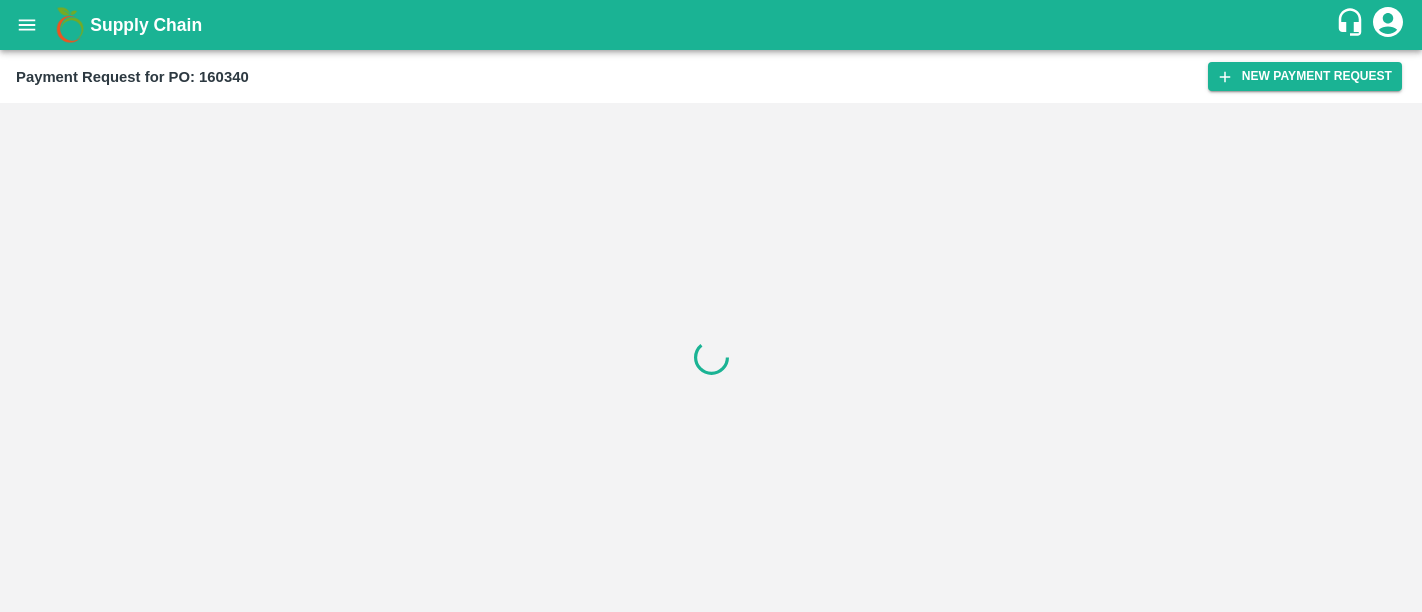 scroll, scrollTop: 0, scrollLeft: 0, axis: both 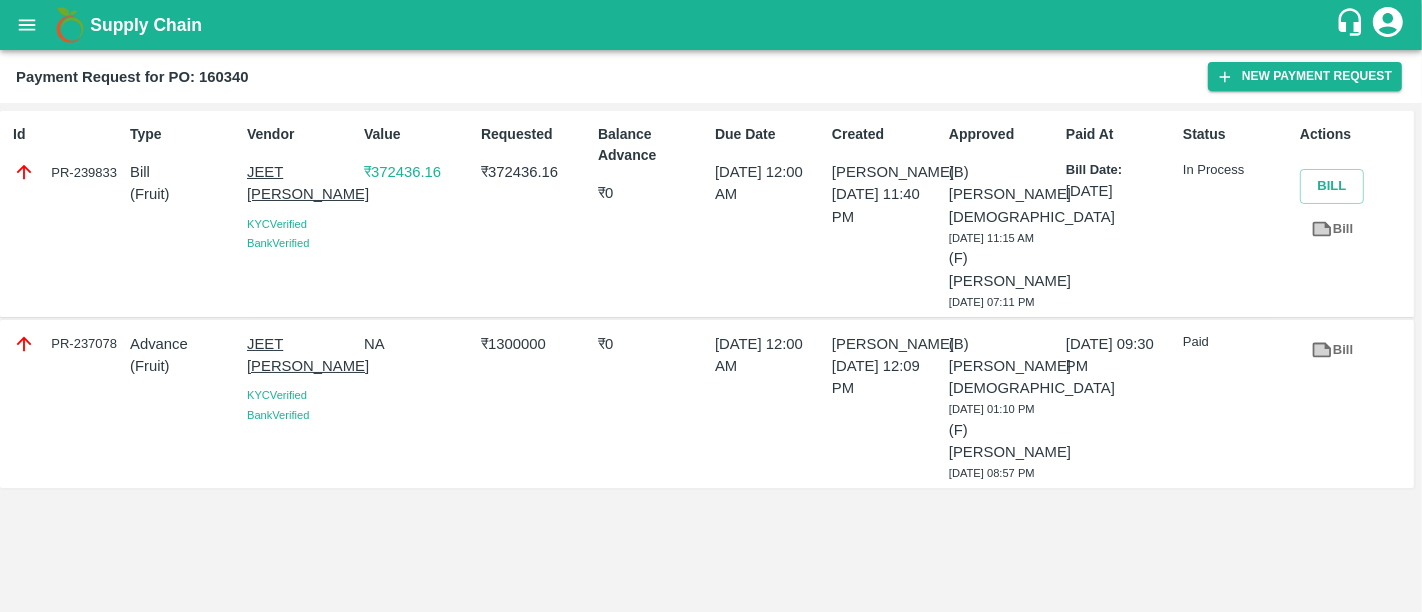 click on "PR-239833" at bounding box center [67, 172] 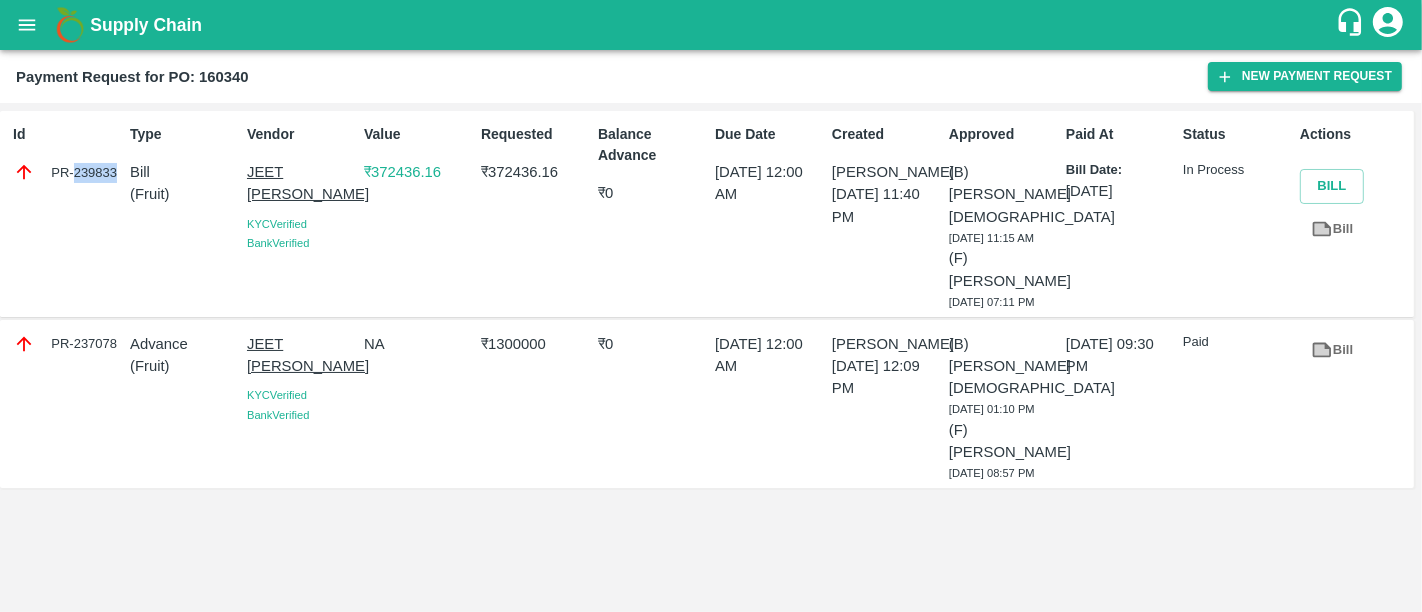 click on "PR-239833" at bounding box center [67, 172] 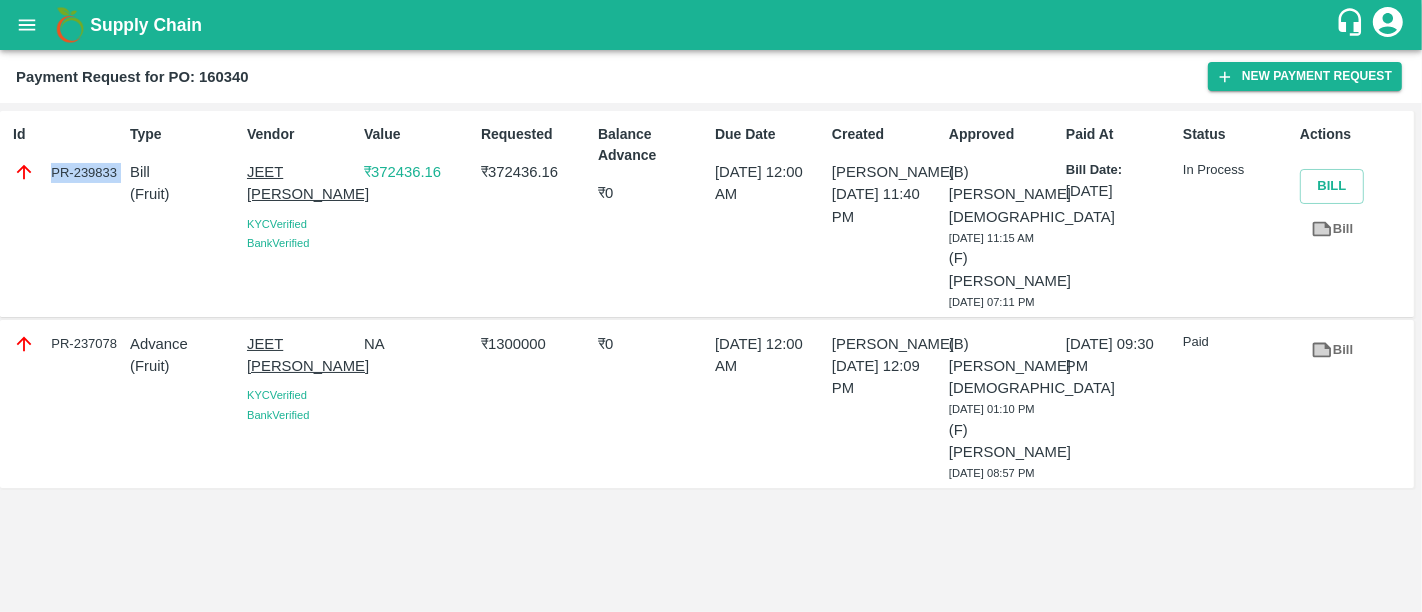 click on "PR-239833" at bounding box center [67, 172] 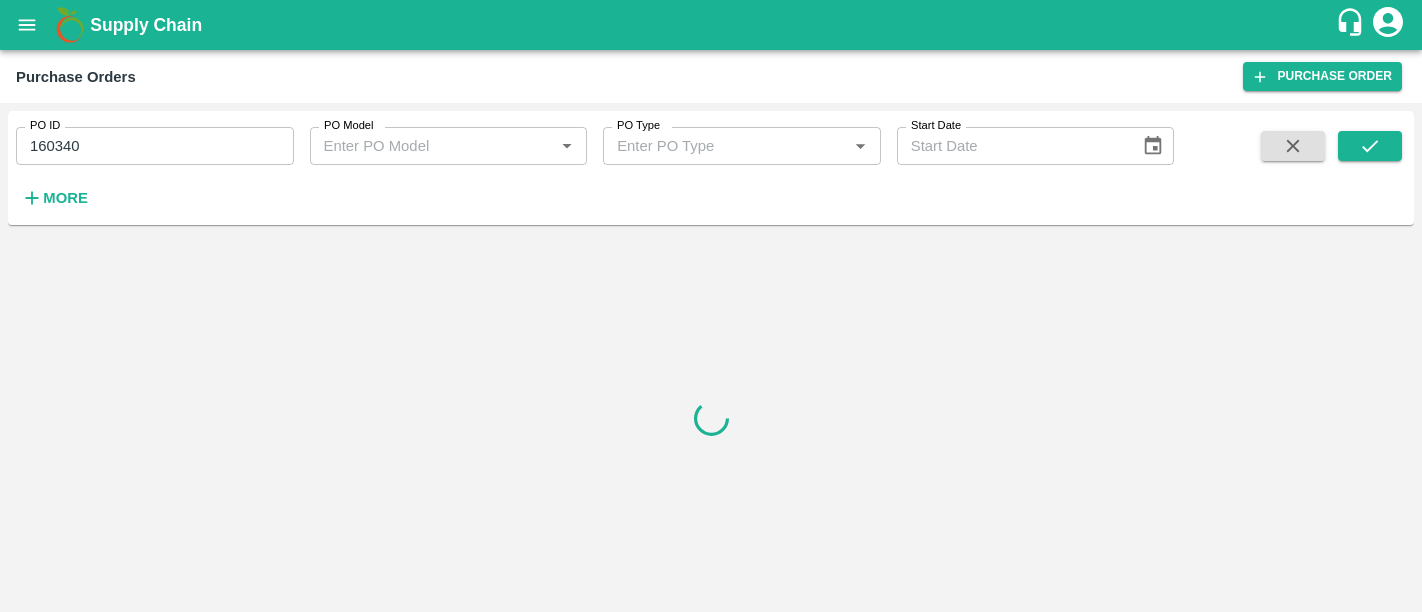 scroll, scrollTop: 0, scrollLeft: 0, axis: both 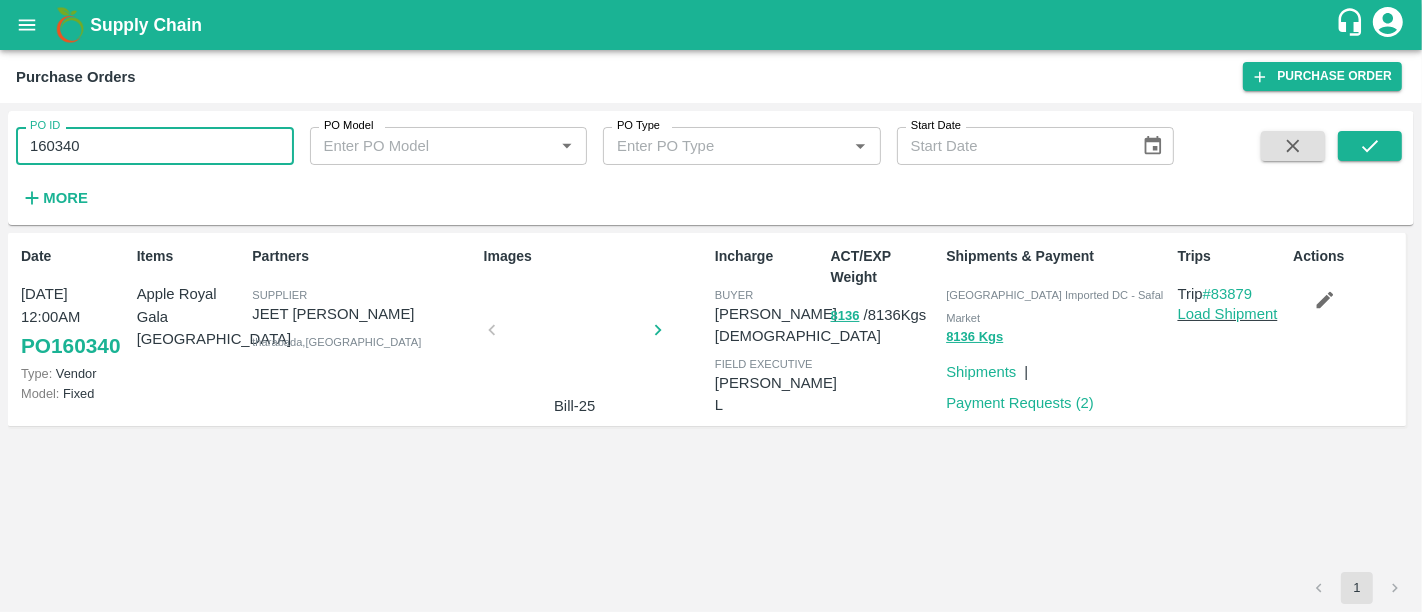 click on "160340" at bounding box center [155, 146] 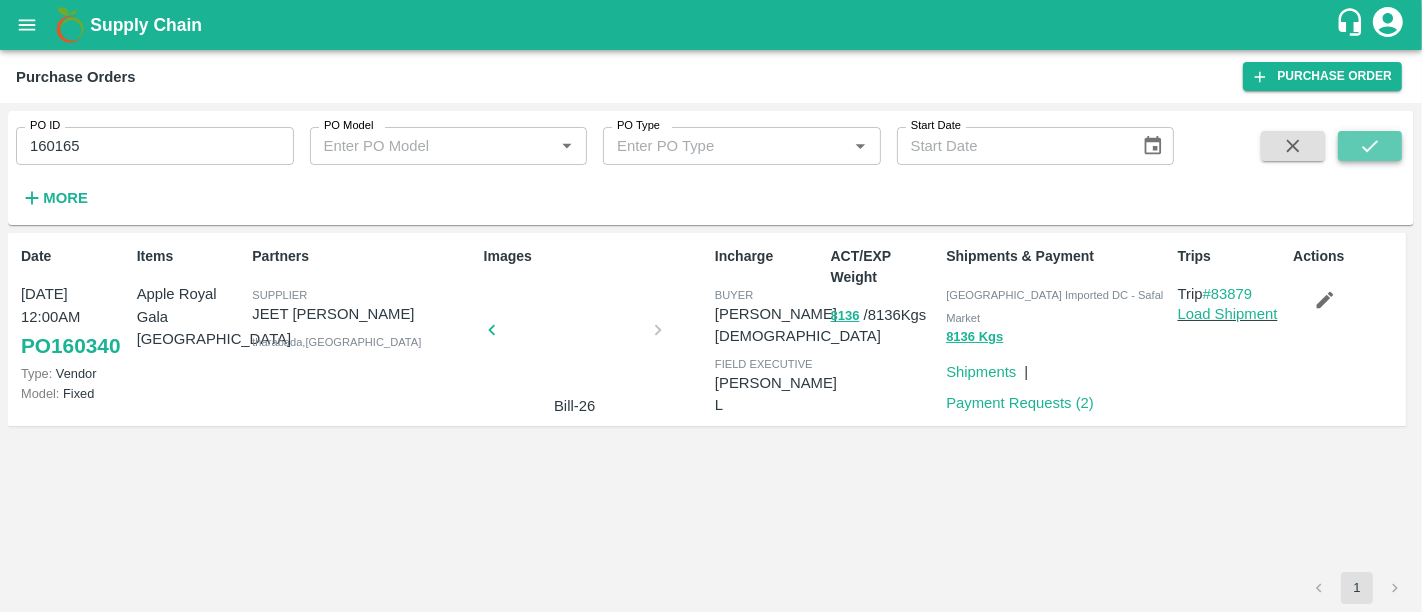 click 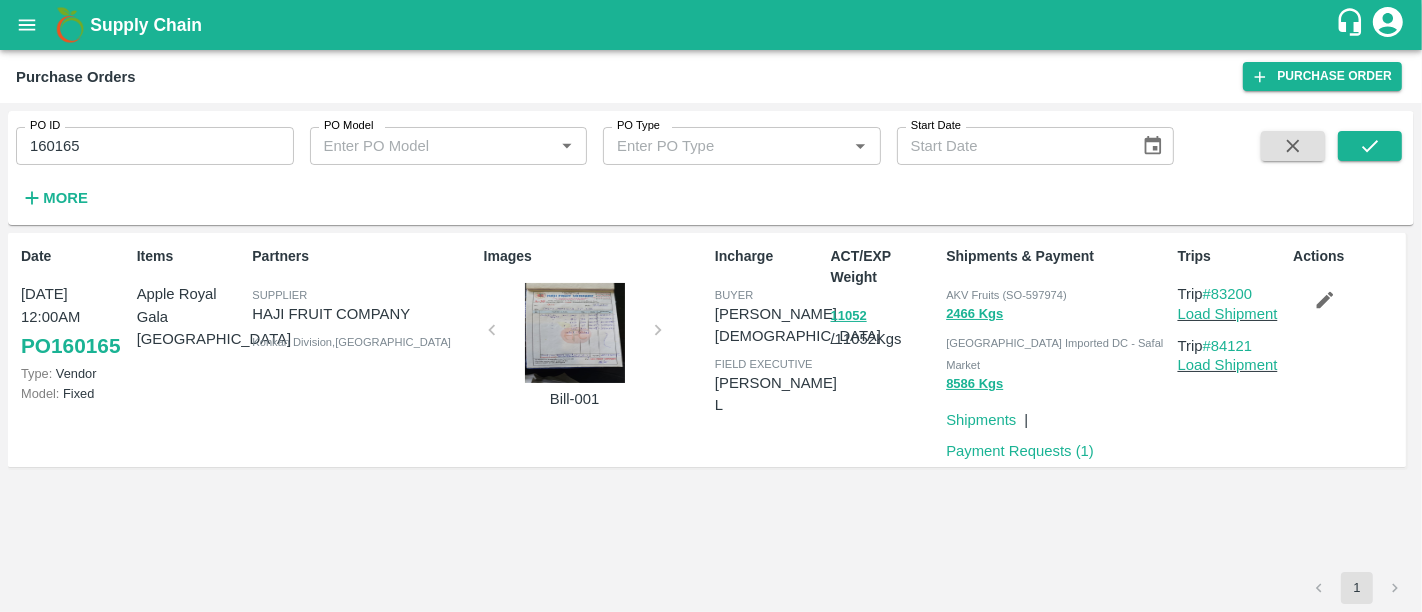 drag, startPoint x: 1026, startPoint y: 435, endPoint x: 822, endPoint y: 444, distance: 204.19843 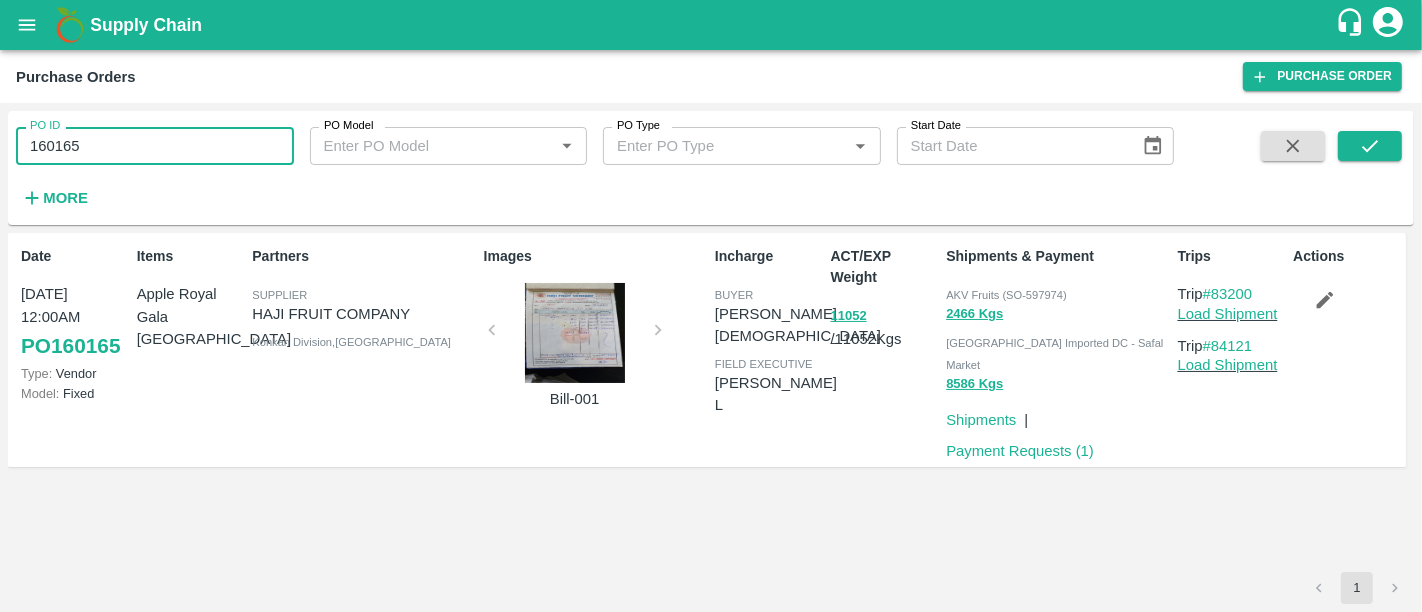click on "160165" at bounding box center [155, 146] 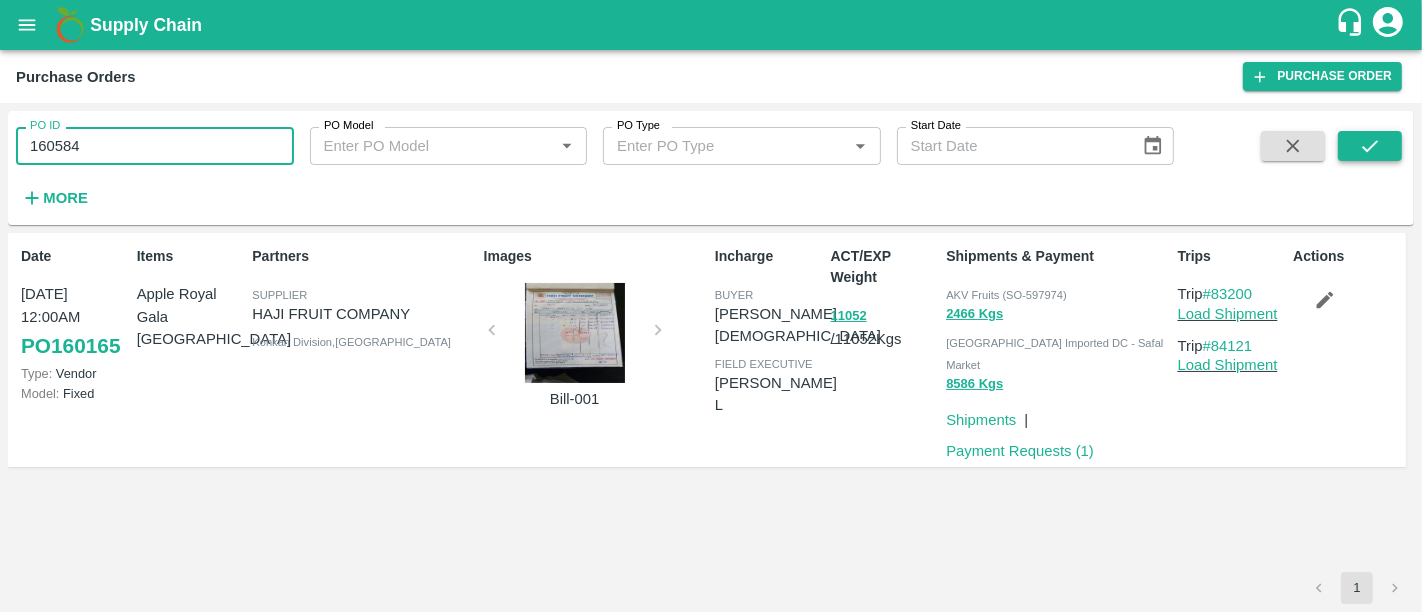 type on "160584" 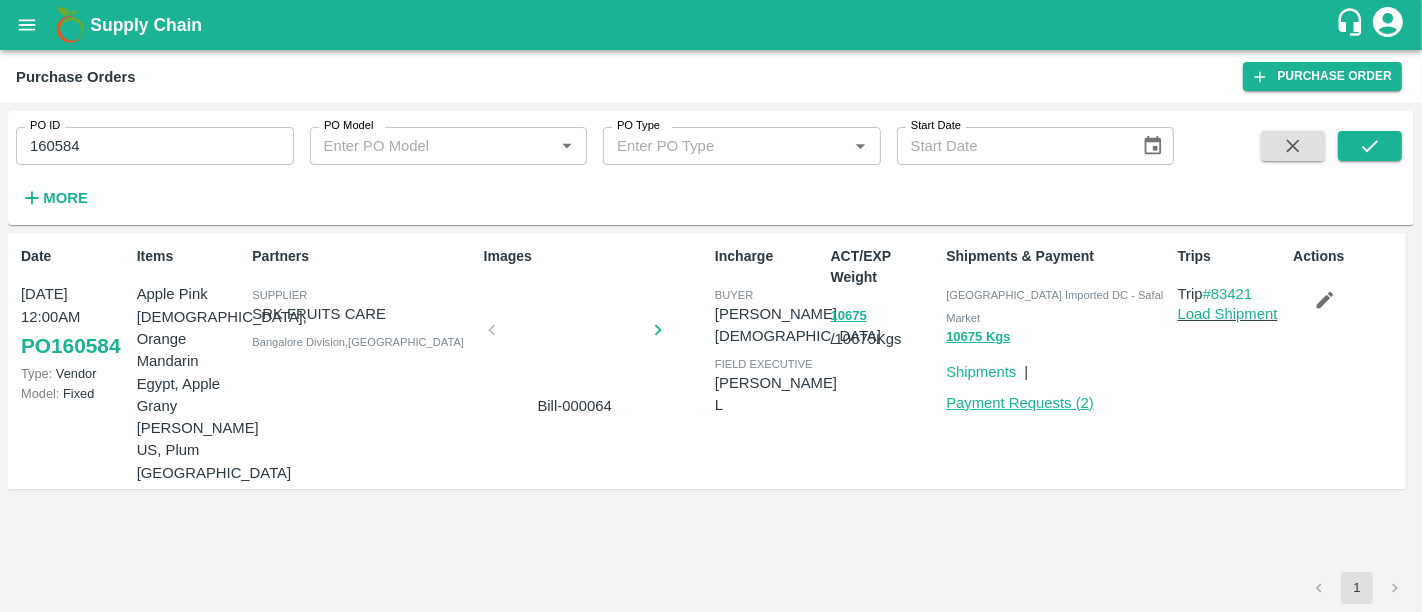 click on "Payment Requests ( 2 )" at bounding box center [1020, 403] 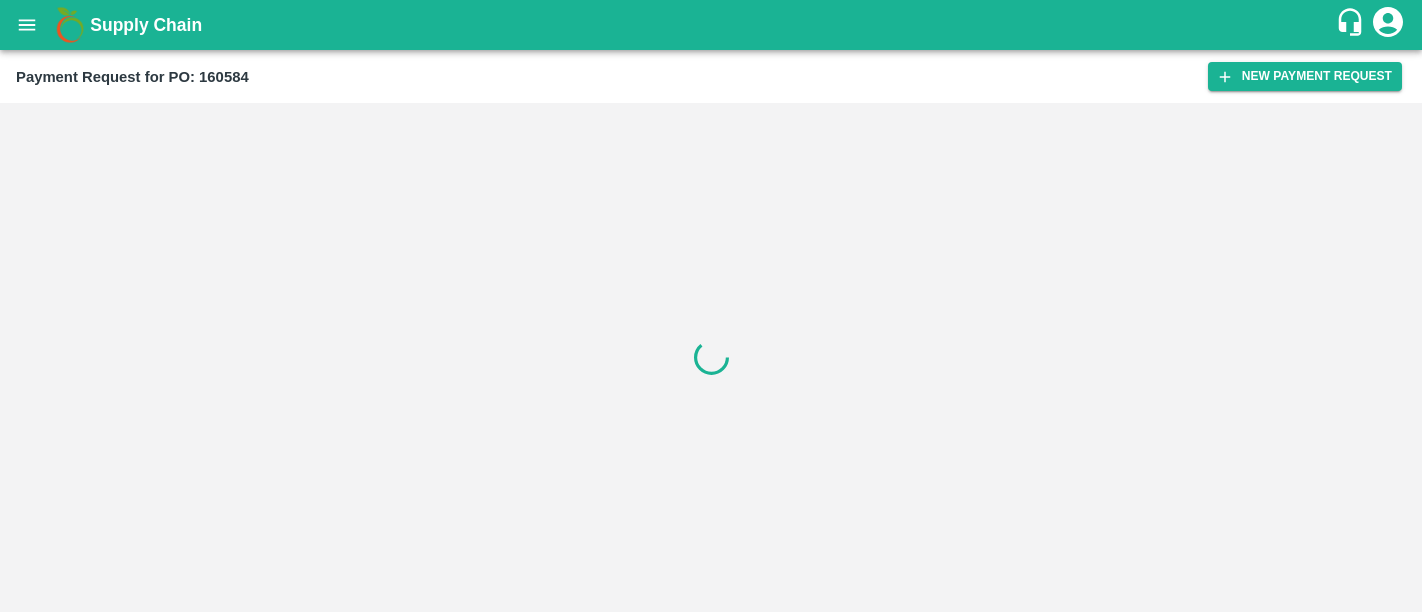 scroll, scrollTop: 0, scrollLeft: 0, axis: both 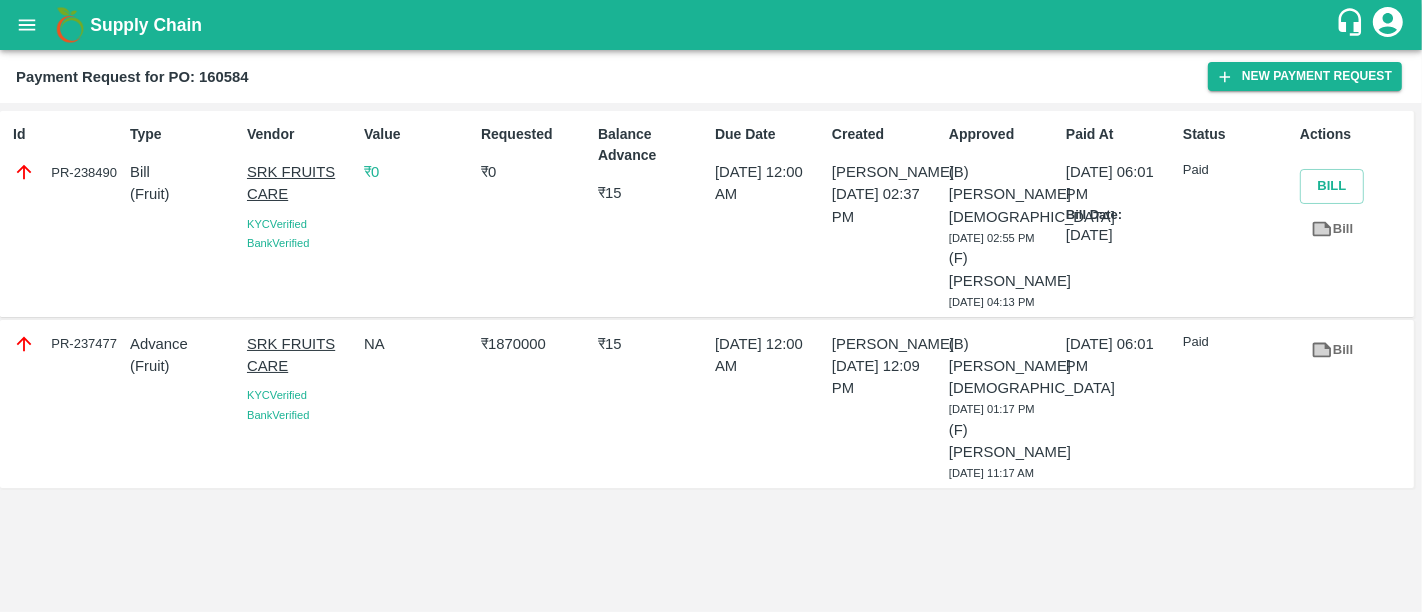 click on "PR-238490" at bounding box center (67, 172) 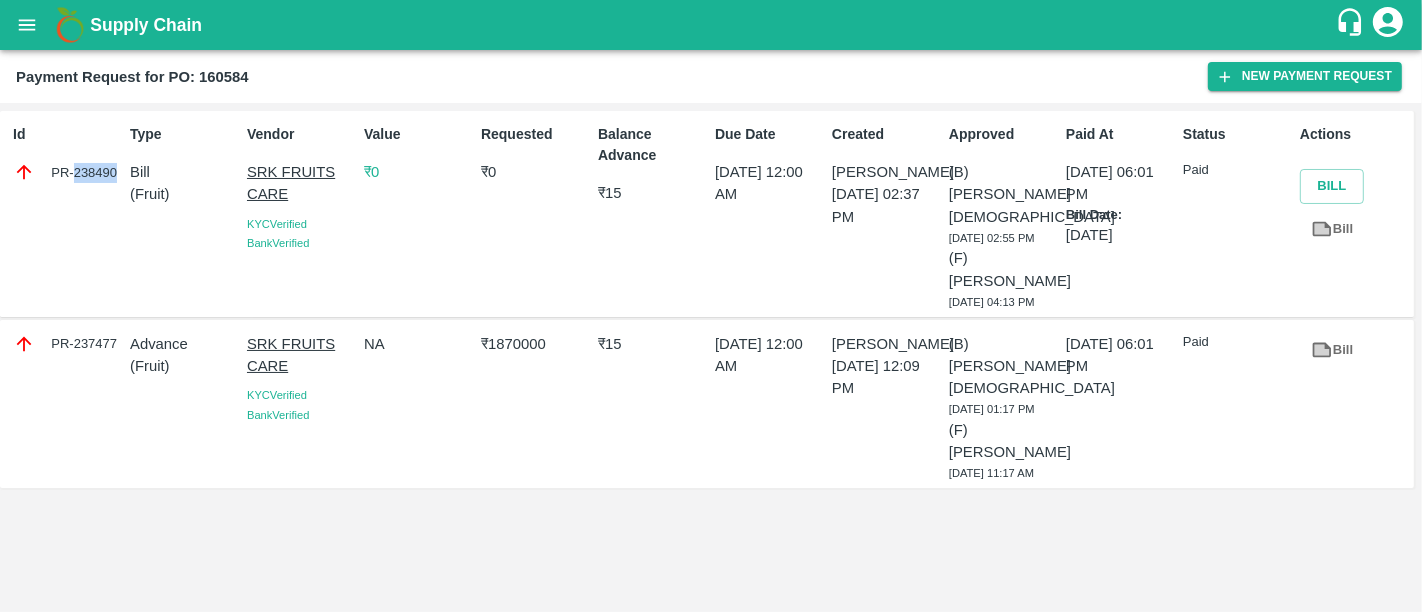 click on "PR-238490" at bounding box center (67, 172) 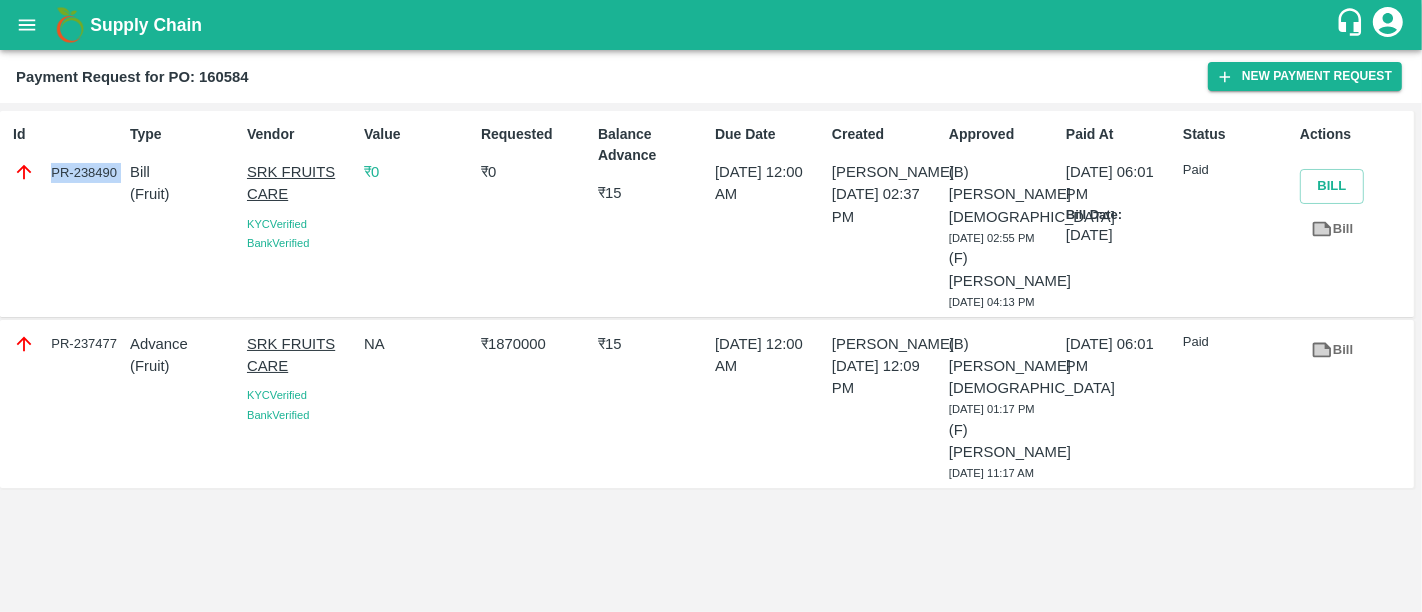click on "PR-238490" at bounding box center [67, 172] 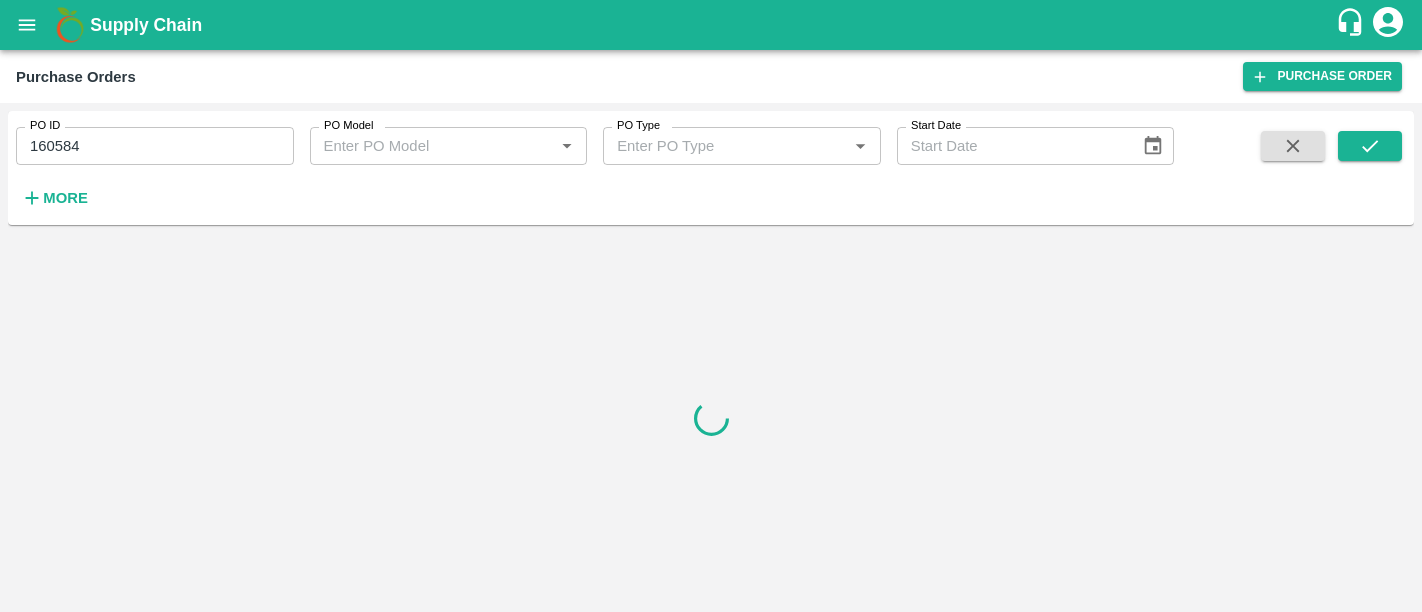 scroll, scrollTop: 0, scrollLeft: 0, axis: both 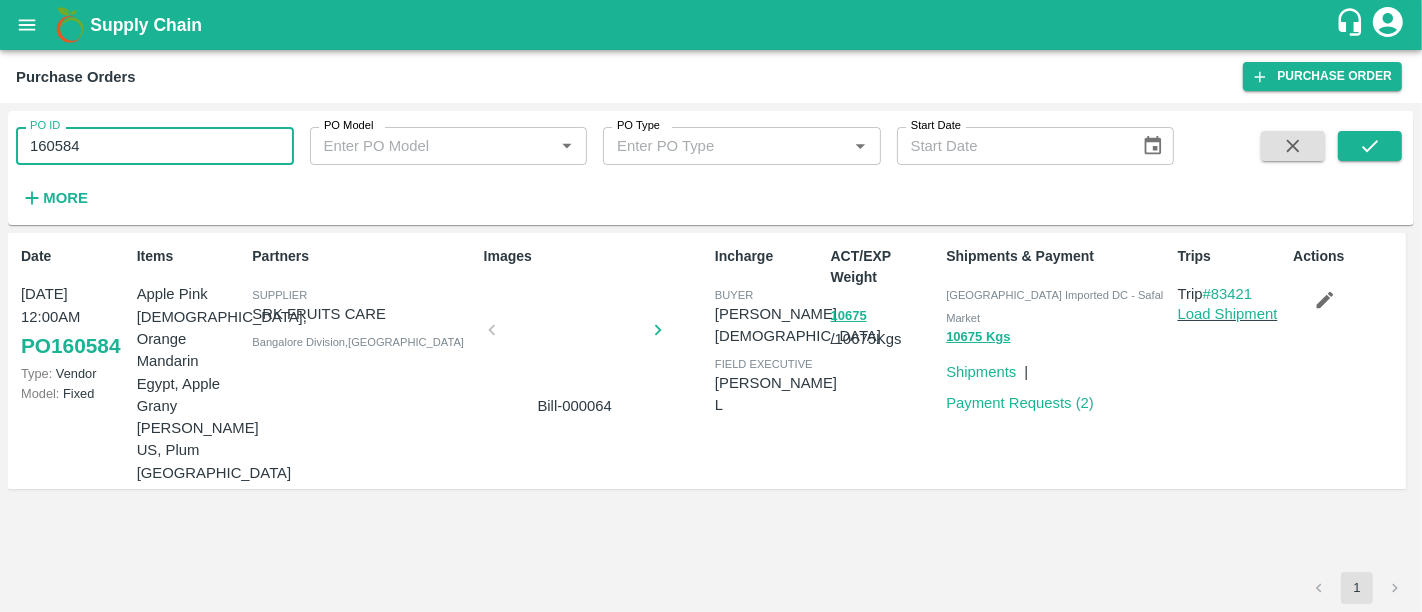 click on "160584" at bounding box center (155, 146) 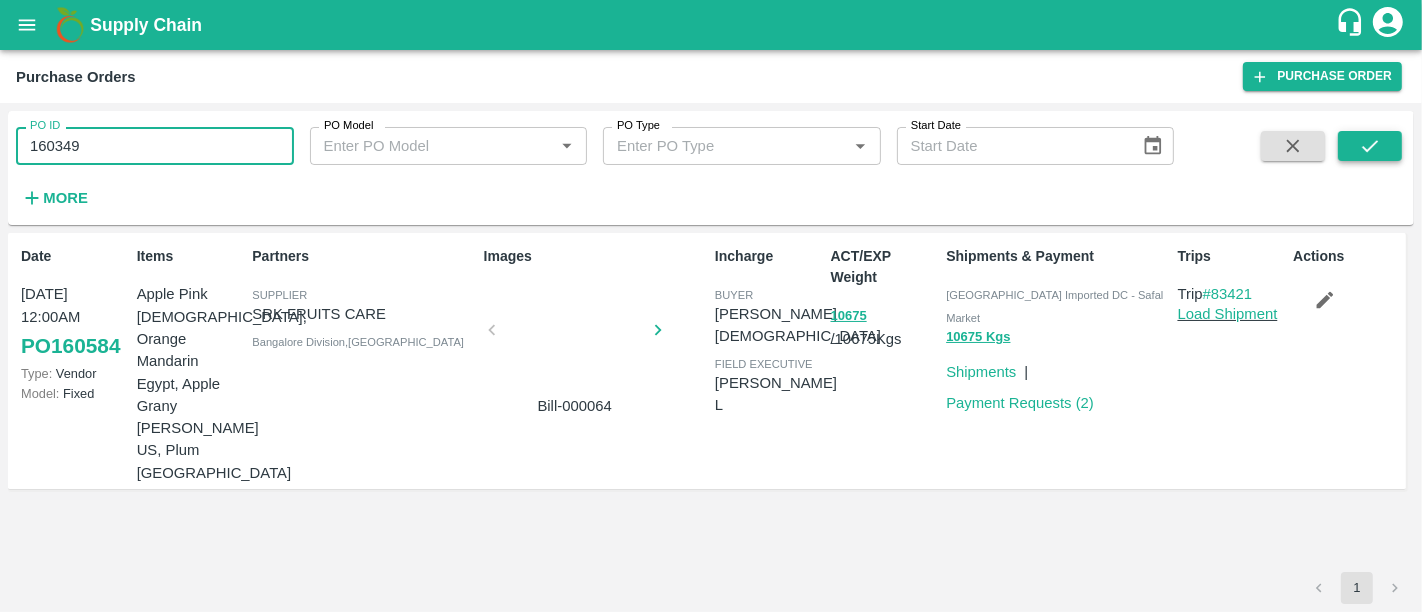 type on "160349" 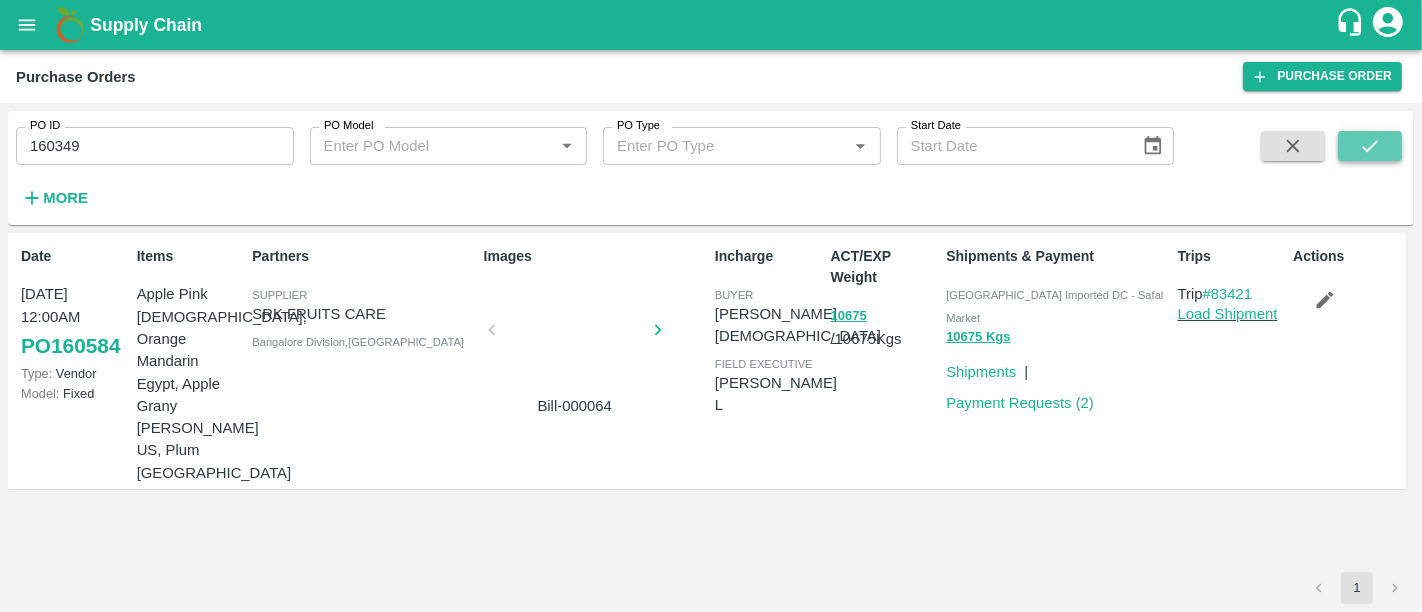 click 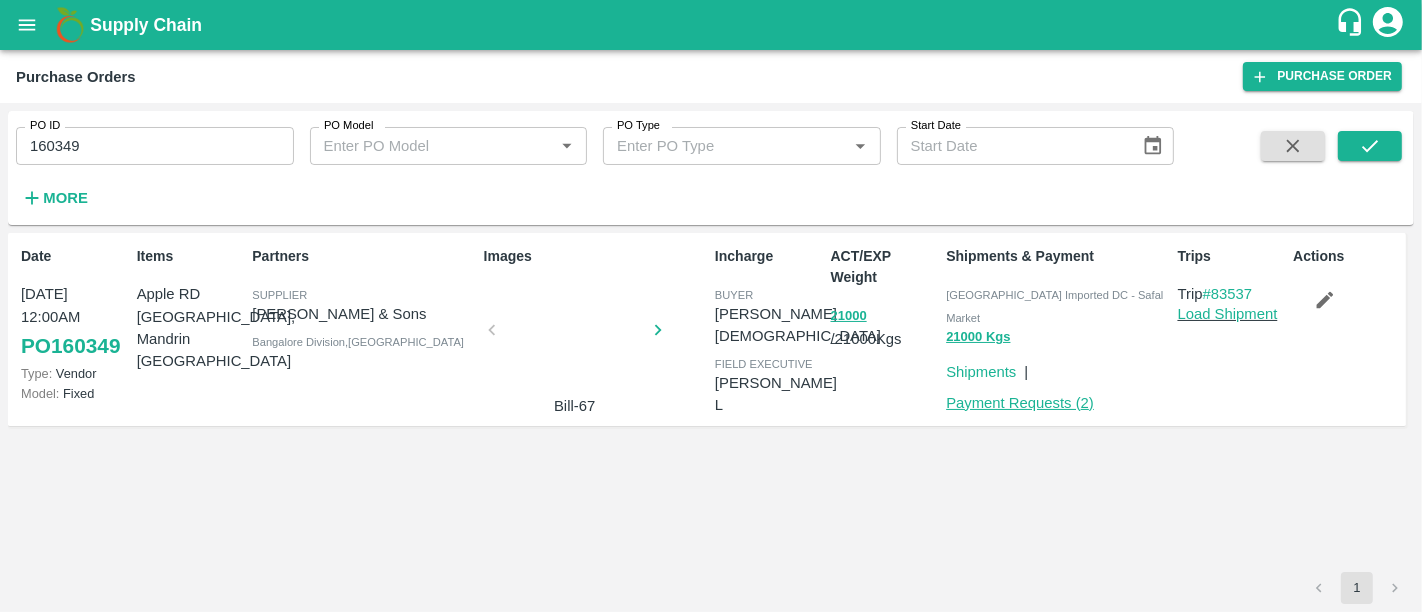 click on "Payment Requests ( 2 )" at bounding box center [1020, 403] 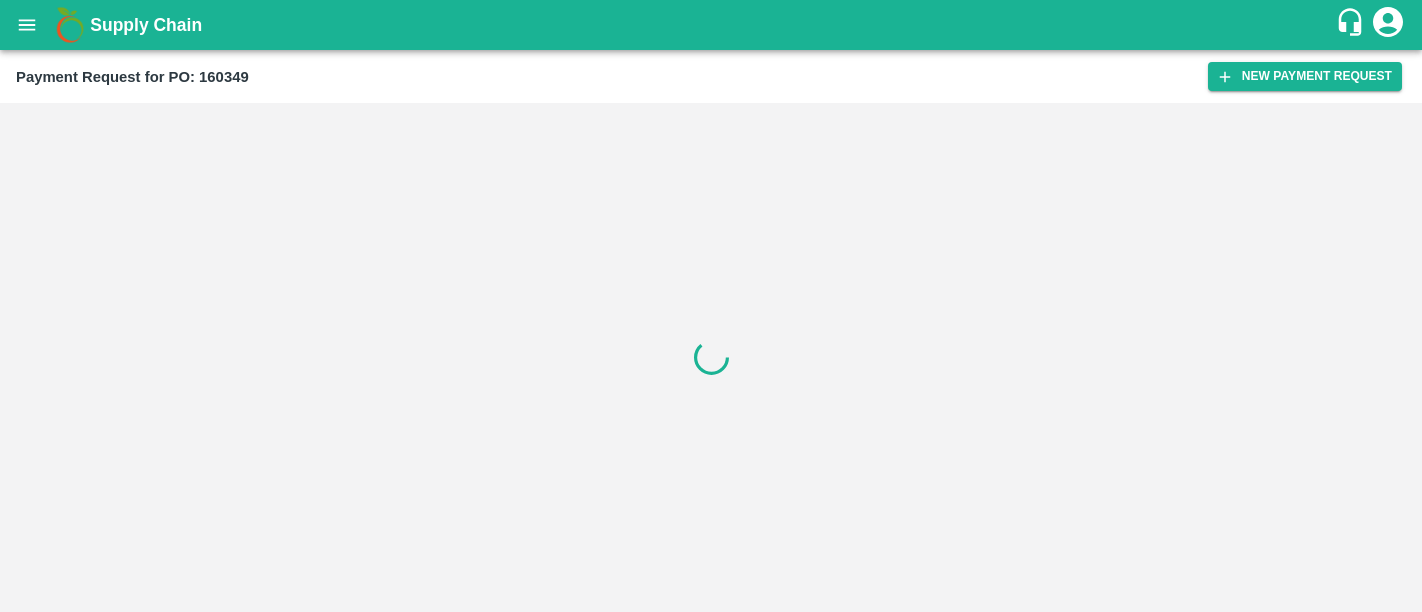 scroll, scrollTop: 0, scrollLeft: 0, axis: both 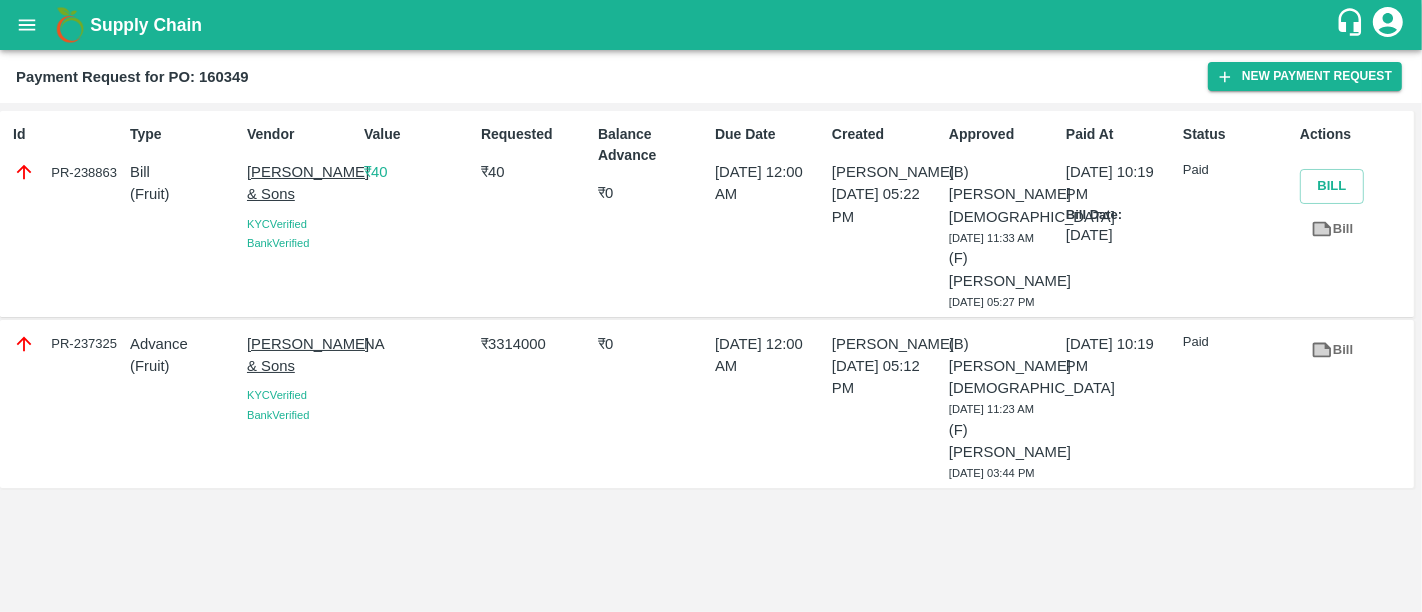 click on "PR-238863" at bounding box center [67, 172] 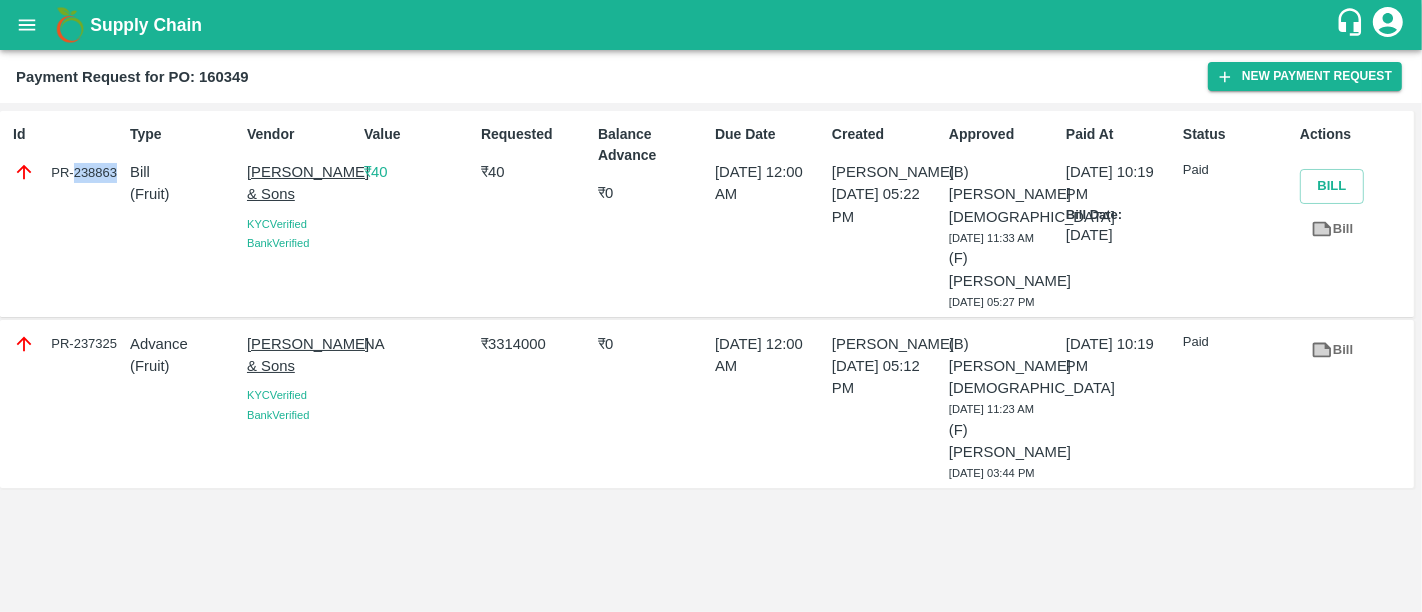 click on "PR-238863" at bounding box center [67, 172] 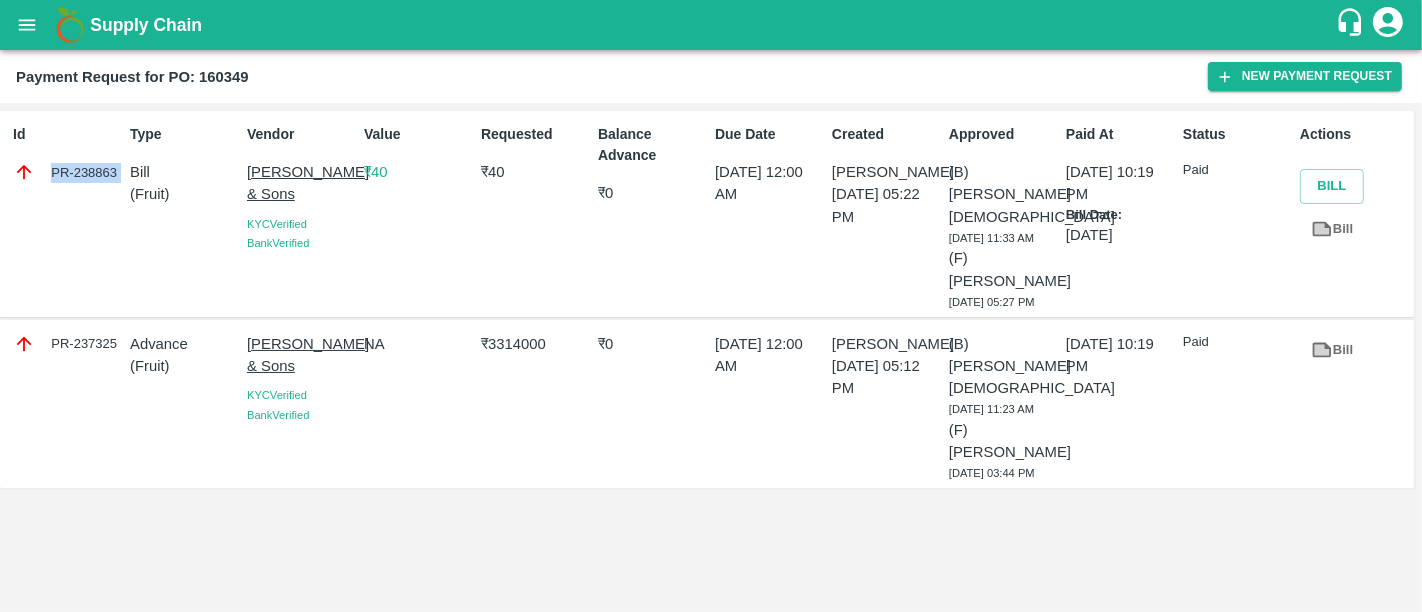 click on "PR-238863" at bounding box center [67, 172] 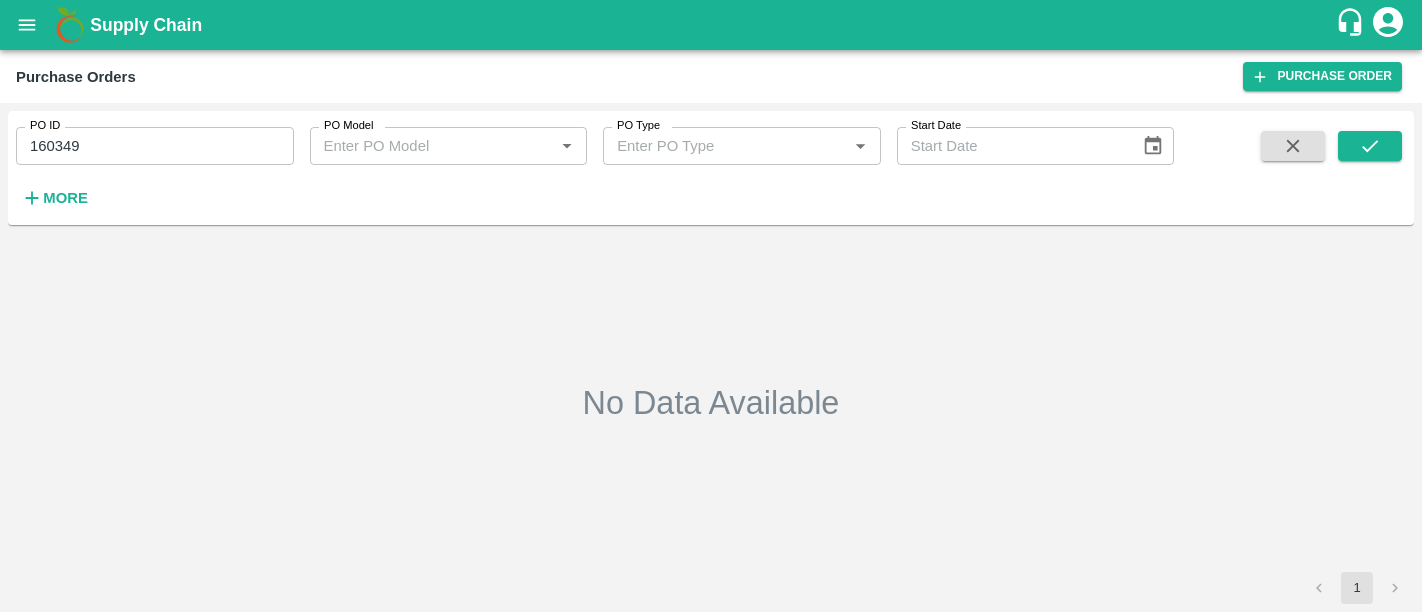 scroll, scrollTop: 0, scrollLeft: 0, axis: both 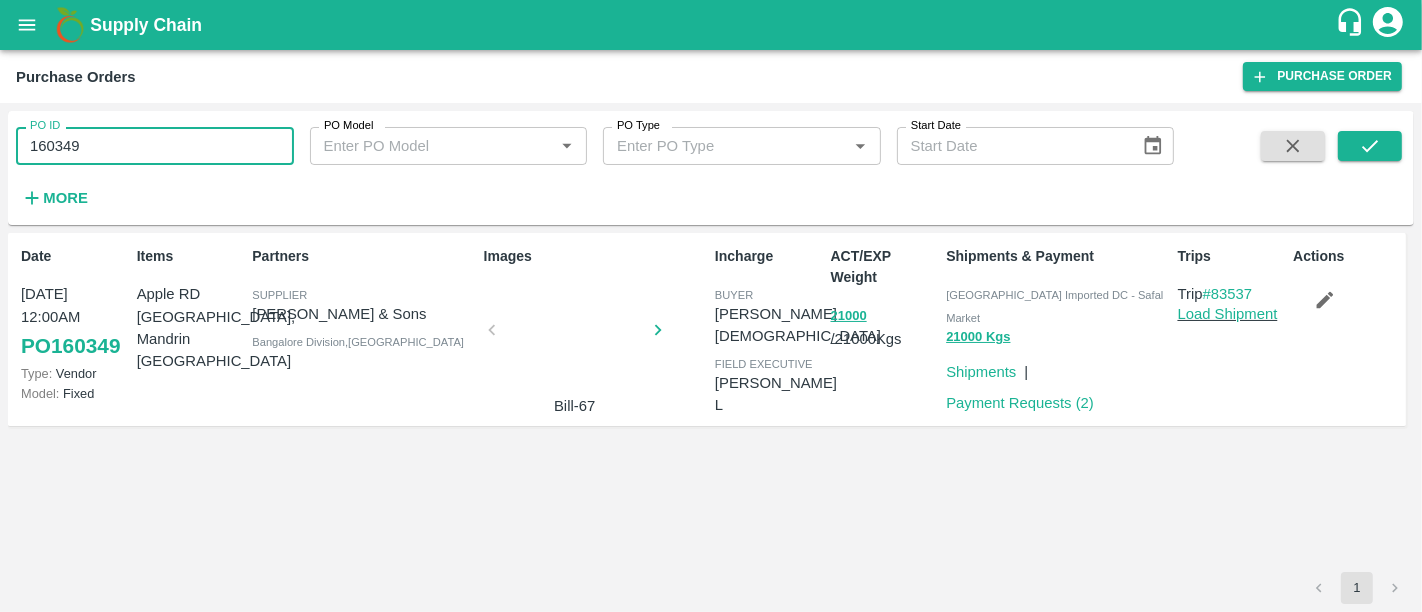 click on "160349" at bounding box center (155, 146) 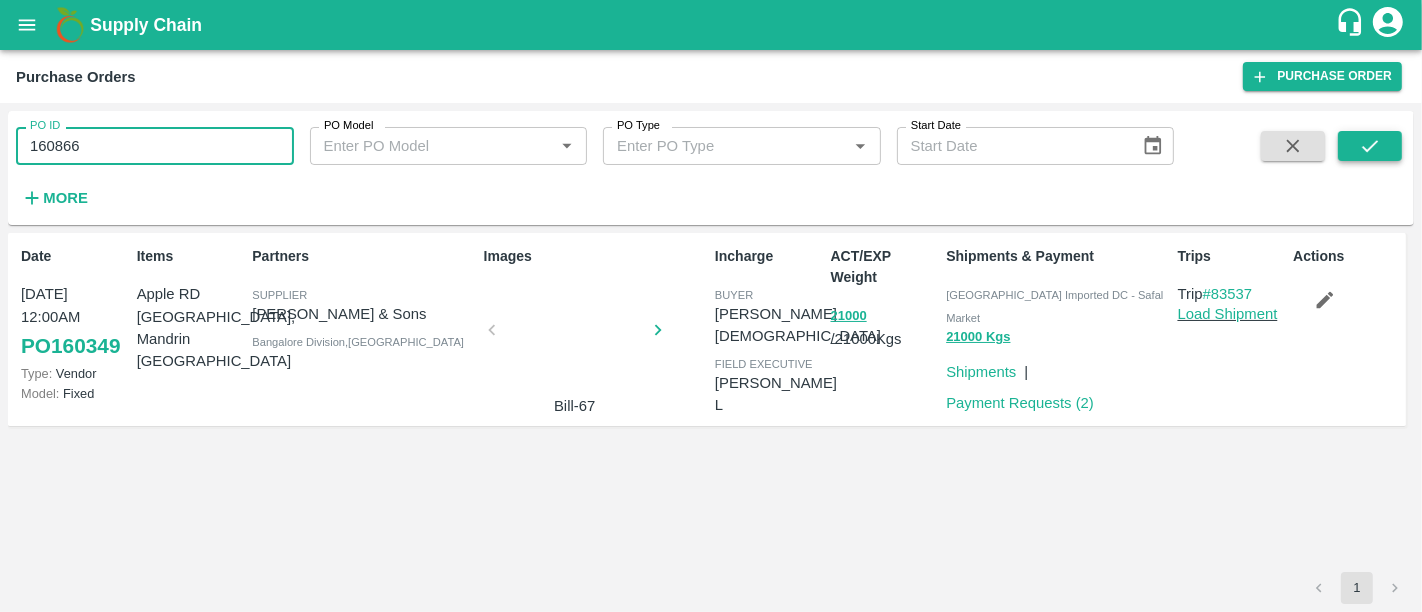 type on "160866" 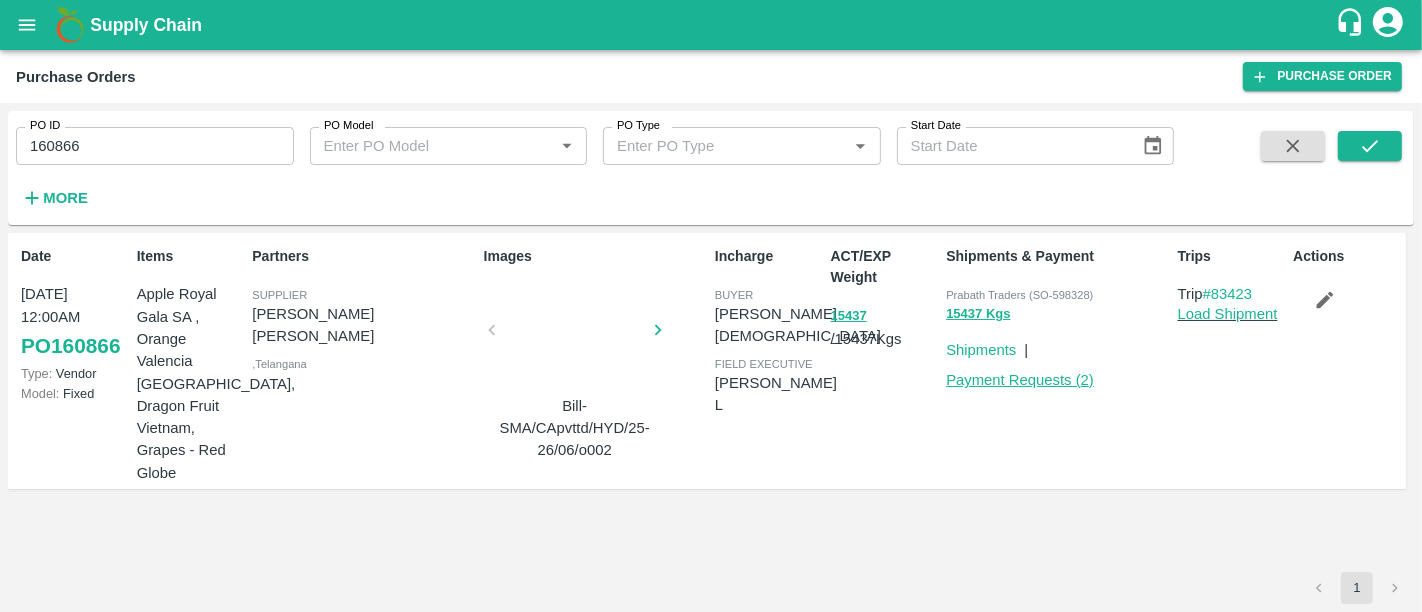 click on "Payment Requests ( 2 )" at bounding box center (1020, 380) 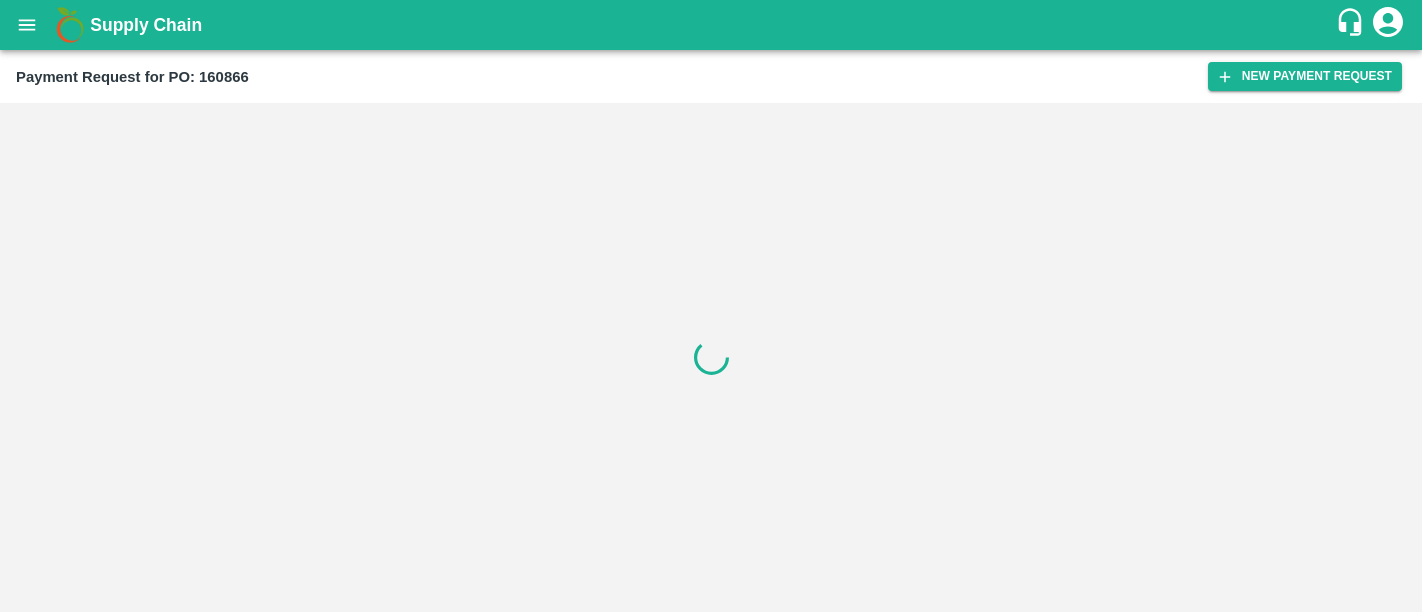 scroll, scrollTop: 0, scrollLeft: 0, axis: both 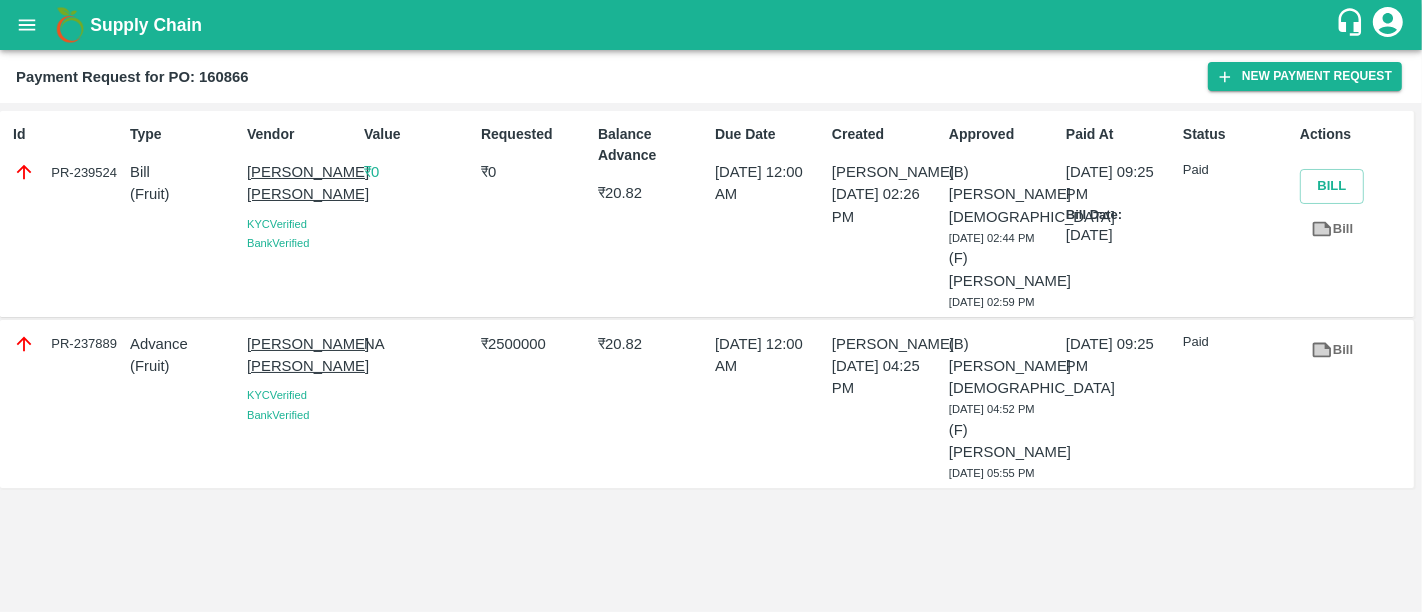 click on "PR-239524" at bounding box center (67, 172) 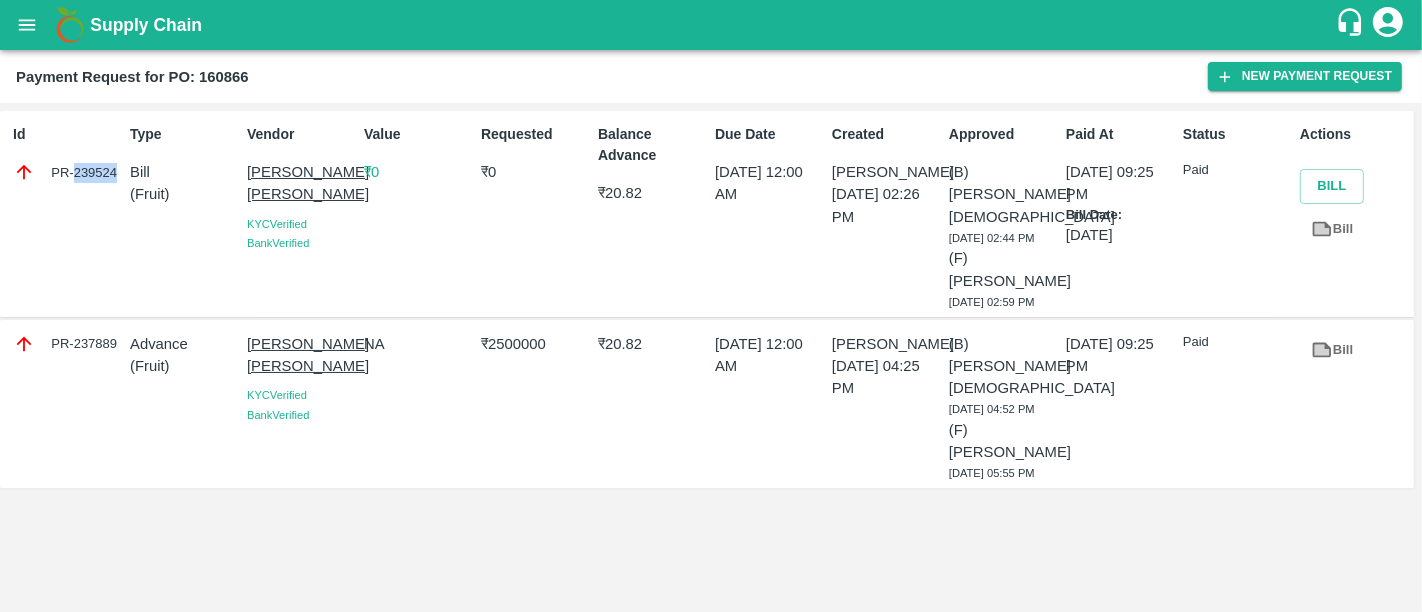 click on "PR-239524" at bounding box center (67, 172) 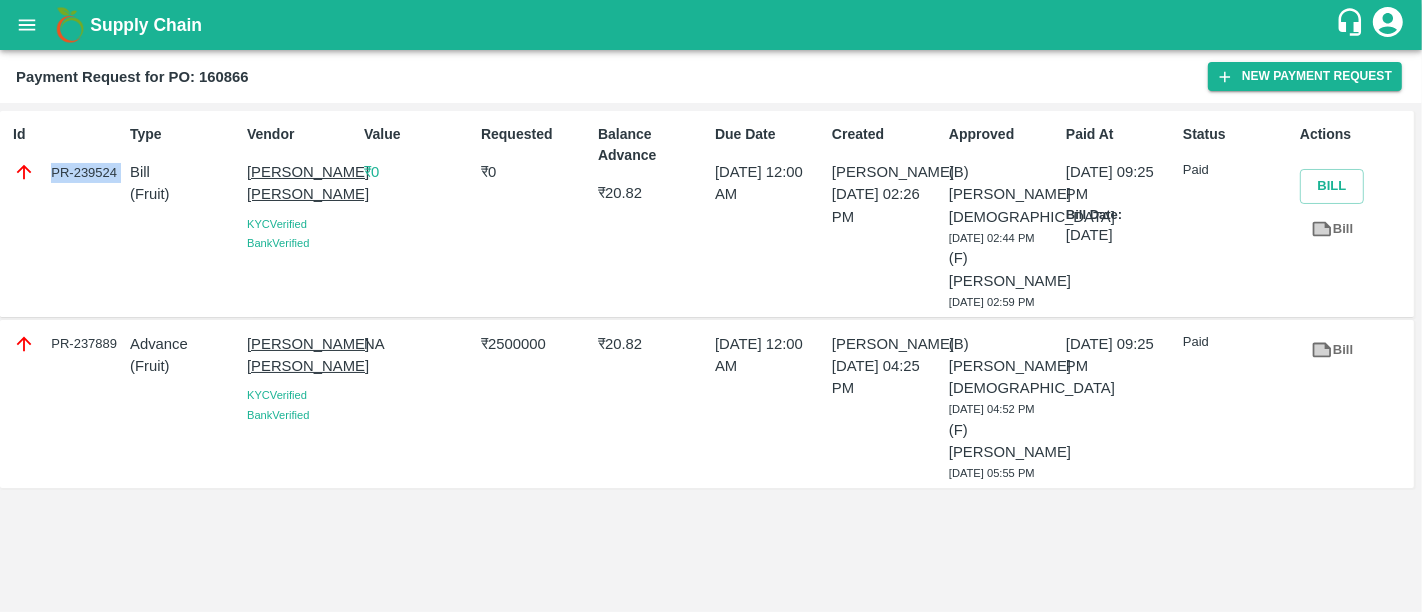 click on "PR-239524" at bounding box center (67, 172) 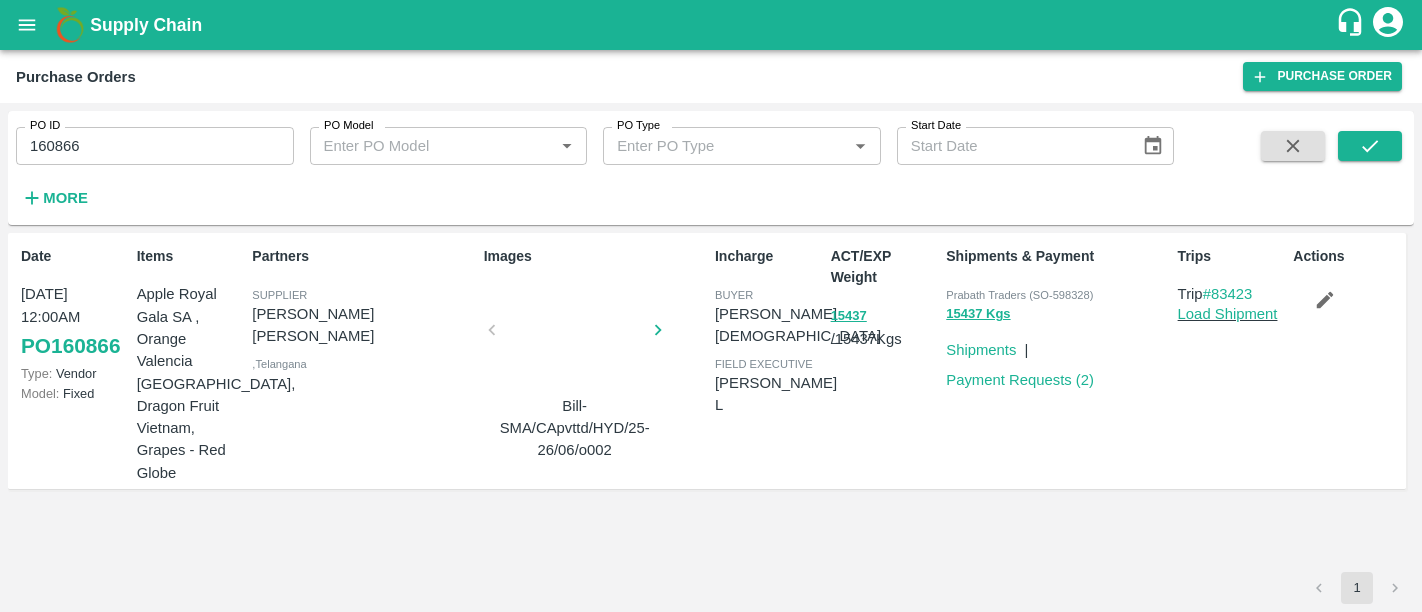 scroll, scrollTop: 0, scrollLeft: 0, axis: both 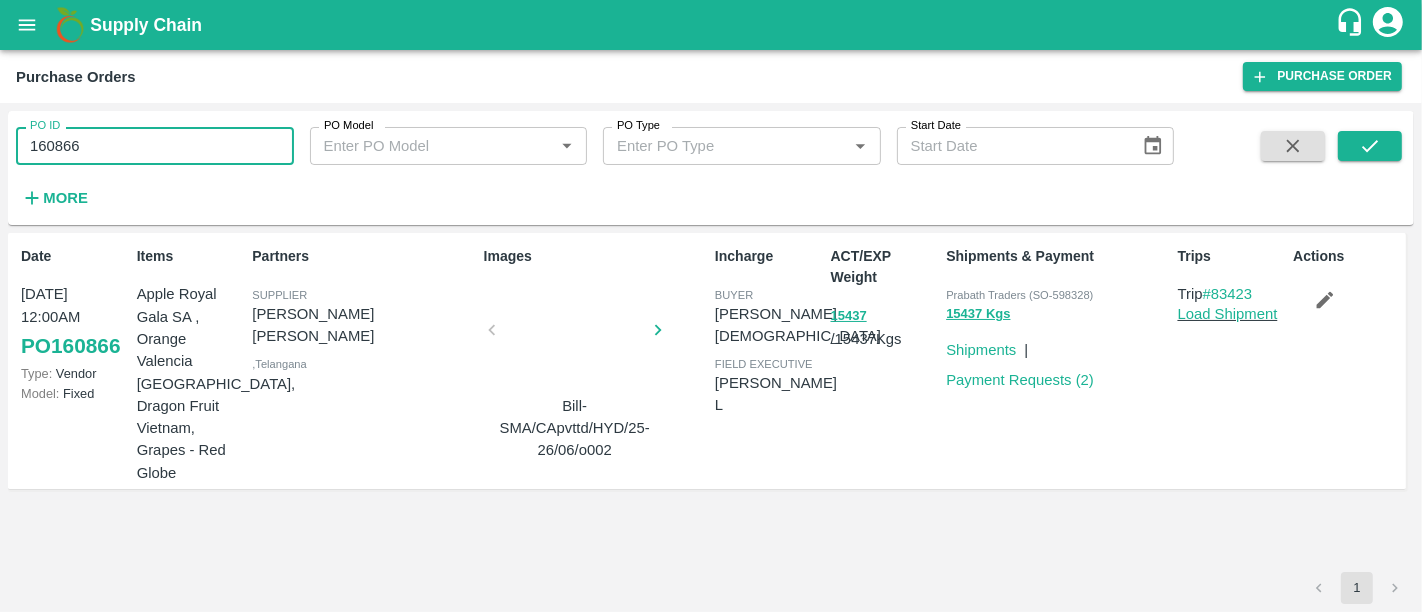 click on "160866" at bounding box center (155, 146) 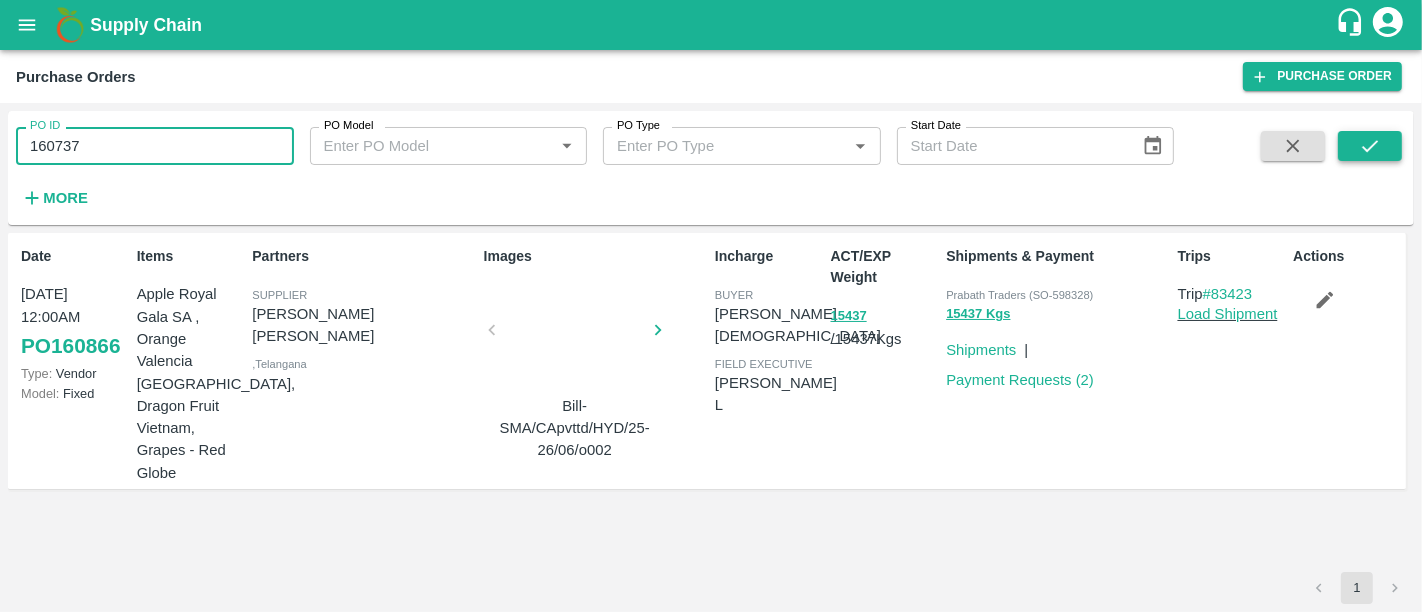 type on "160737" 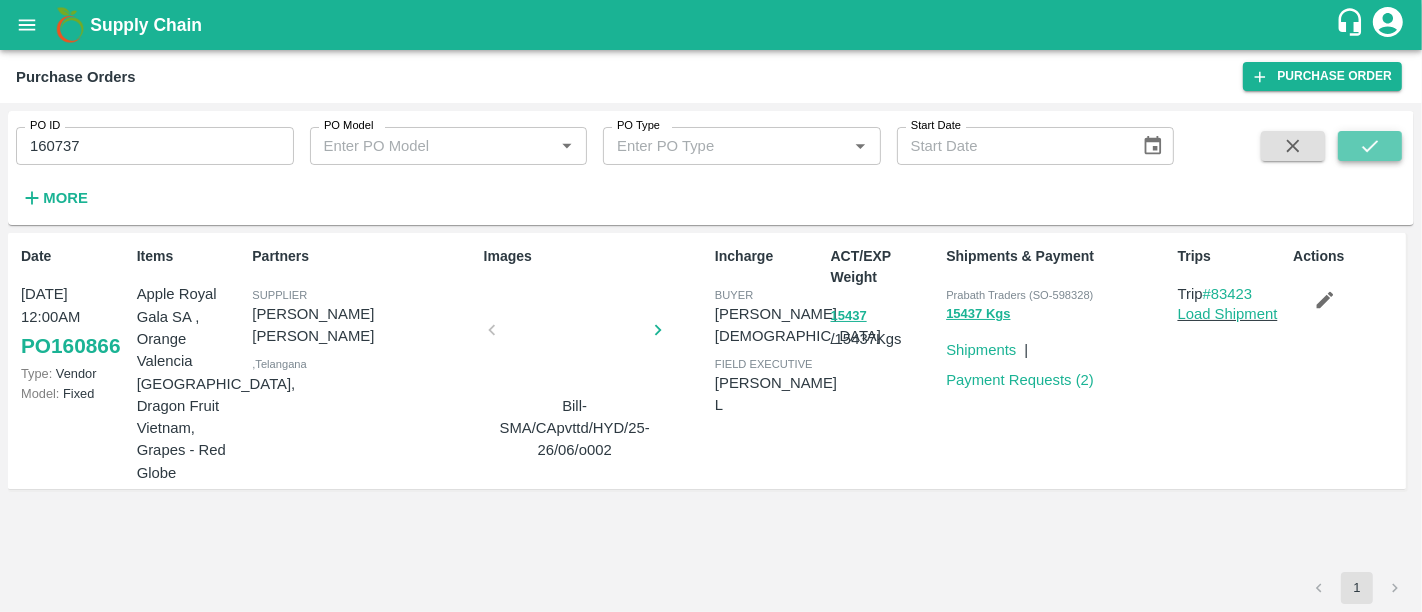 click at bounding box center (1370, 146) 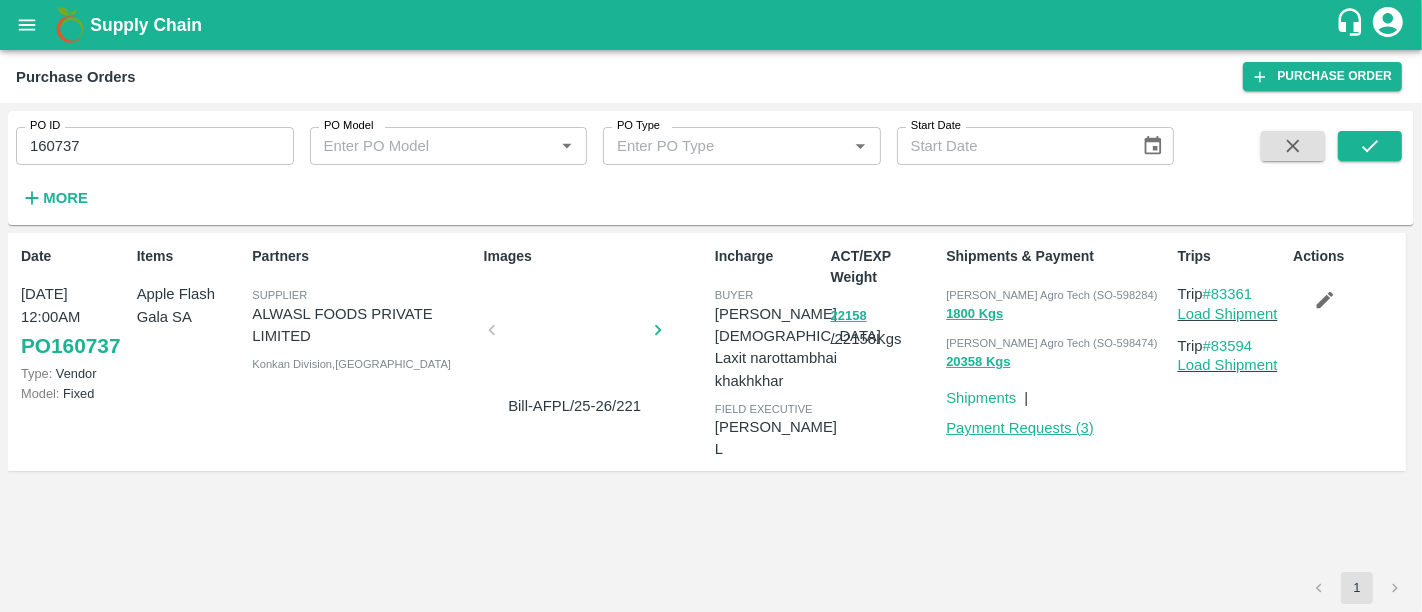 click on "Payment Requests ( 3 )" at bounding box center [1020, 428] 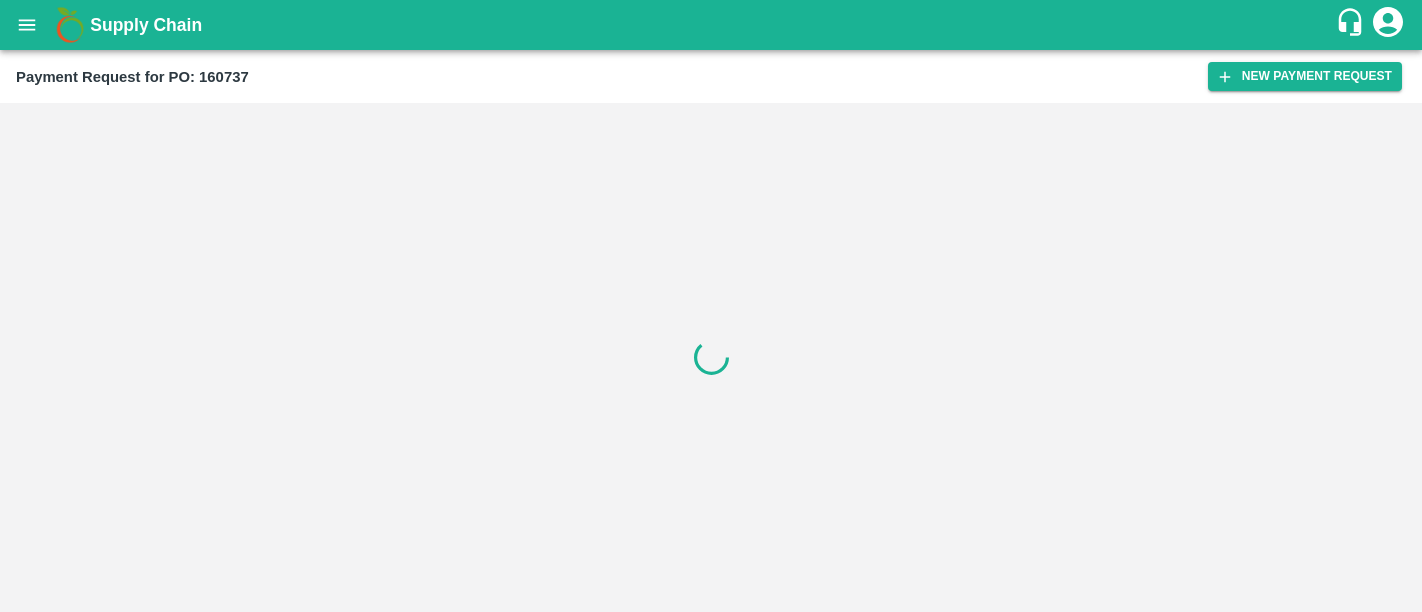scroll, scrollTop: 0, scrollLeft: 0, axis: both 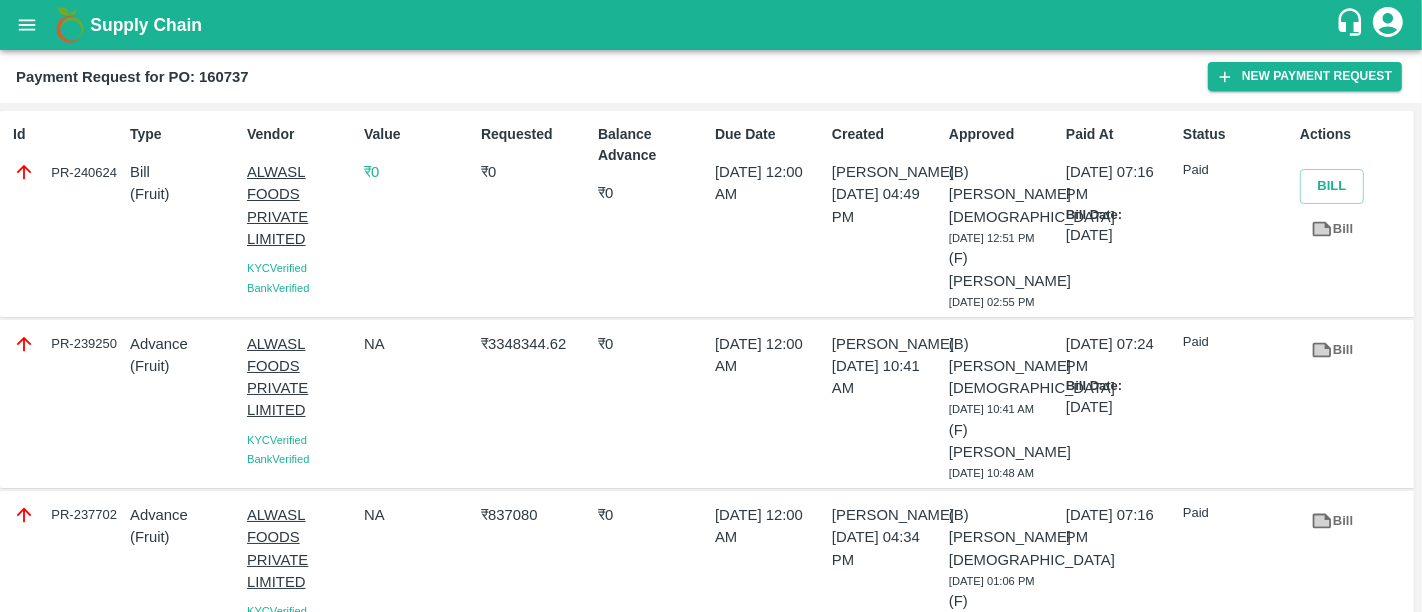 click on "PR-240624" at bounding box center (67, 172) 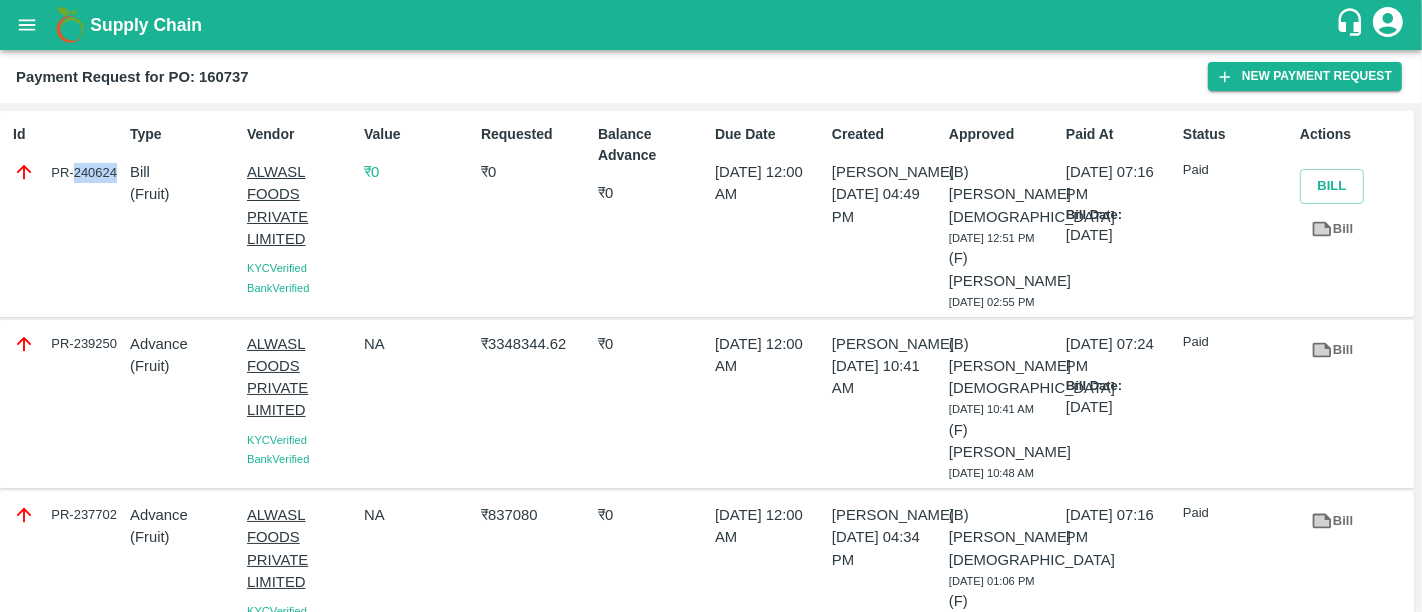 click on "PR-240624" at bounding box center (67, 172) 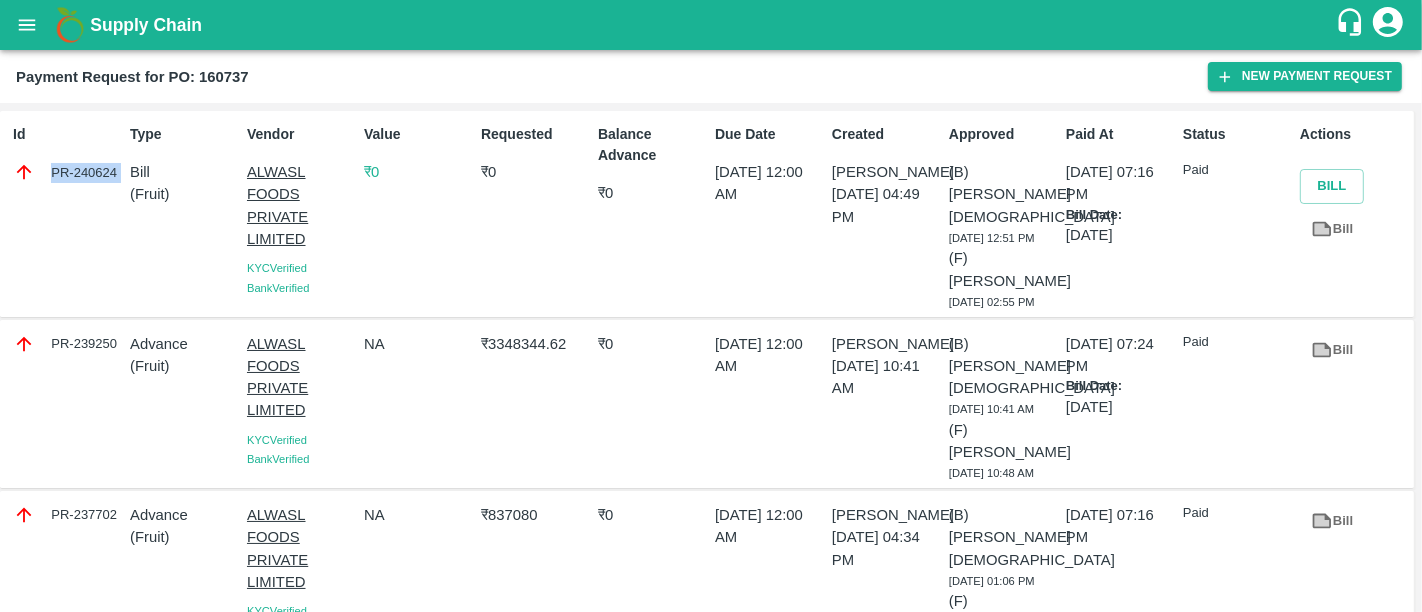 click on "PR-240624" at bounding box center [67, 172] 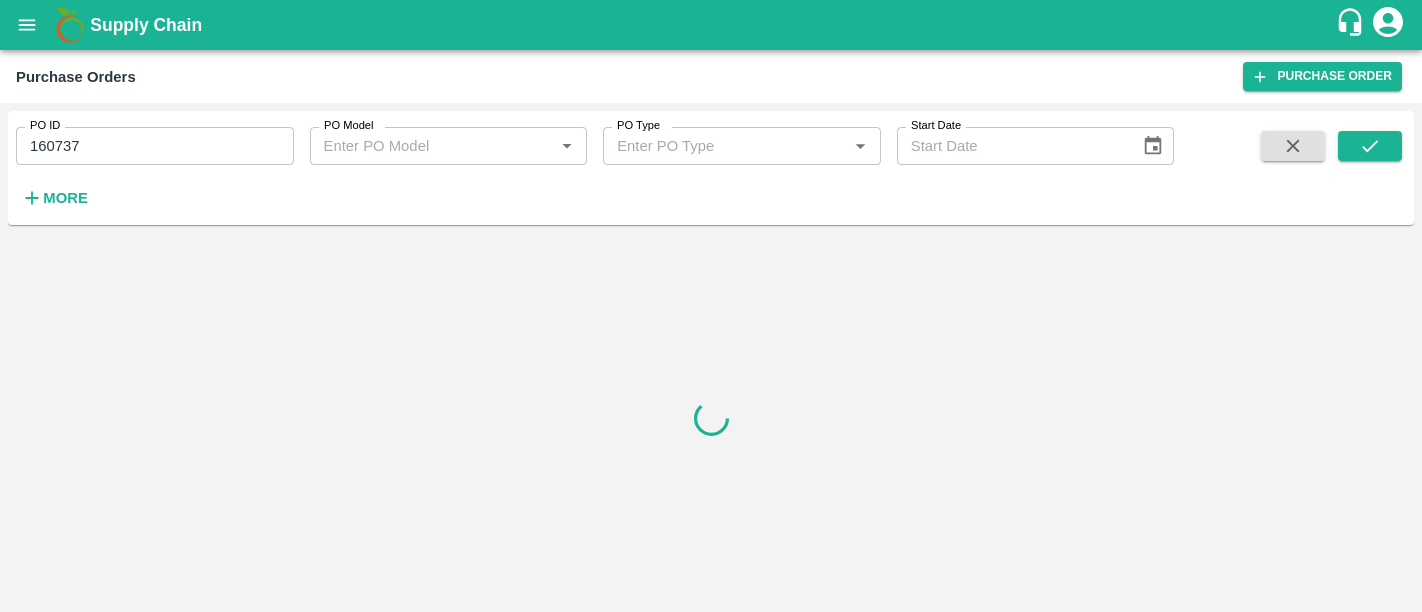 scroll, scrollTop: 0, scrollLeft: 0, axis: both 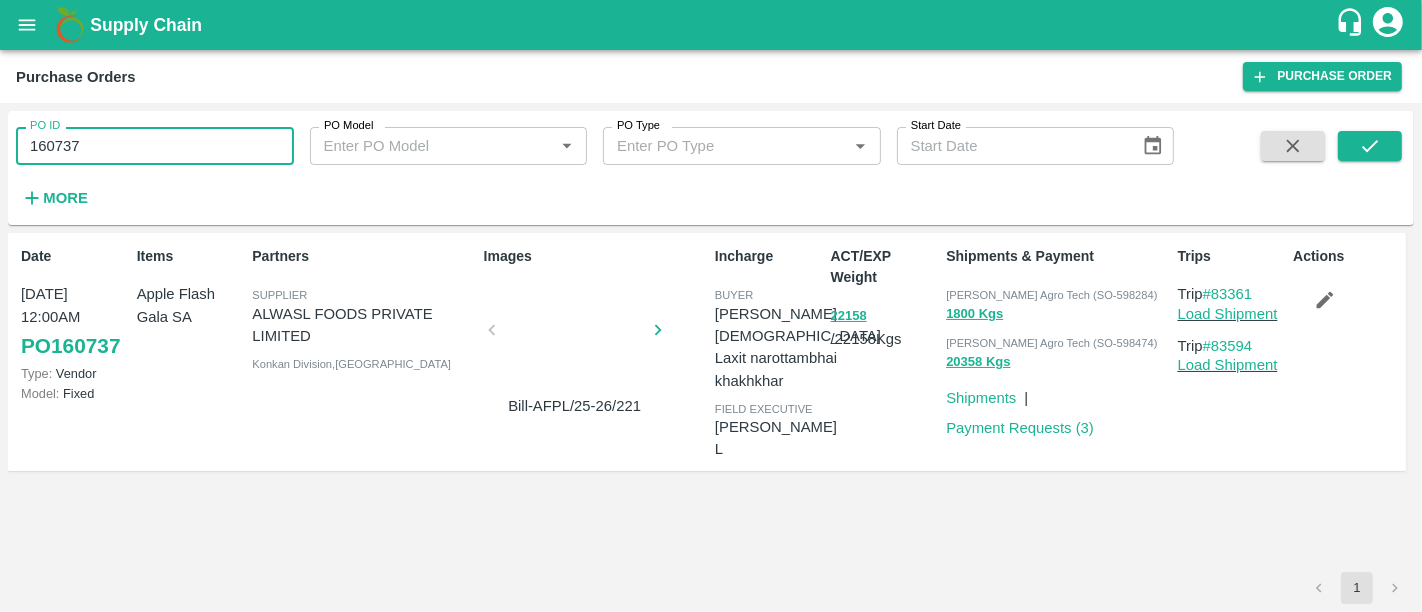 click on "160737" at bounding box center [155, 146] 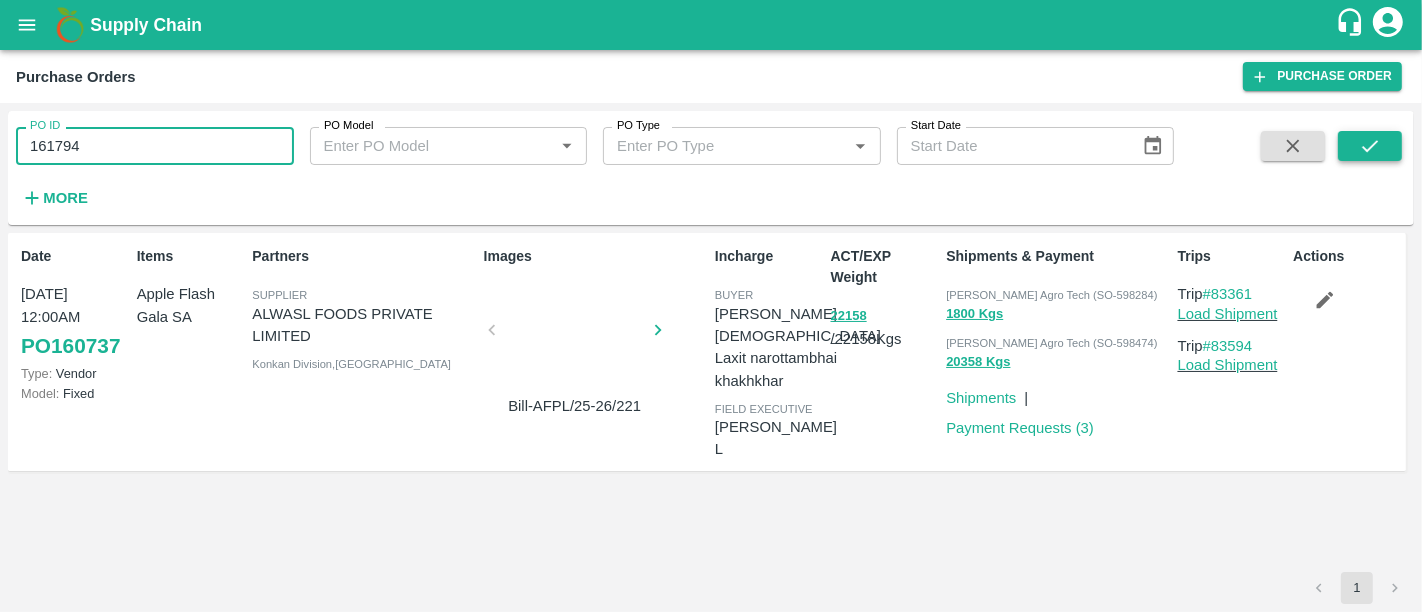 type on "161794" 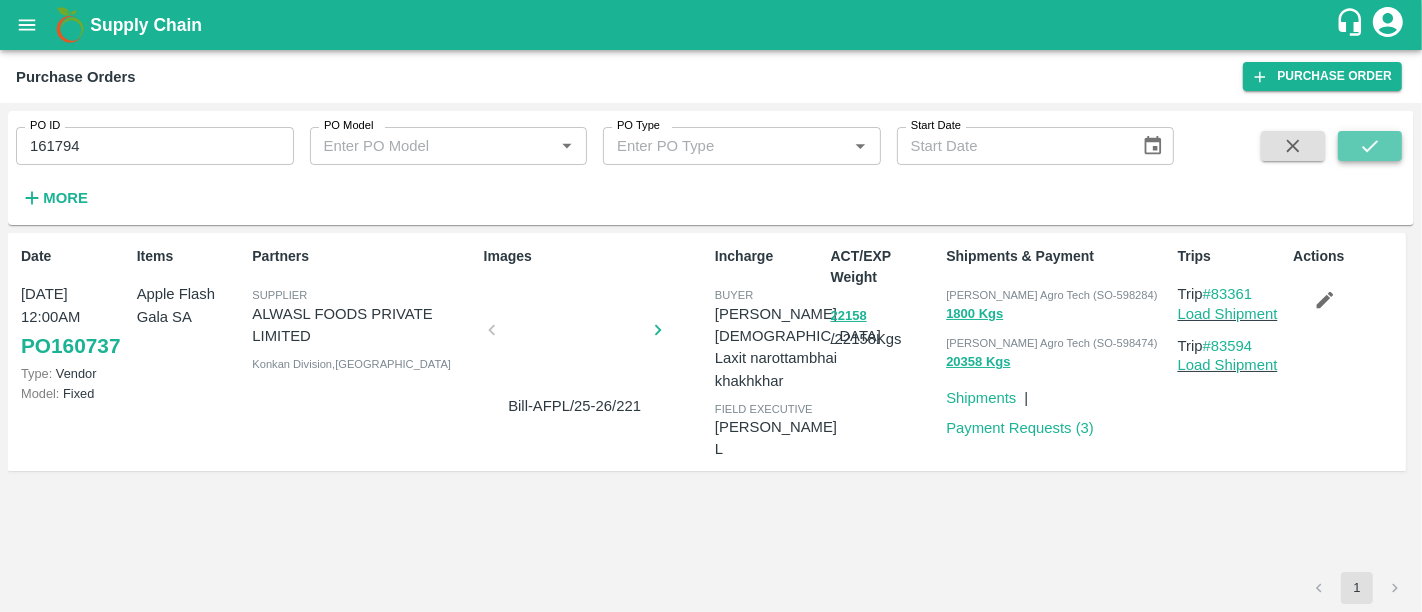 click at bounding box center (1370, 146) 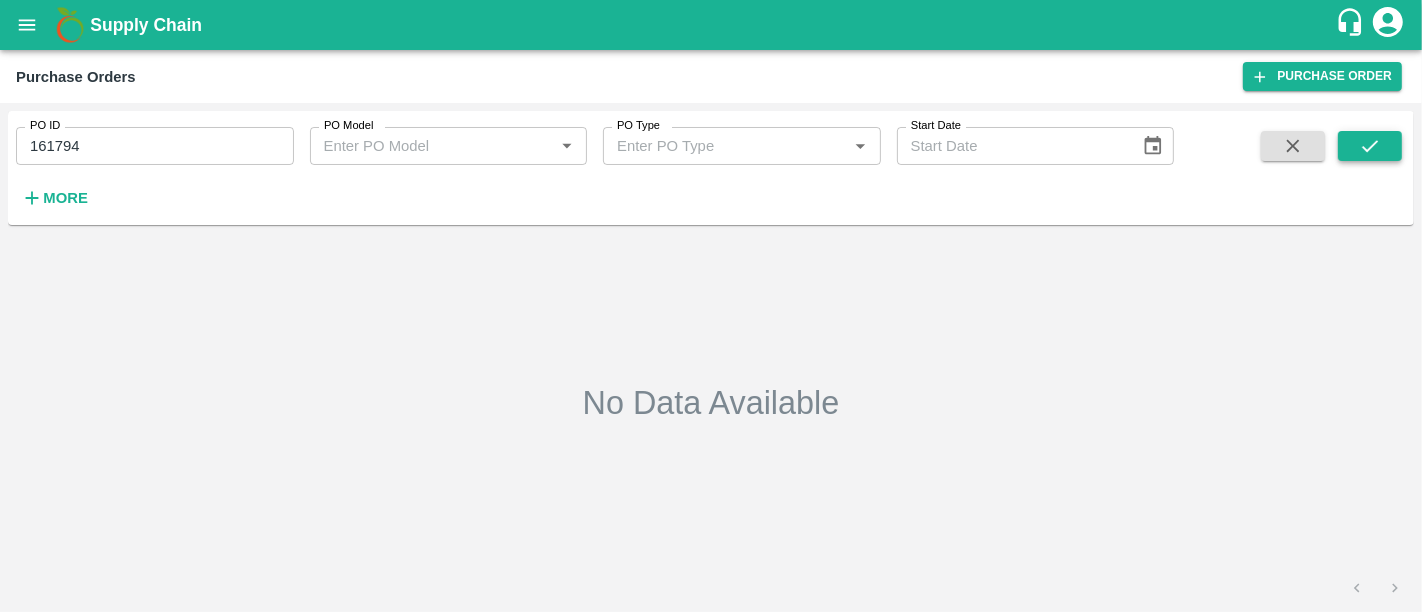 click at bounding box center (1370, 146) 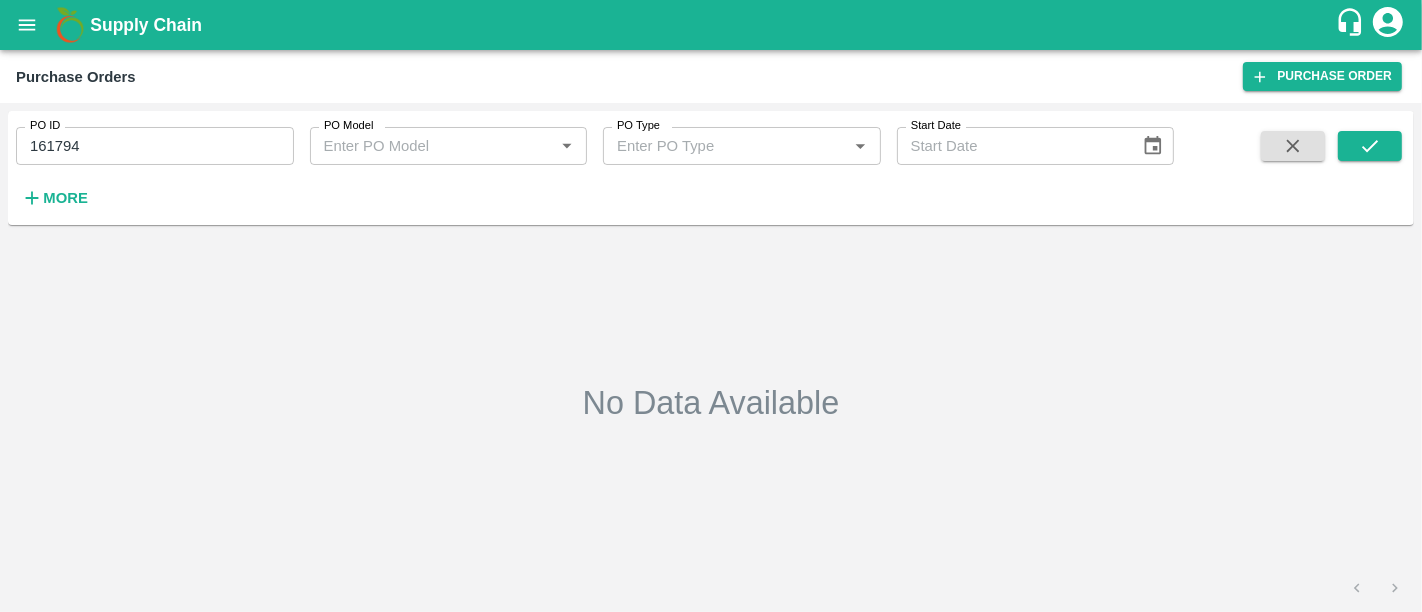 type 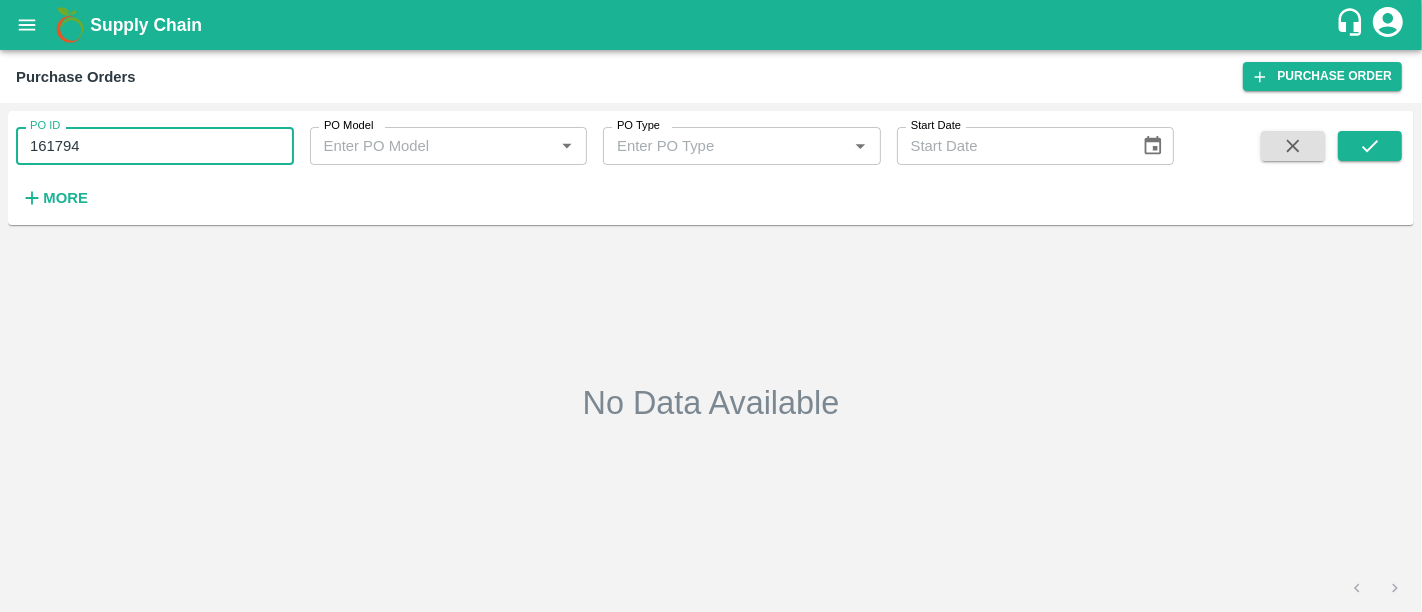 click on "161794" at bounding box center (155, 146) 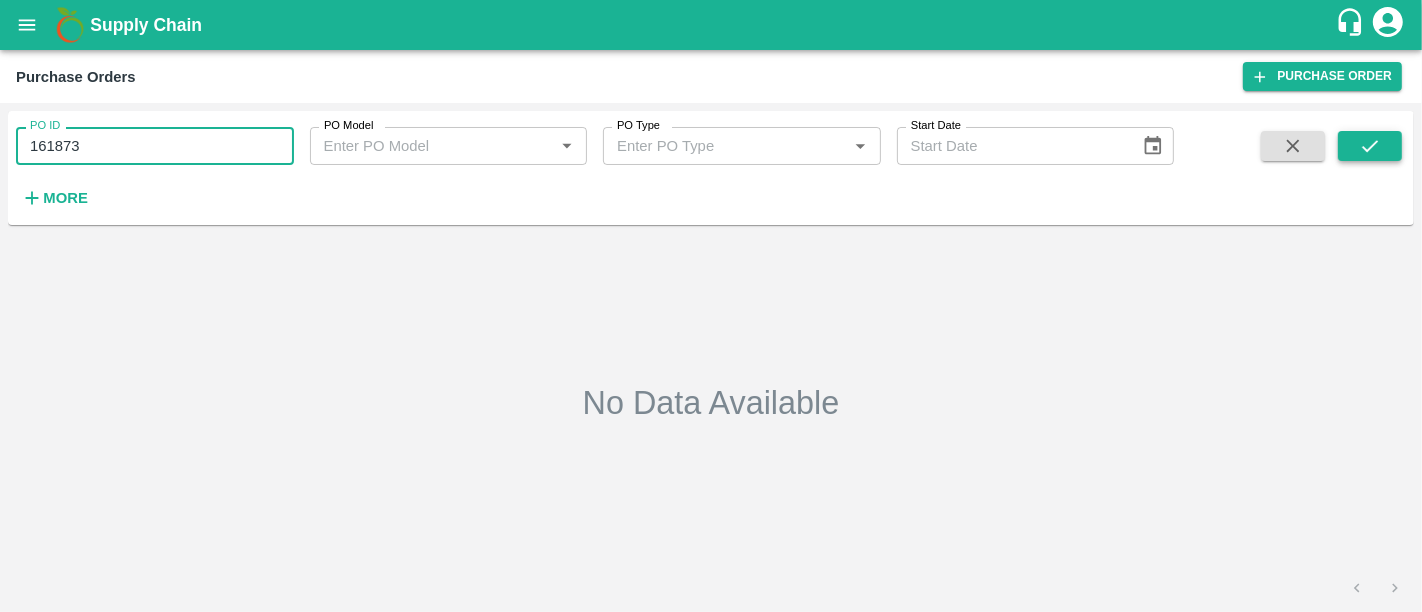 click 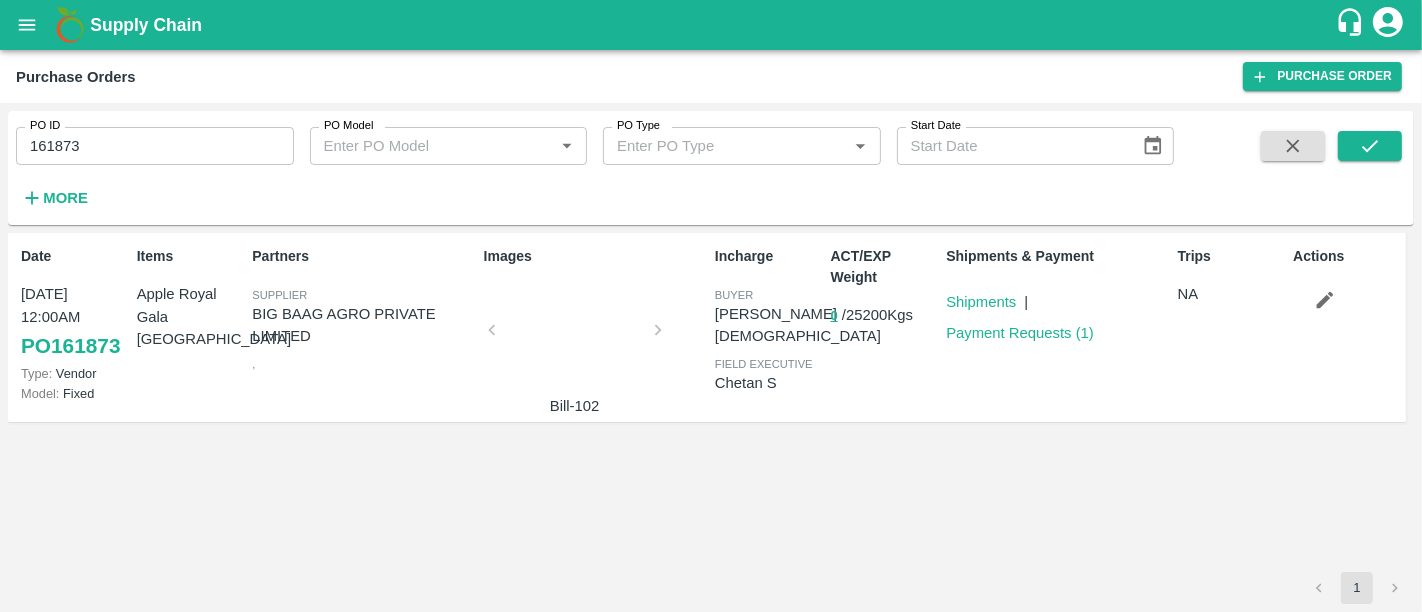 click on "161873" at bounding box center (155, 146) 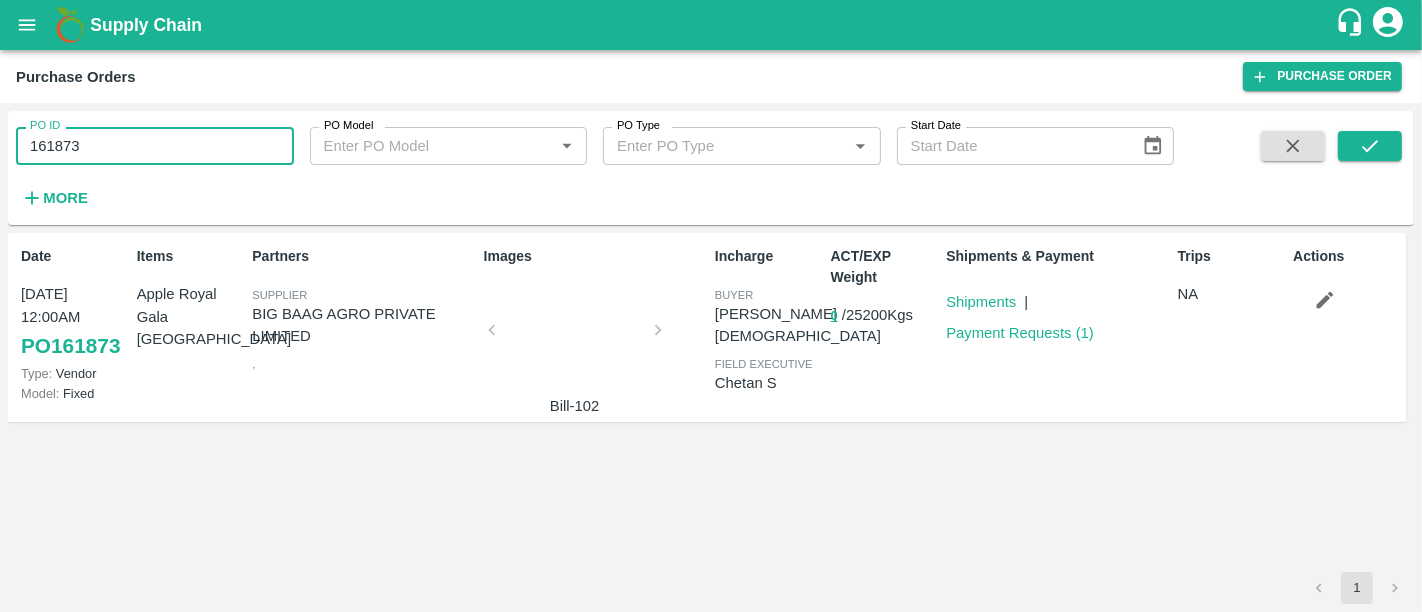 click on "161873" at bounding box center [155, 146] 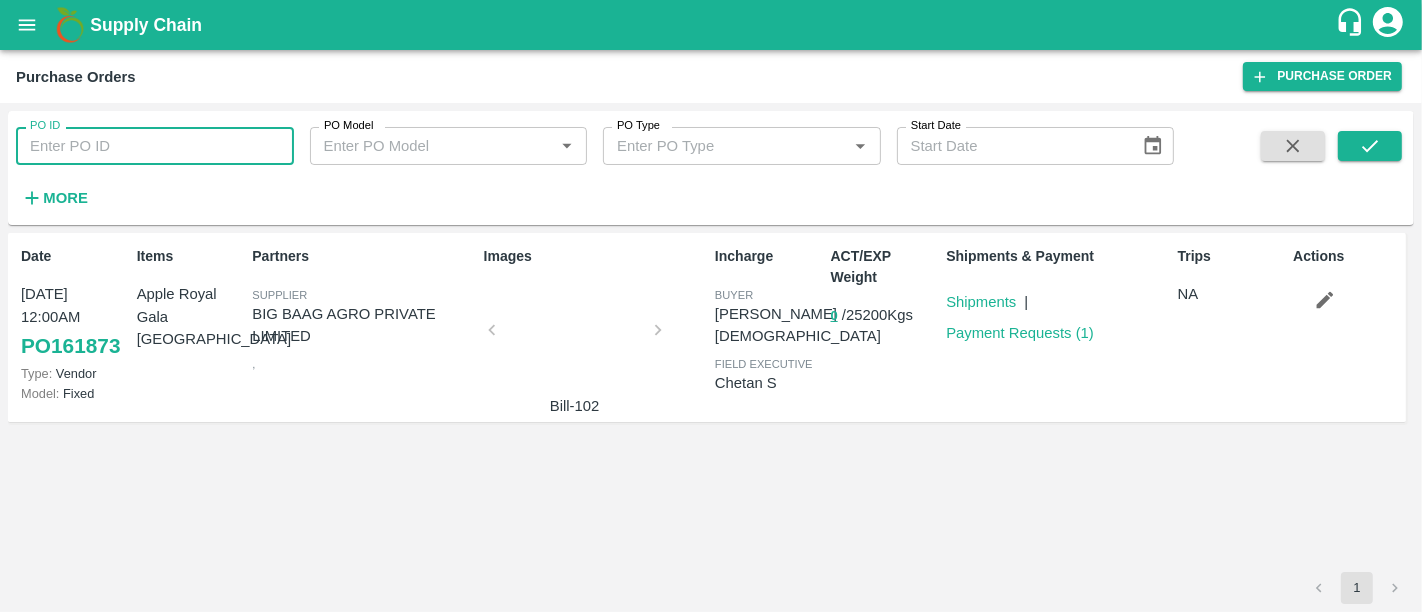 type 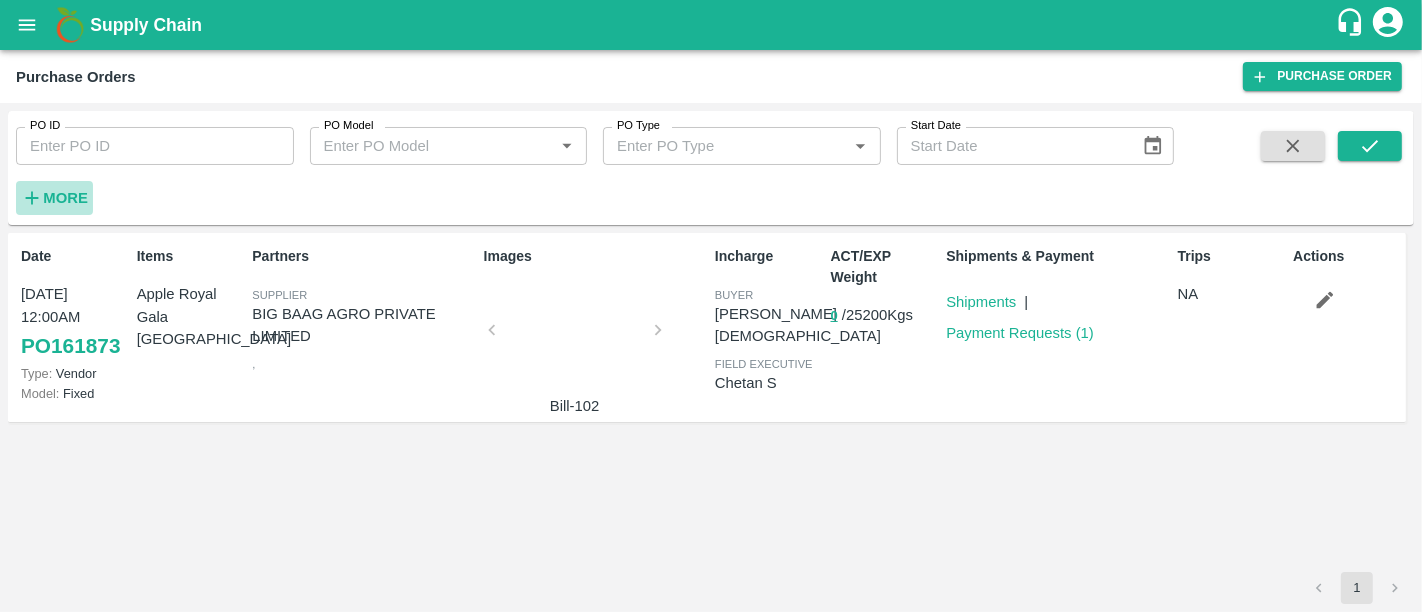 click on "More" at bounding box center (65, 198) 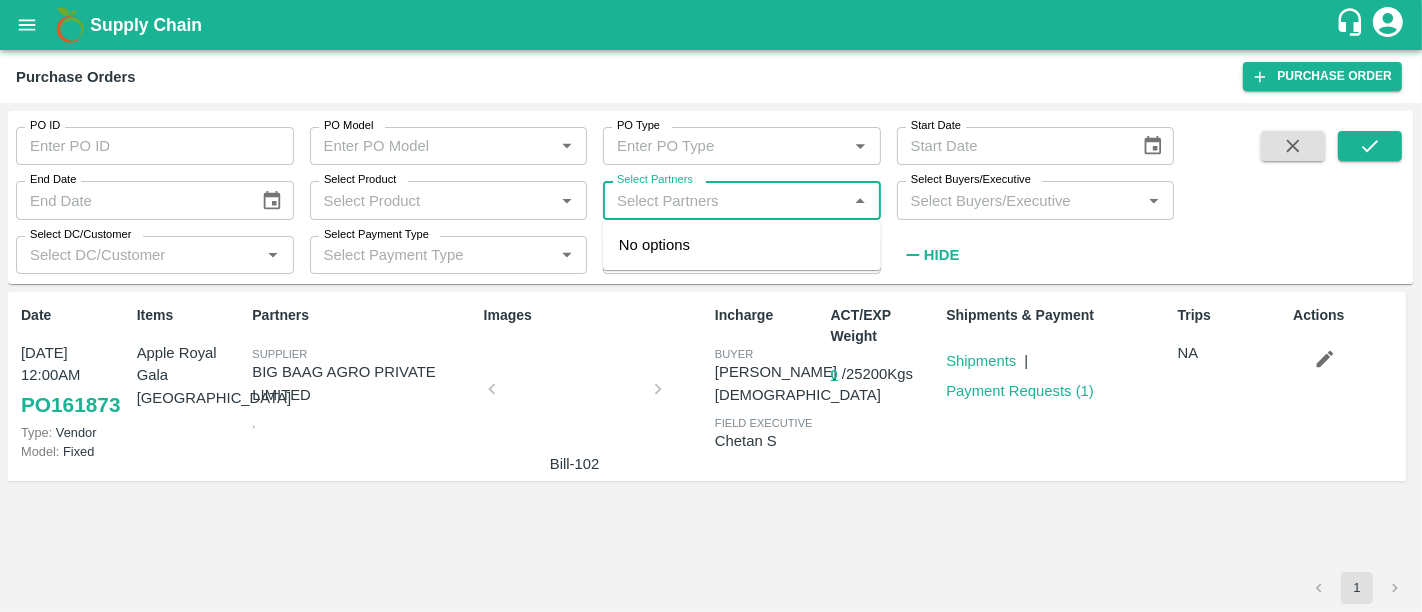 click on "Select Partners" at bounding box center (725, 200) 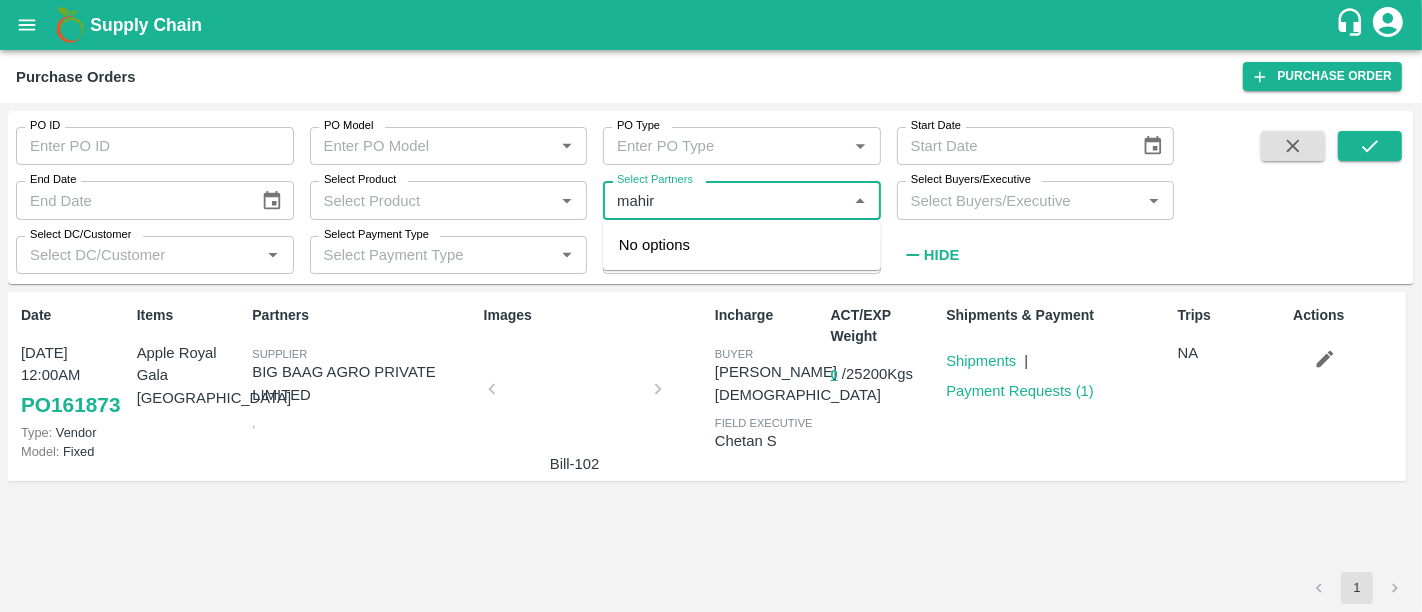 type on "mahira" 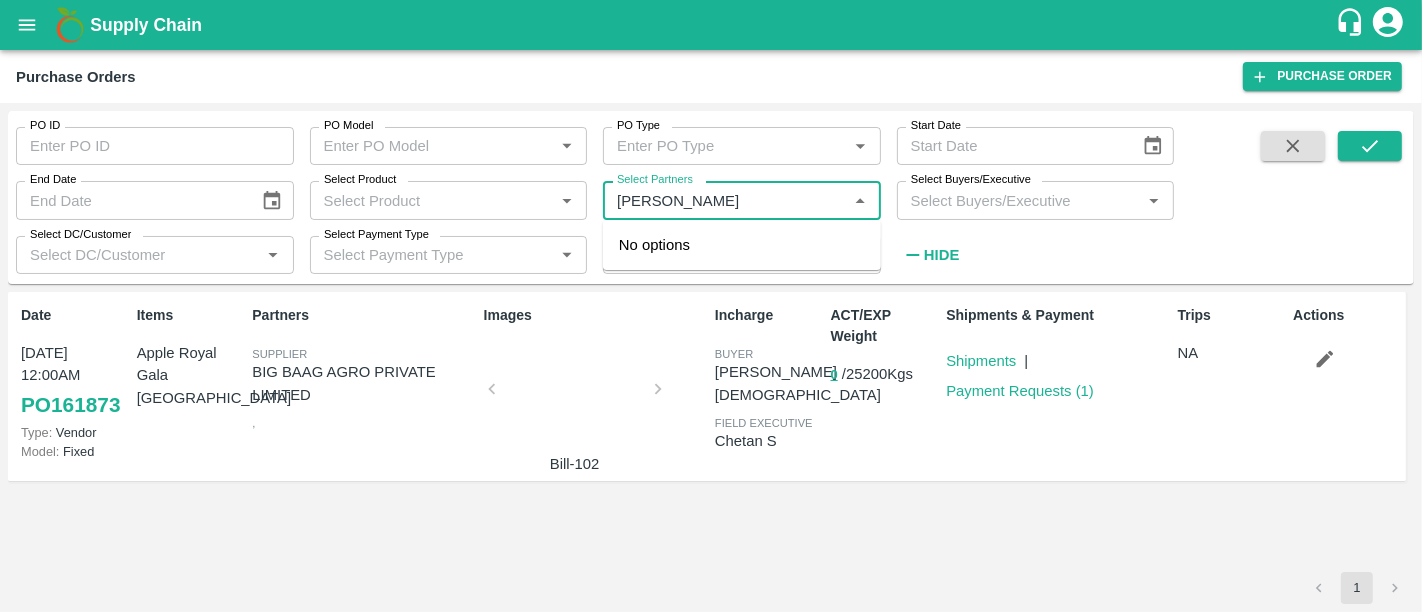 type on "160737" 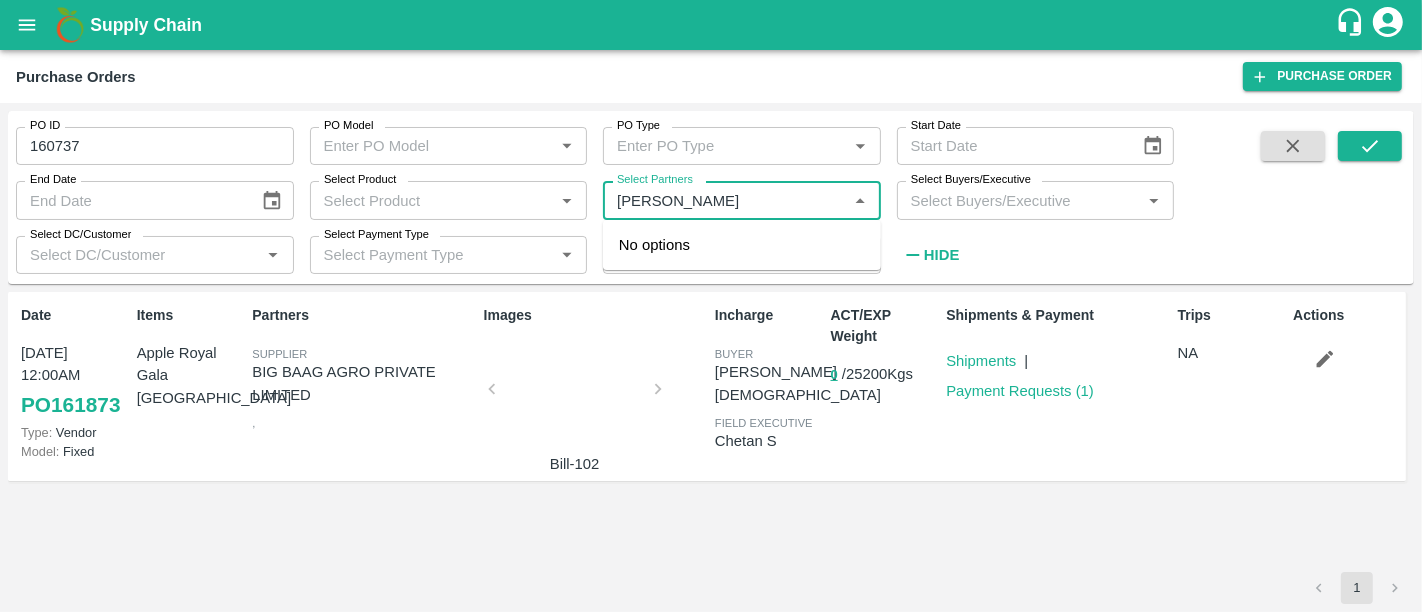 type 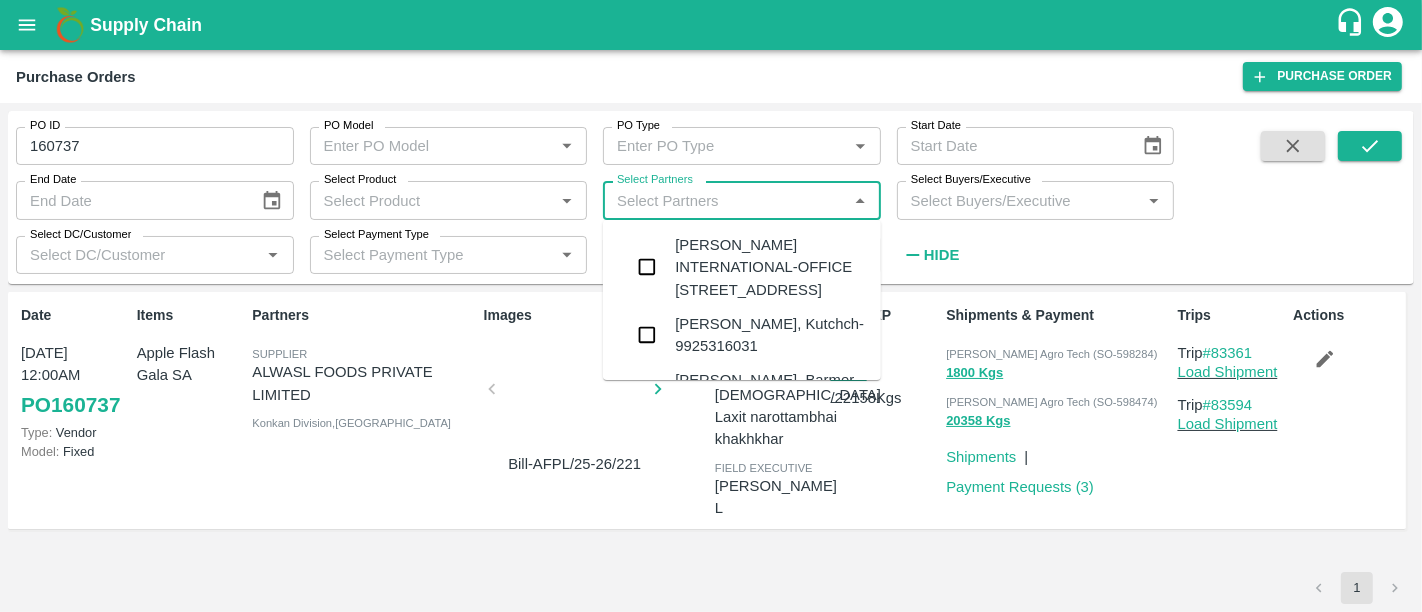click on "MAHIRA INTERNATIONAL-OFFICE NO 1208 PL NO 14/15, THE CORPORATE PARK, Thane- 78901 72083" at bounding box center [770, 267] 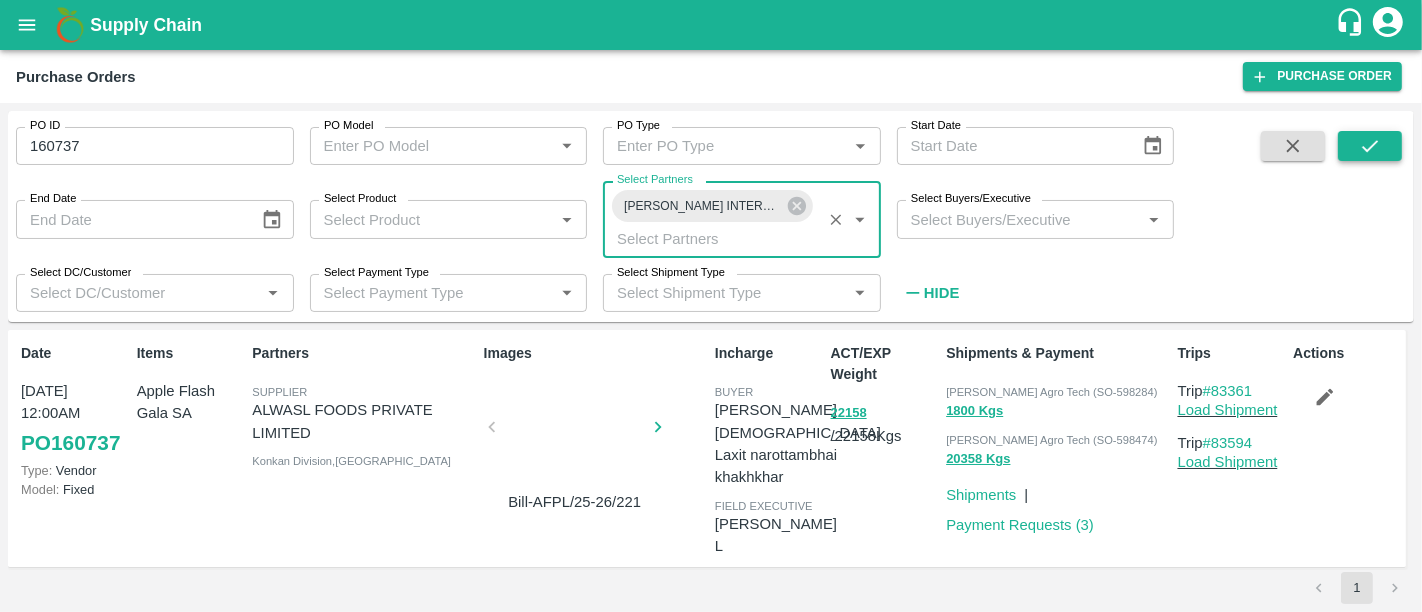click 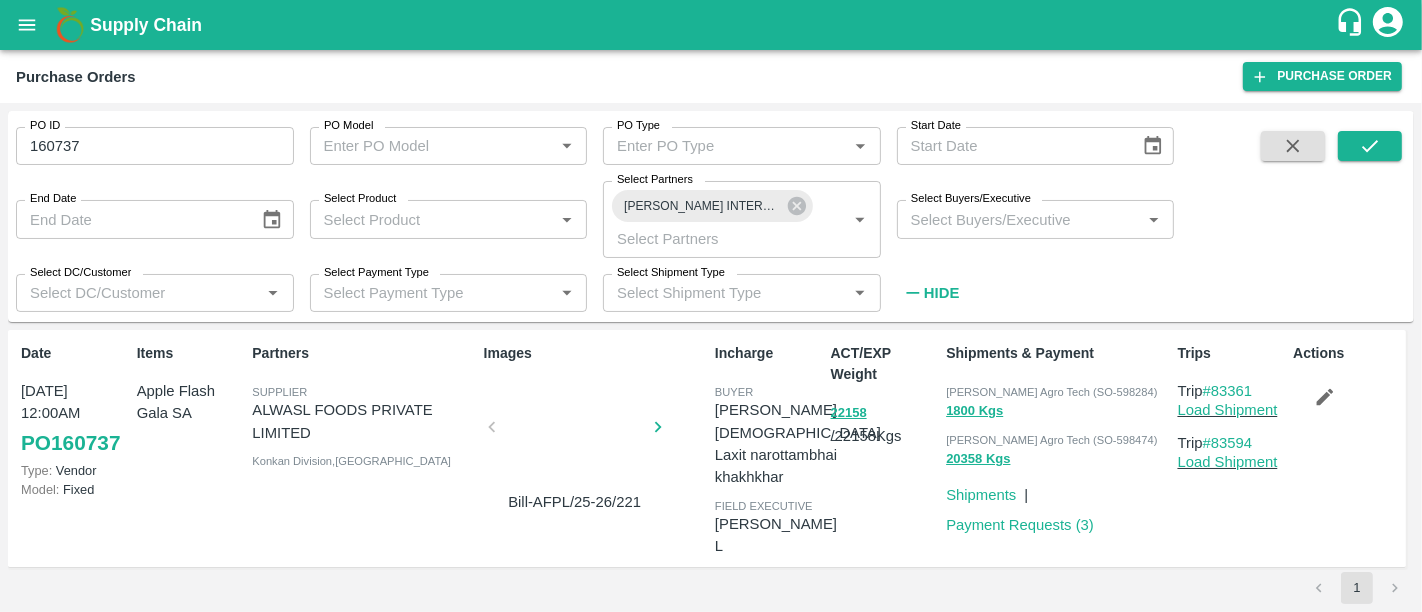 click on "160737" at bounding box center [155, 146] 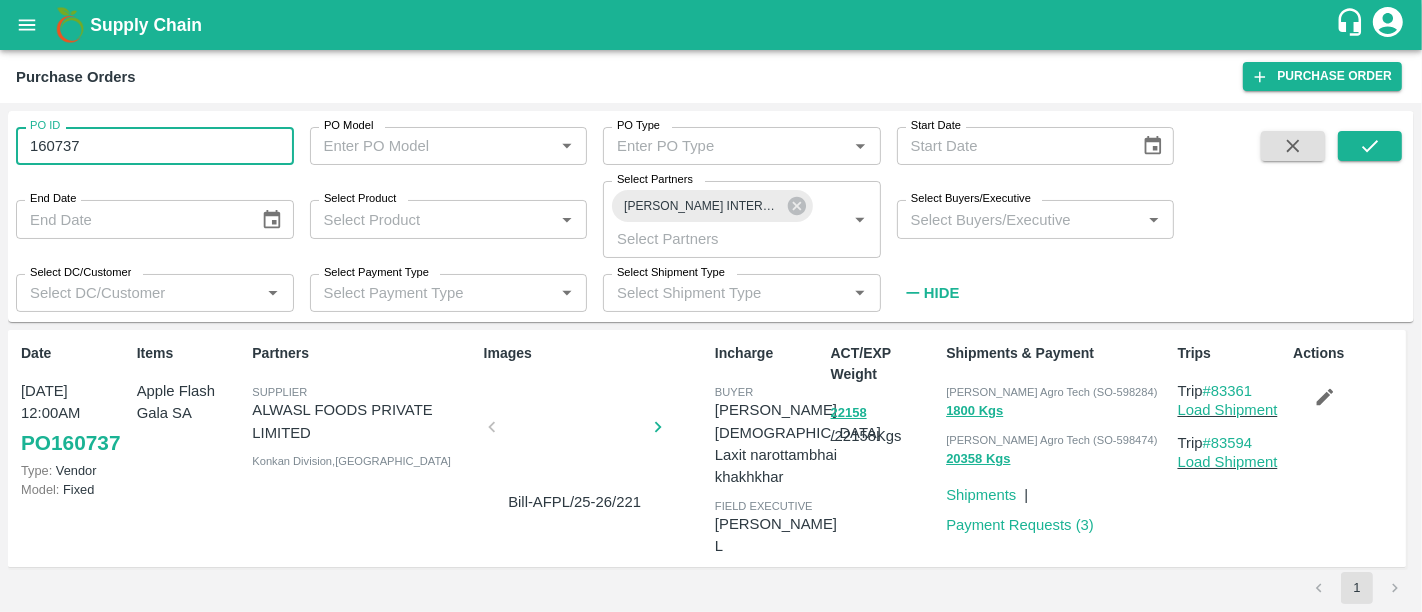 click on "160737" at bounding box center [155, 146] 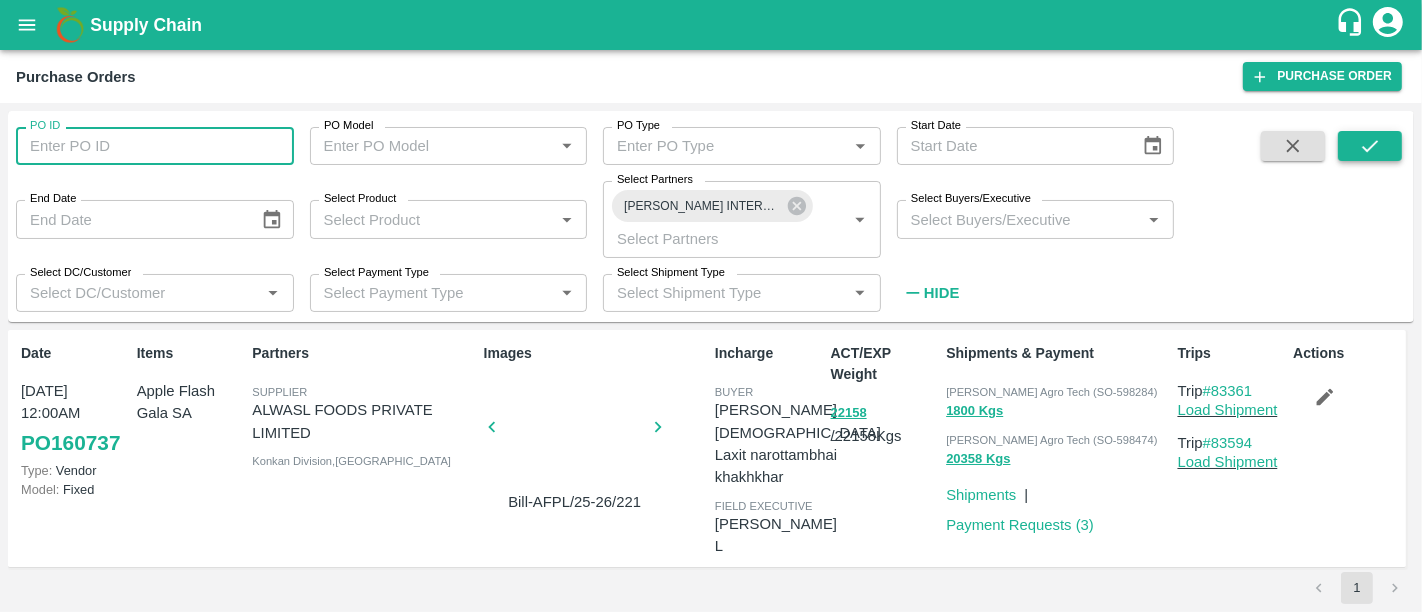 type 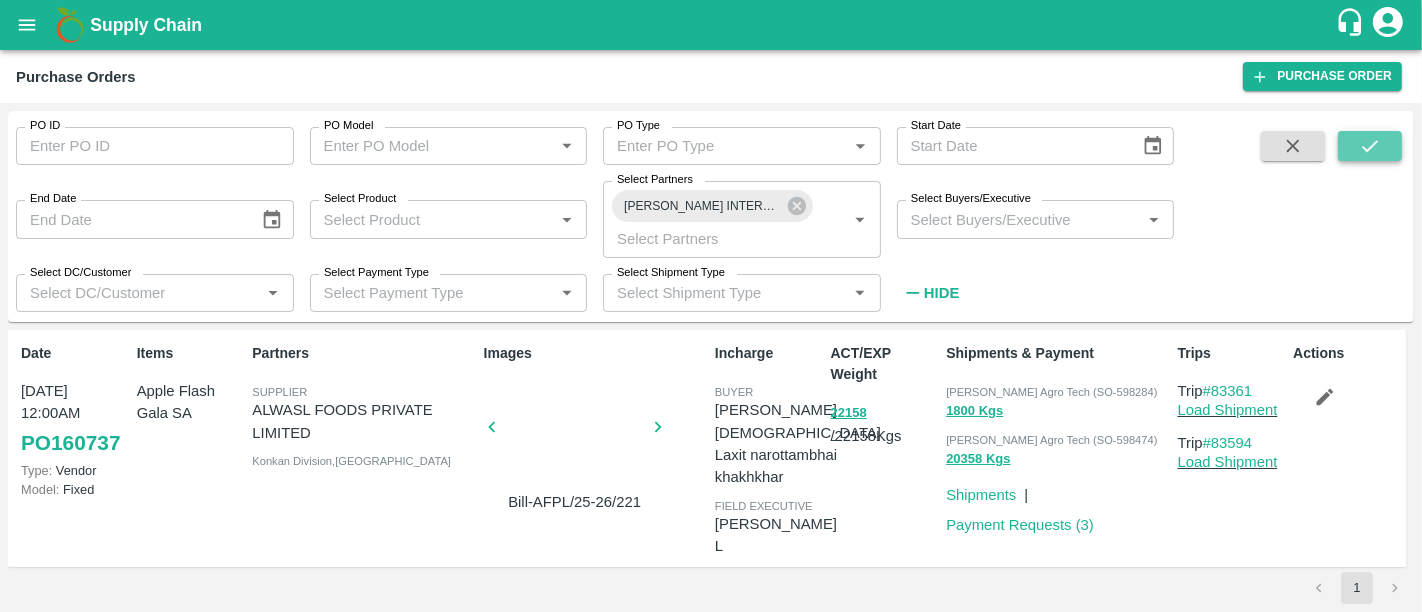 click at bounding box center [1370, 146] 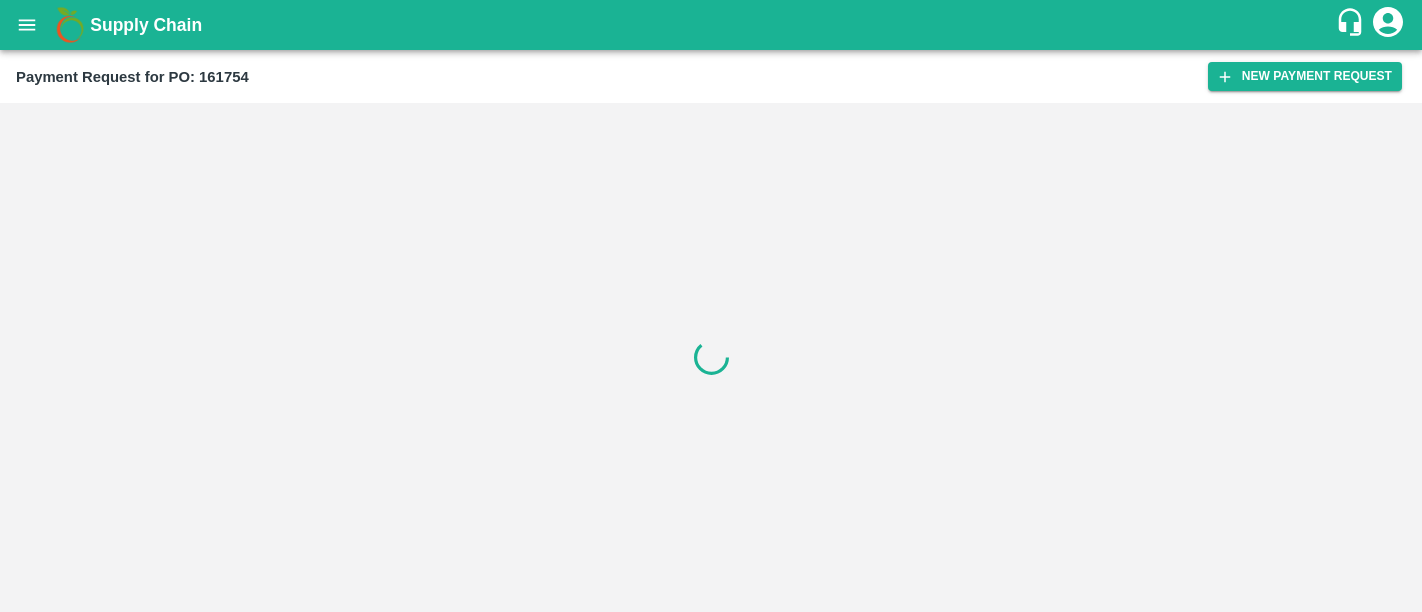 scroll, scrollTop: 0, scrollLeft: 0, axis: both 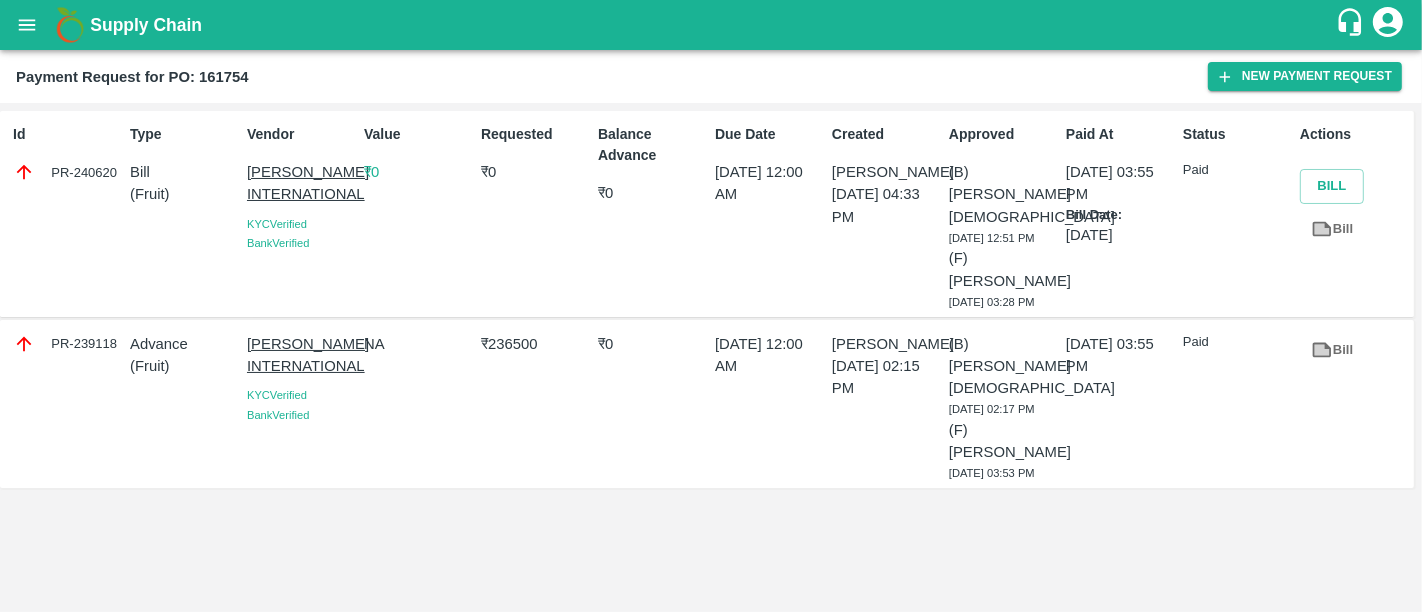 click on "PR-240620" at bounding box center [67, 172] 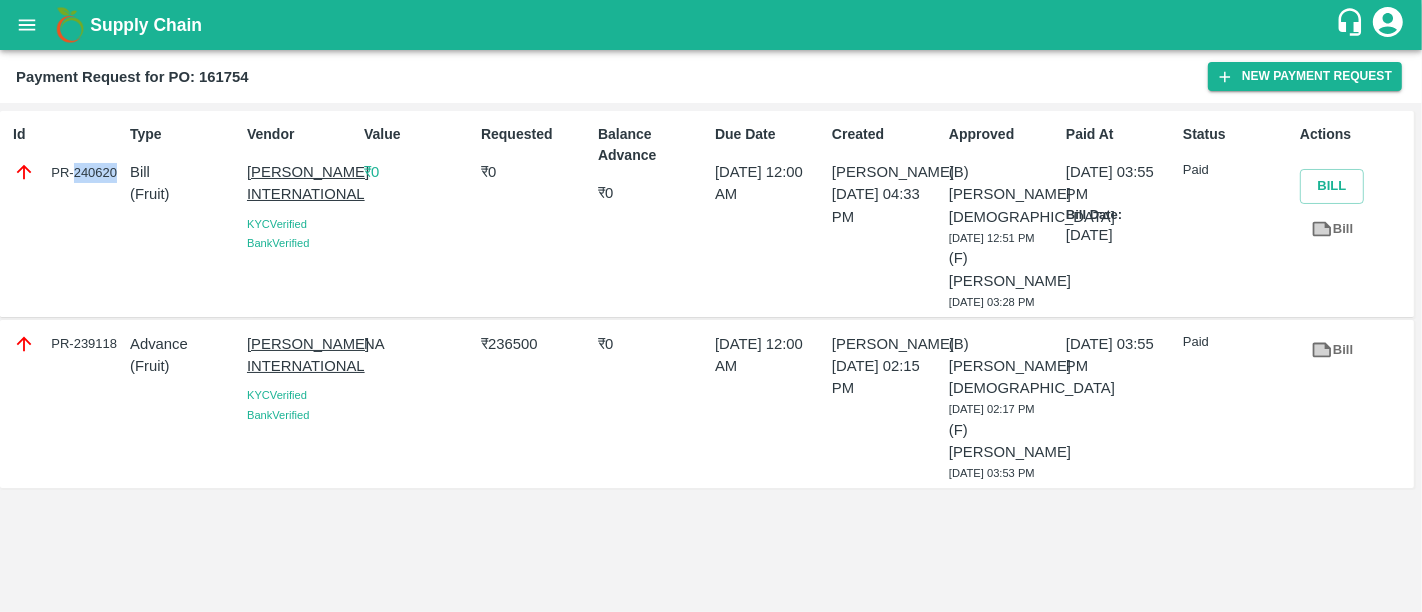 click on "PR-240620" at bounding box center (67, 172) 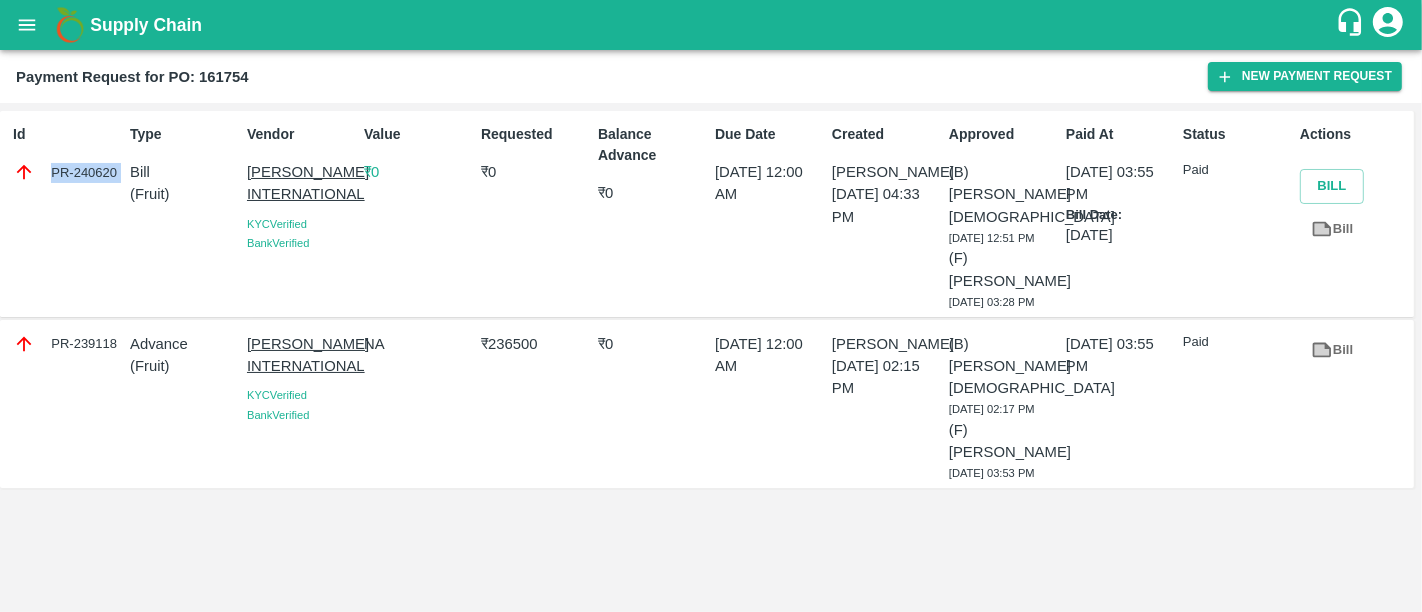 click on "PR-240620" at bounding box center (67, 172) 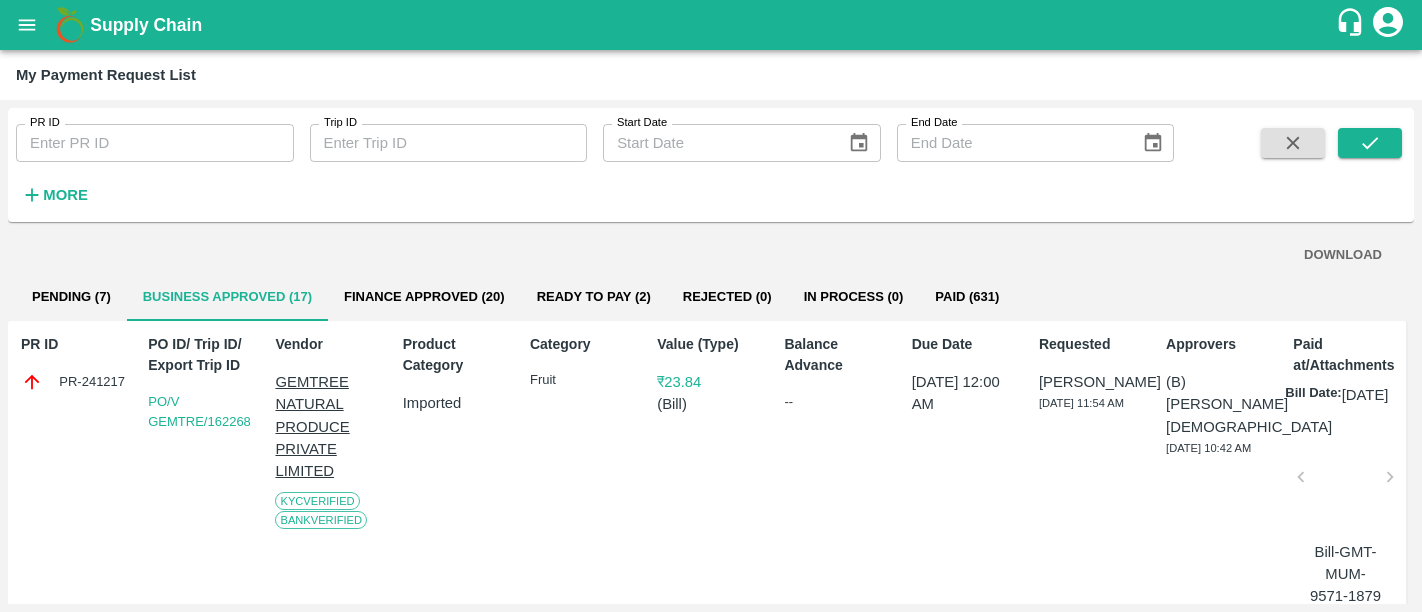 scroll, scrollTop: 0, scrollLeft: 0, axis: both 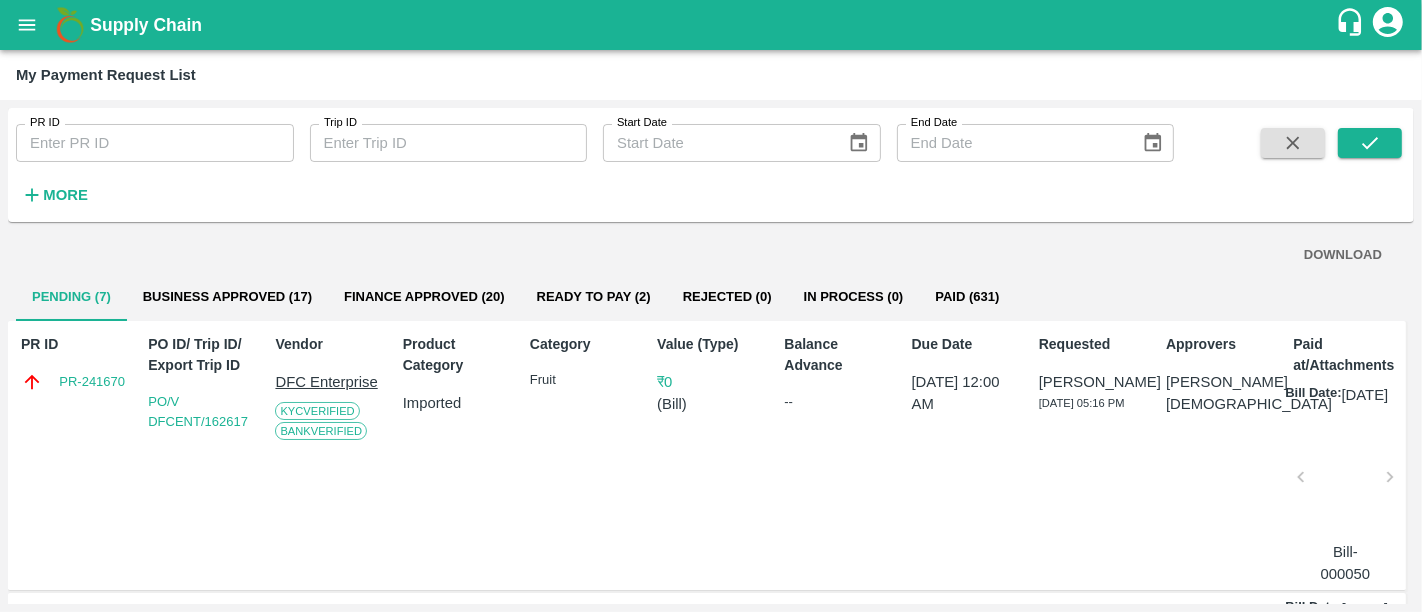 click on "Supply Chain" at bounding box center (146, 25) 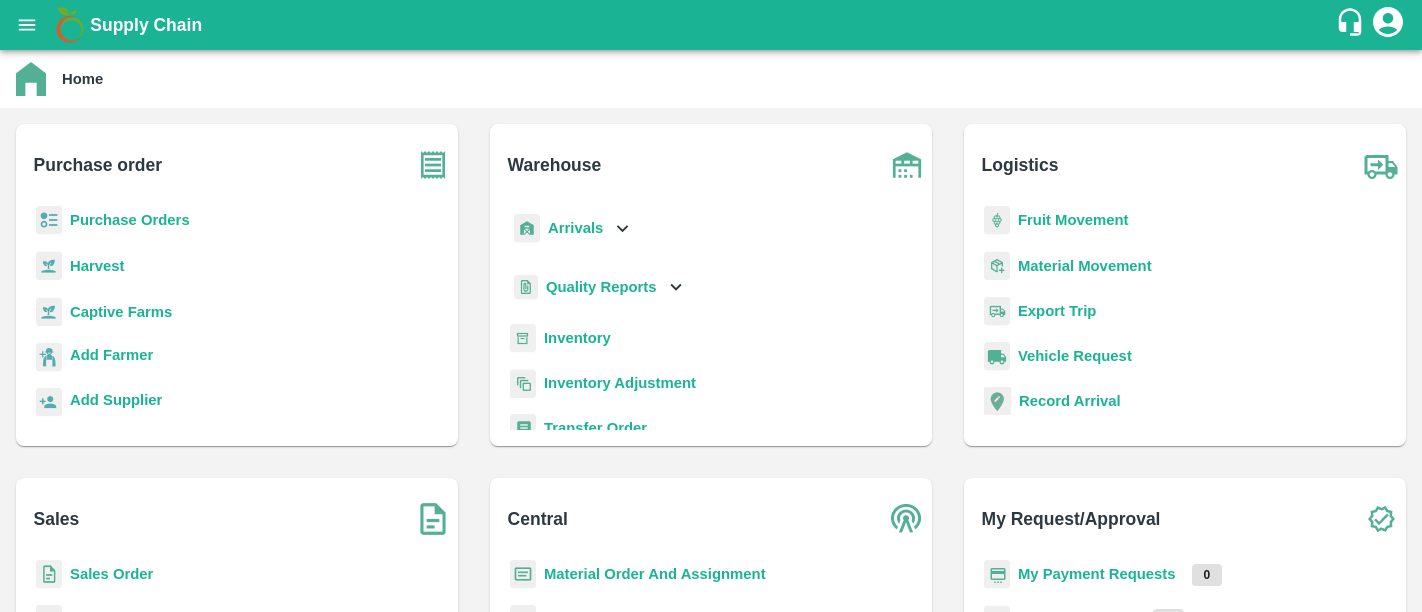 scroll, scrollTop: 0, scrollLeft: 0, axis: both 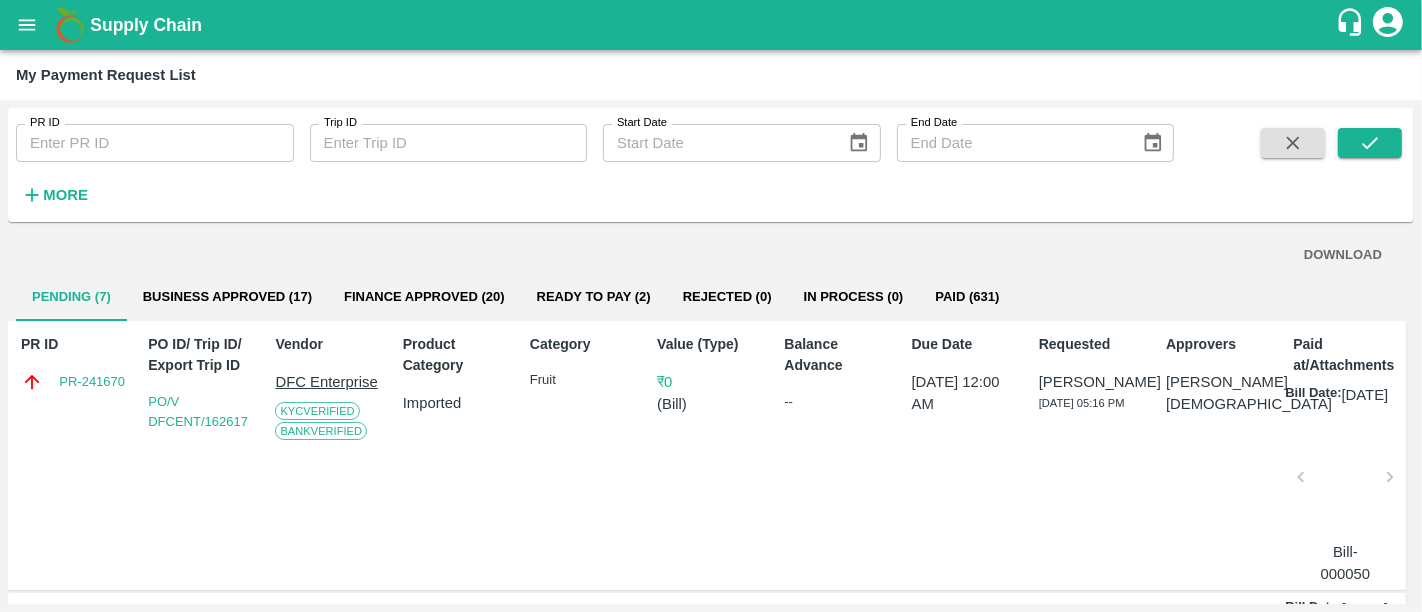 click on "Supply Chain" at bounding box center (146, 25) 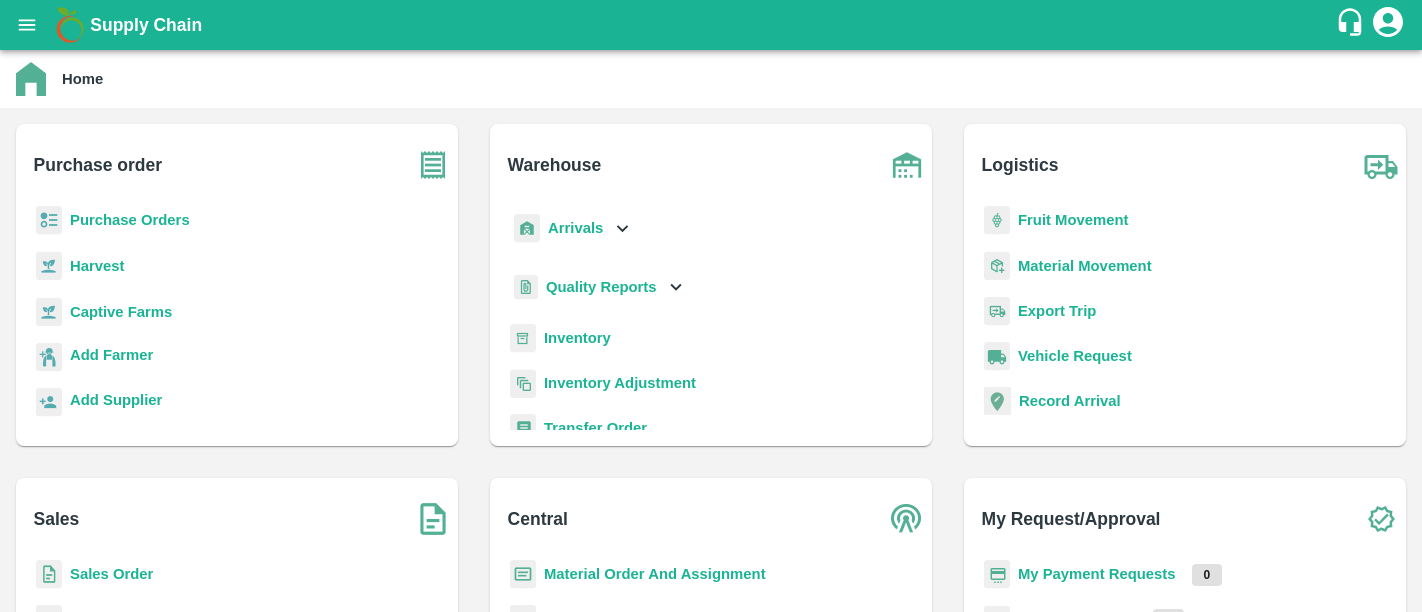 scroll, scrollTop: 0, scrollLeft: 0, axis: both 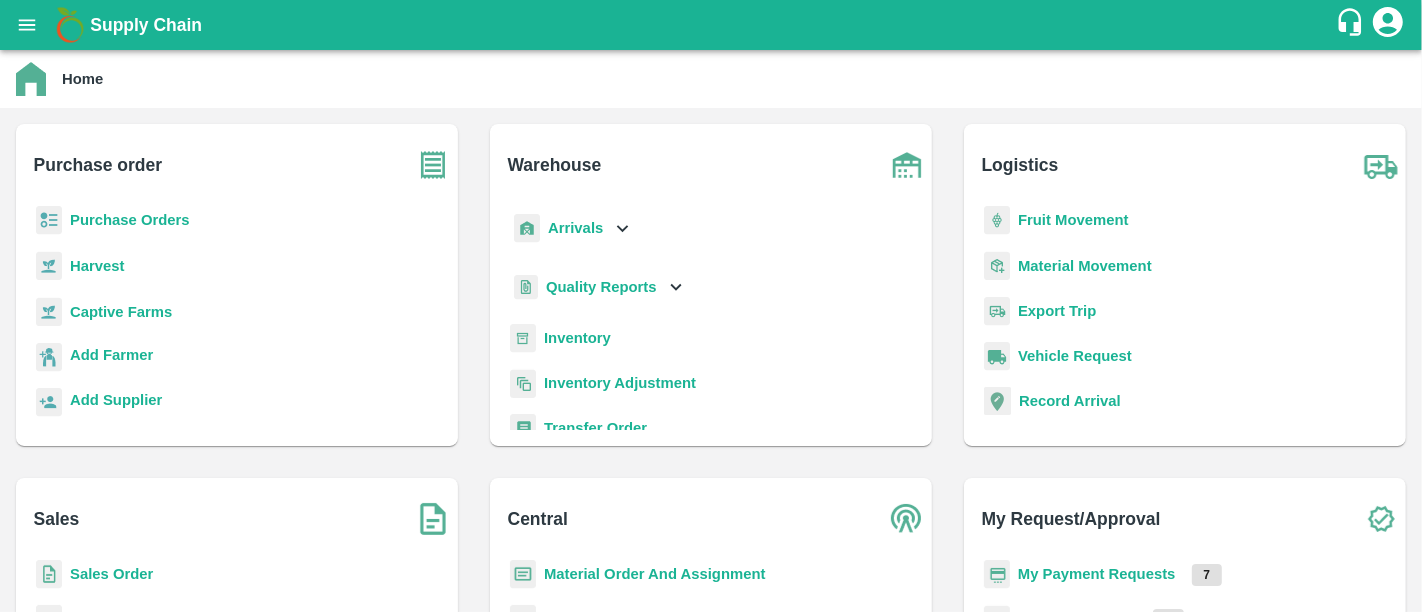 click on "Purchase Orders" at bounding box center [130, 220] 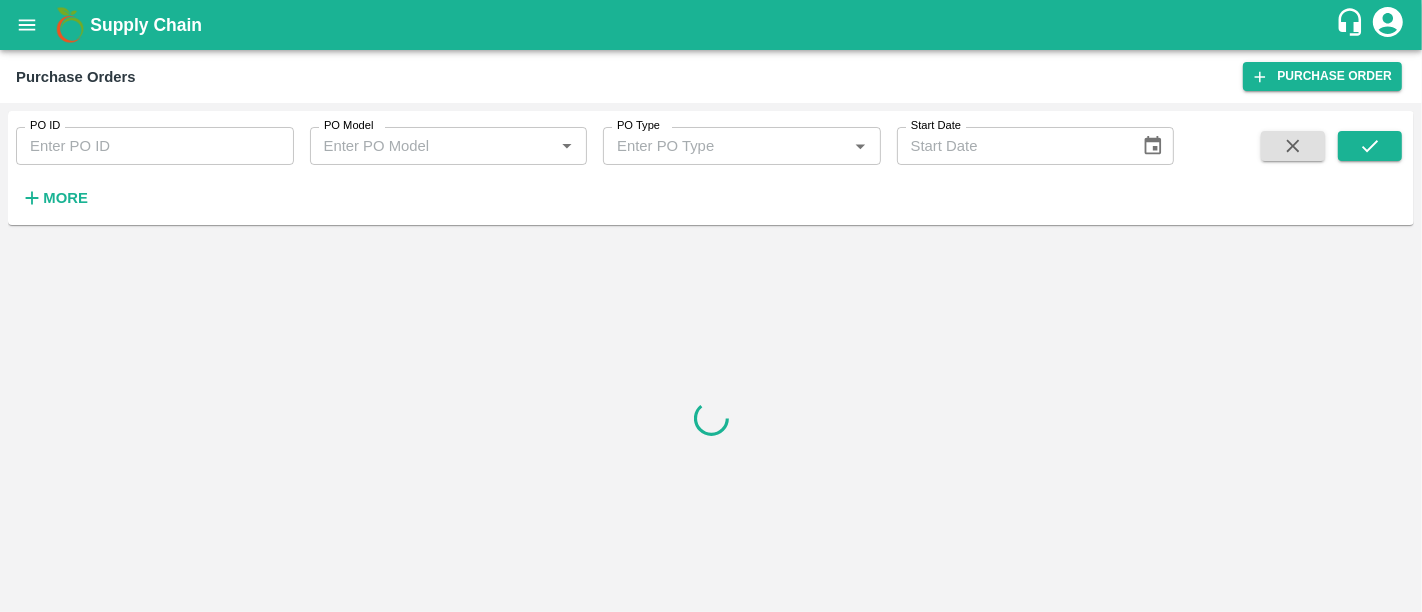 drag, startPoint x: 75, startPoint y: 217, endPoint x: 56, endPoint y: 199, distance: 26.172504 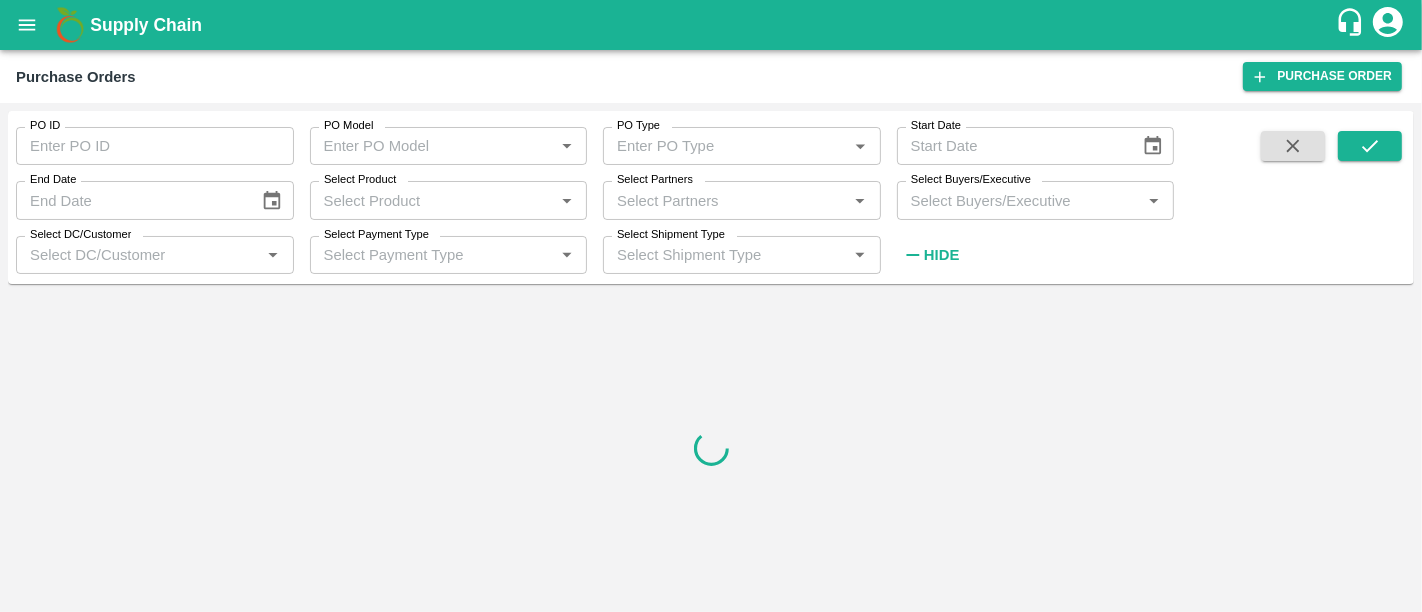 click on "Select Partners   *" at bounding box center [742, 200] 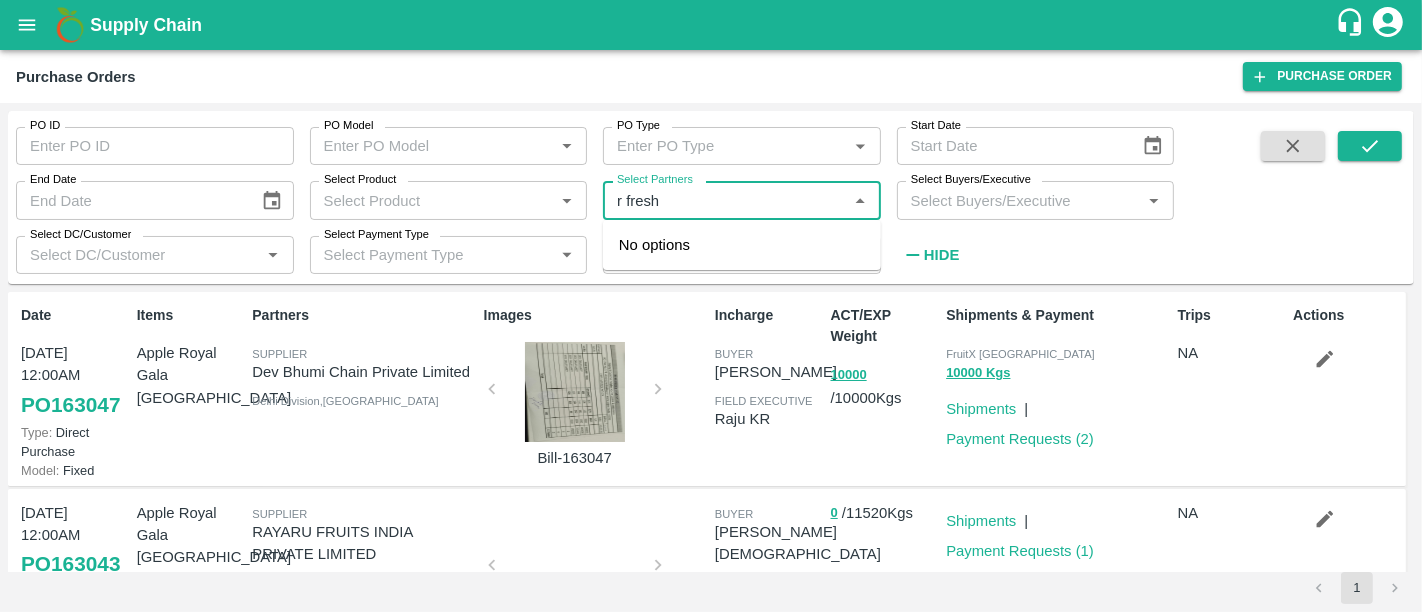 type on "r fresh" 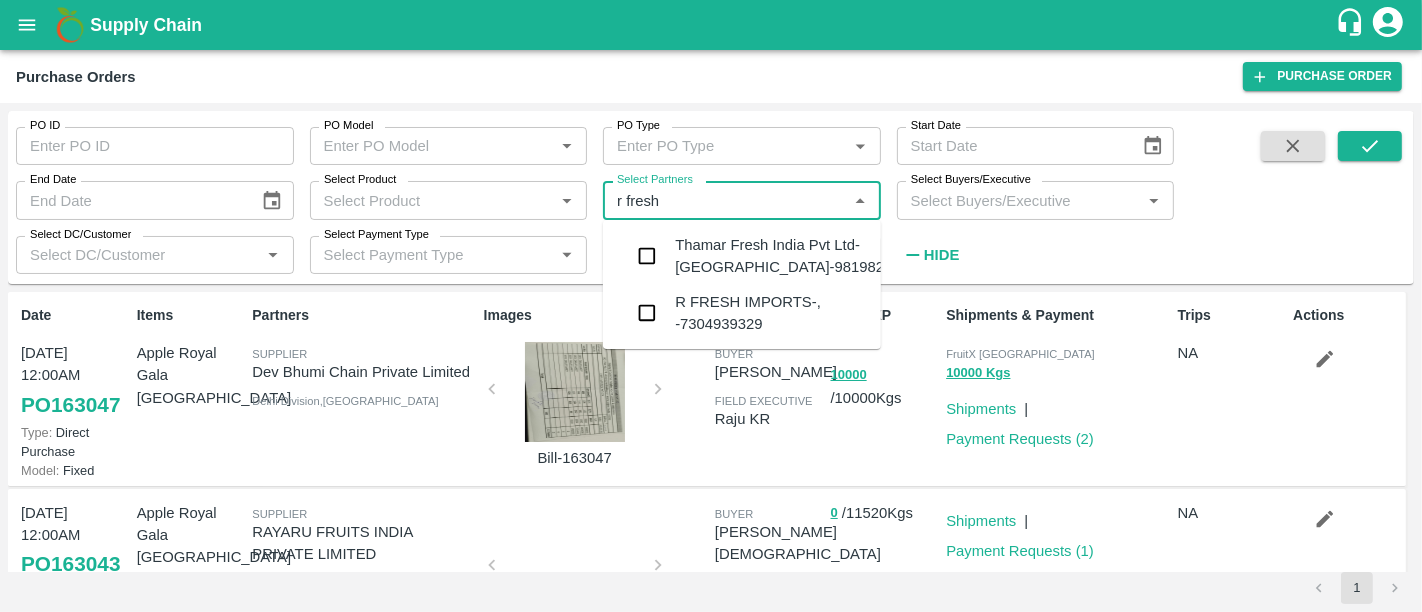 click on "R FRESH IMPORTS-, -7304939329" at bounding box center [770, 313] 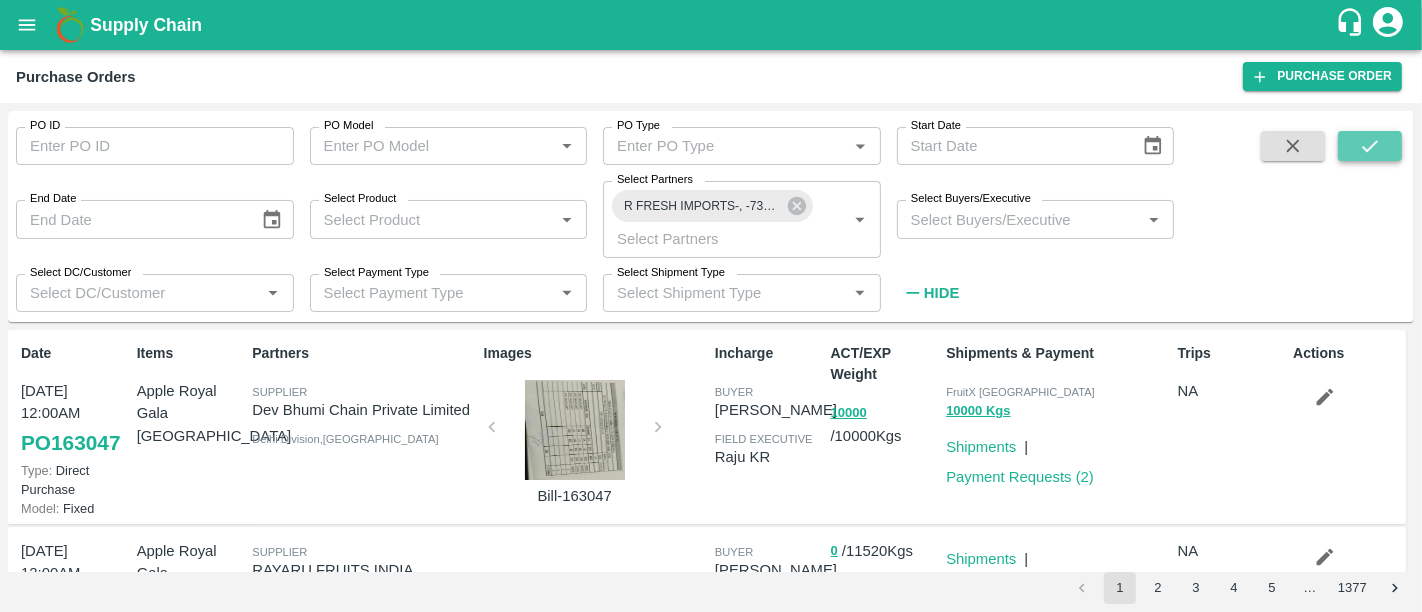 click at bounding box center [1370, 146] 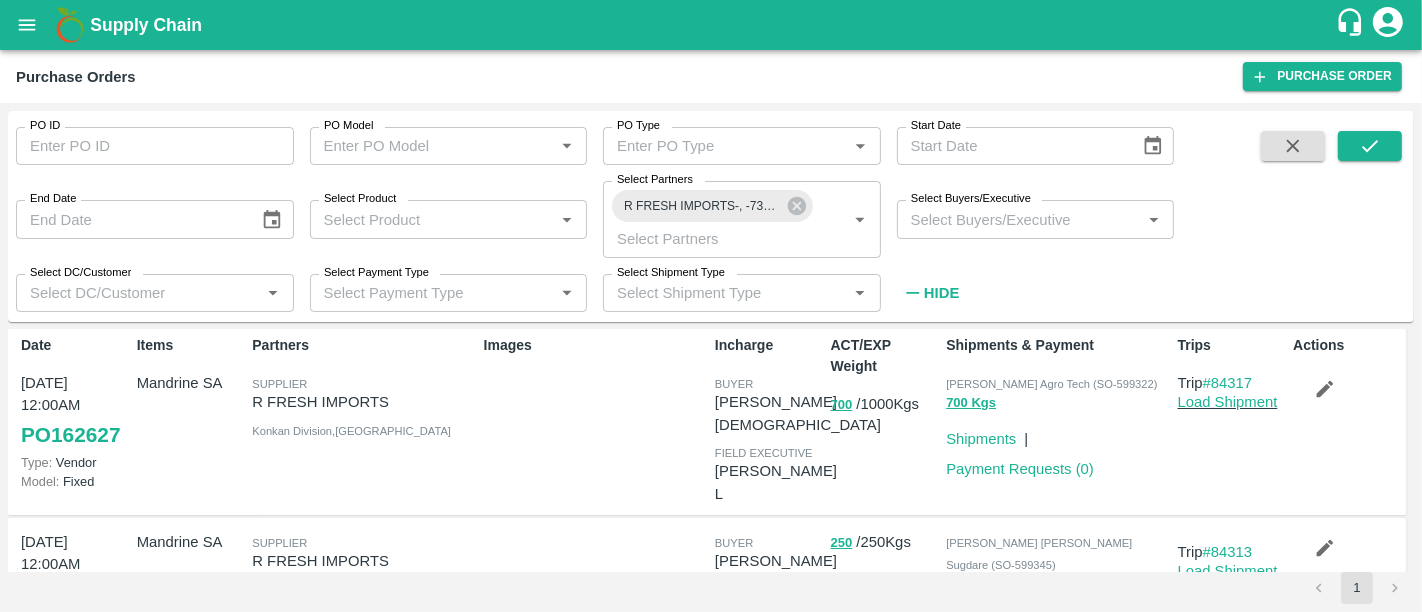 scroll, scrollTop: 10, scrollLeft: 0, axis: vertical 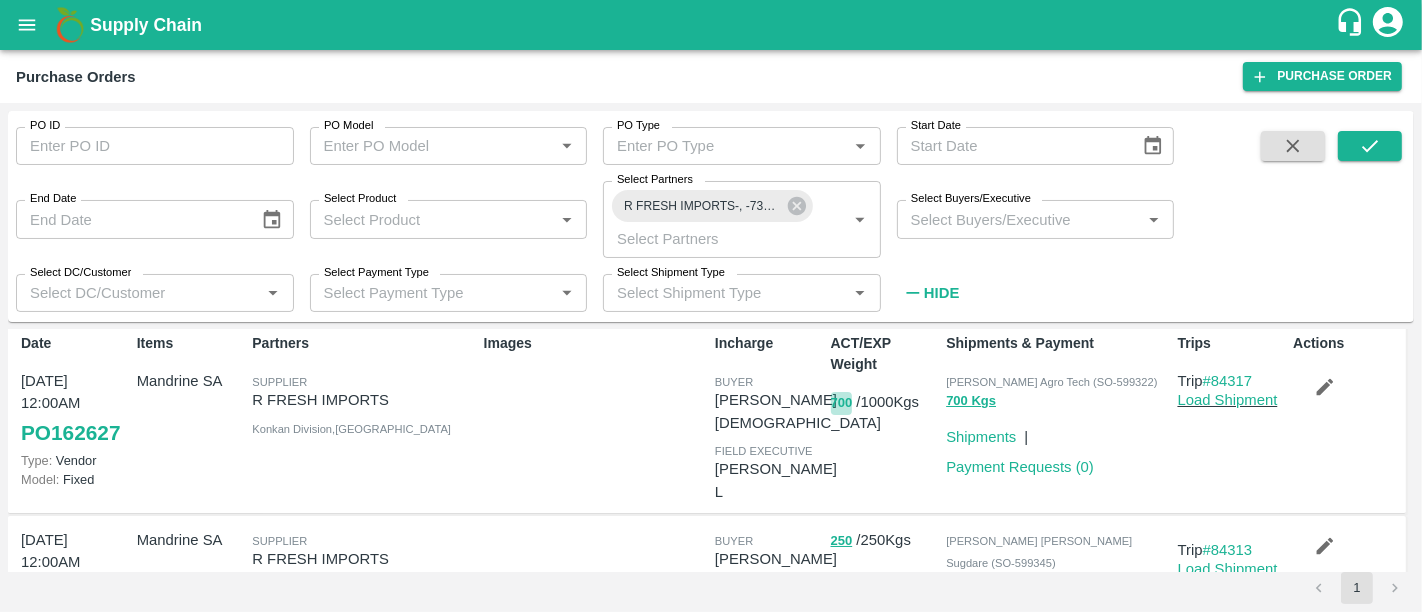 click on "700" at bounding box center [842, 403] 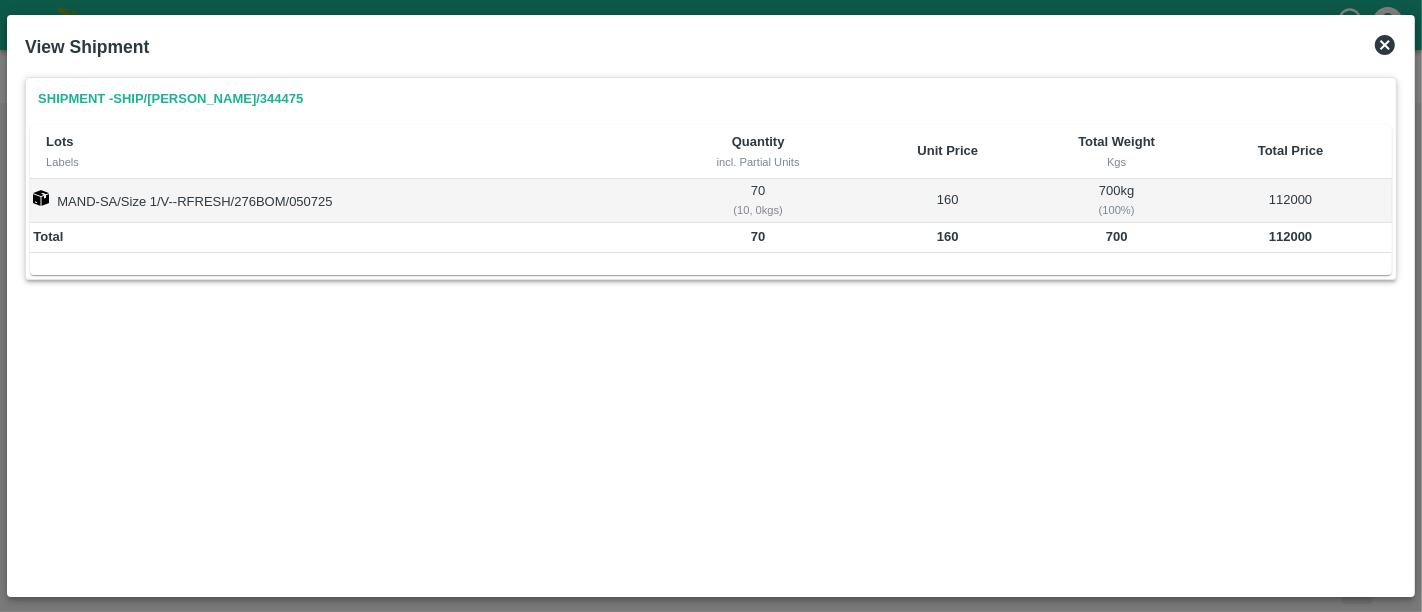 click 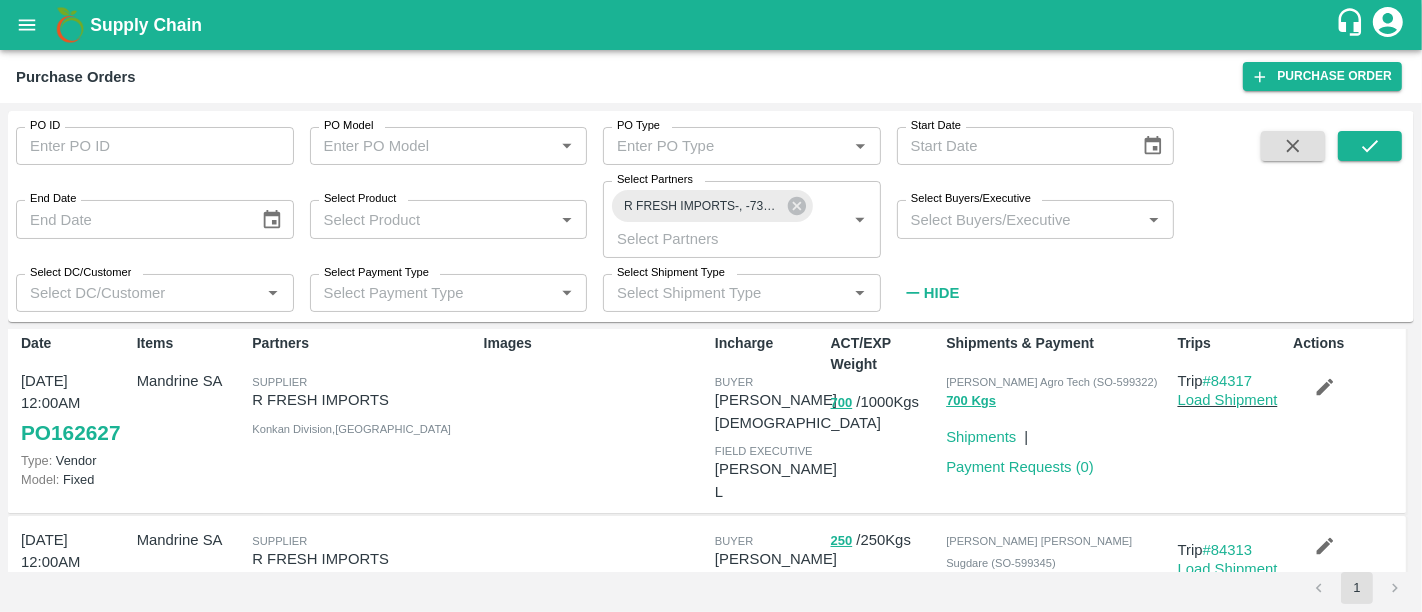 scroll, scrollTop: 92, scrollLeft: 0, axis: vertical 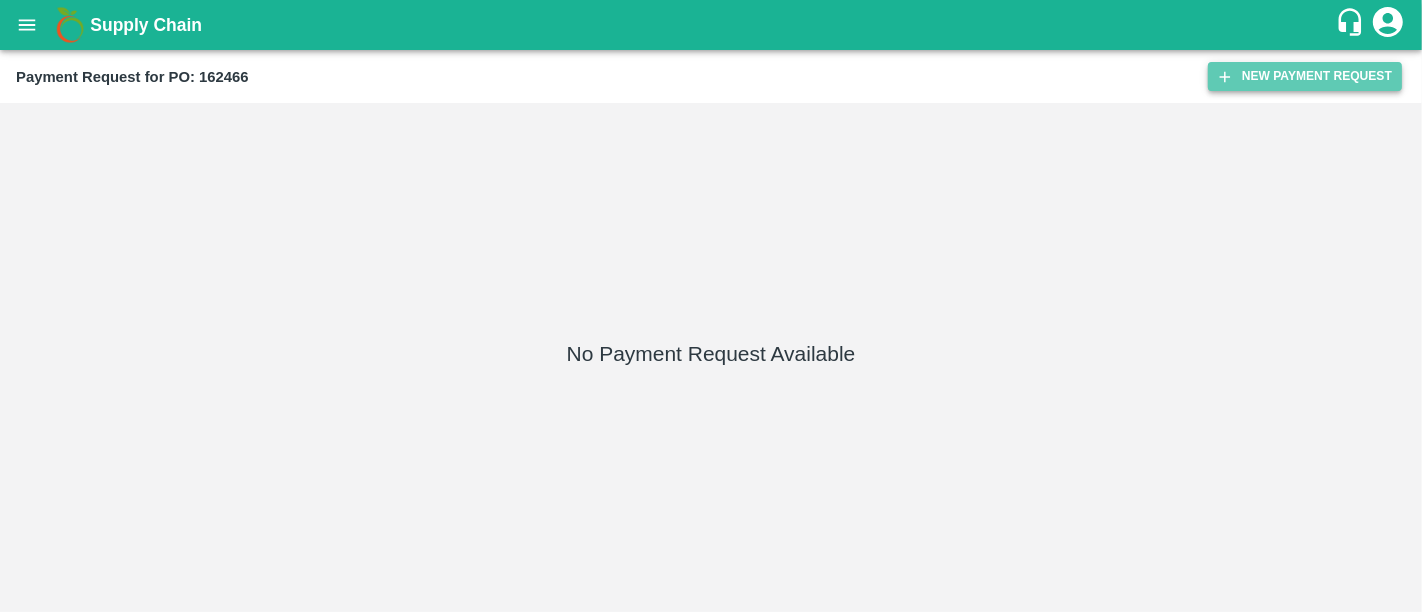 click on "New Payment Request" at bounding box center [1305, 76] 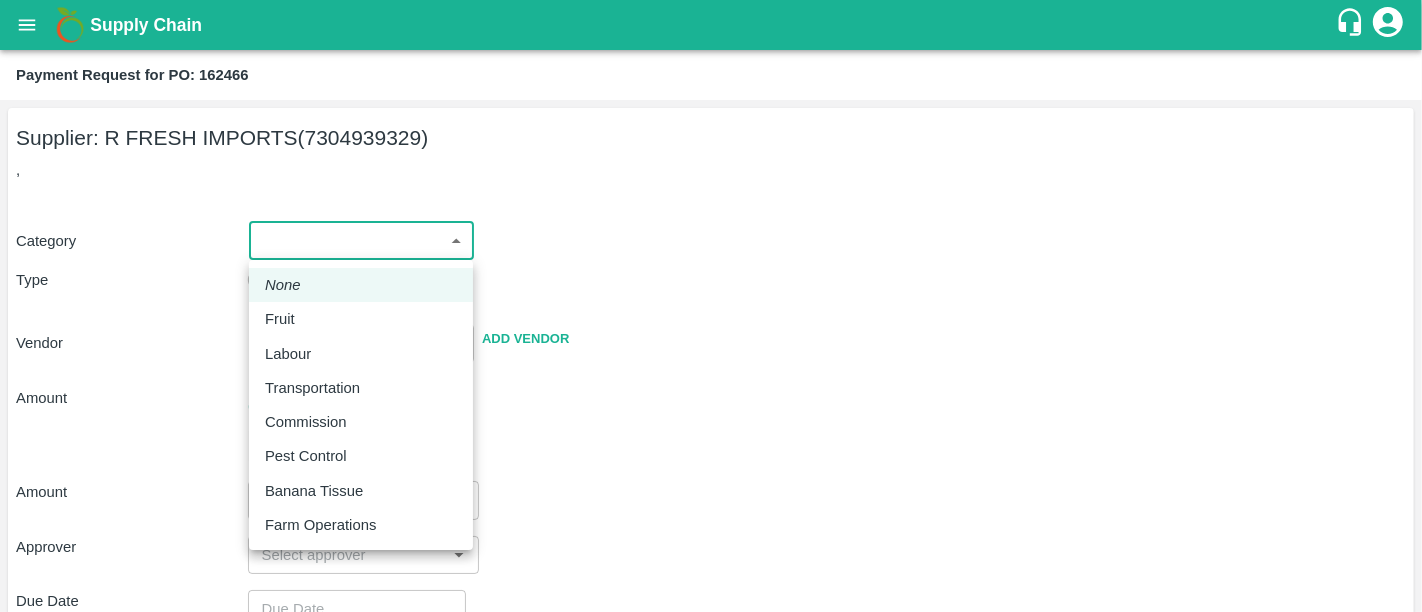 click on "Supply Chain Payment Request for PO: 162466 Supplier:    R FRESH IMPORTS  (7304939329) ,  Category ​ ​ Type Advance Bill Vendor ​ Add Vendor Amount Total value Per Kg ​ Amount ​ Approver ​ Due Date ​  Priority  Low  High Comment x ​ Attach bill Cancel Save Hyderabad DC Bangalore DC Bangalore Imported DC - Safal Market Delhi Imported DC Direct Customer Mumbai Imported DC Pallav Bansal Logout None Fruit Labour Transportation Commission Pest Control Banana Tissue Farm Operations" at bounding box center (711, 306) 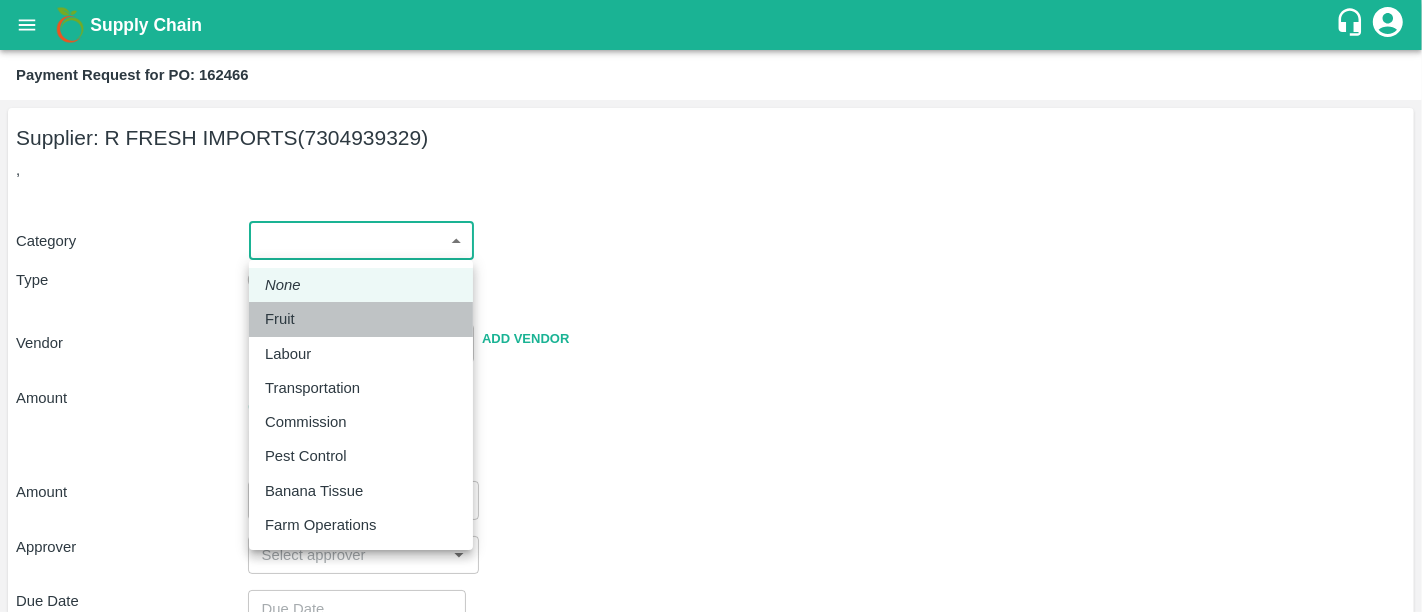 click on "Fruit" at bounding box center (361, 319) 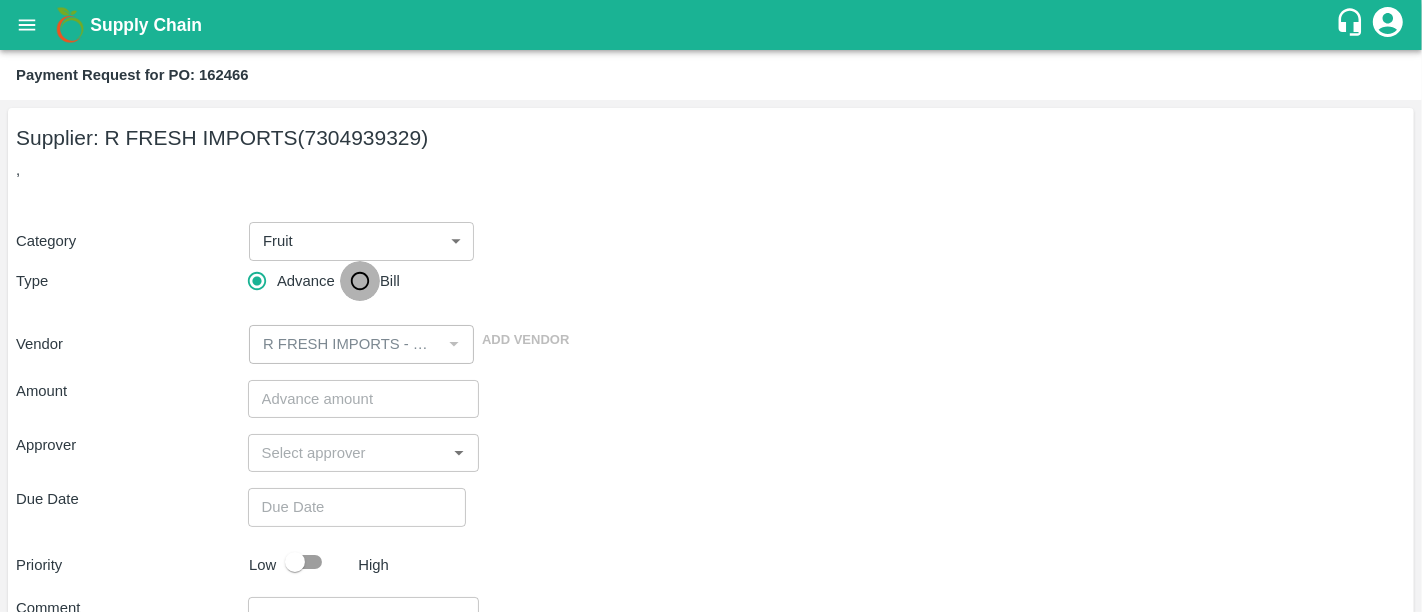 click on "Bill" at bounding box center [360, 281] 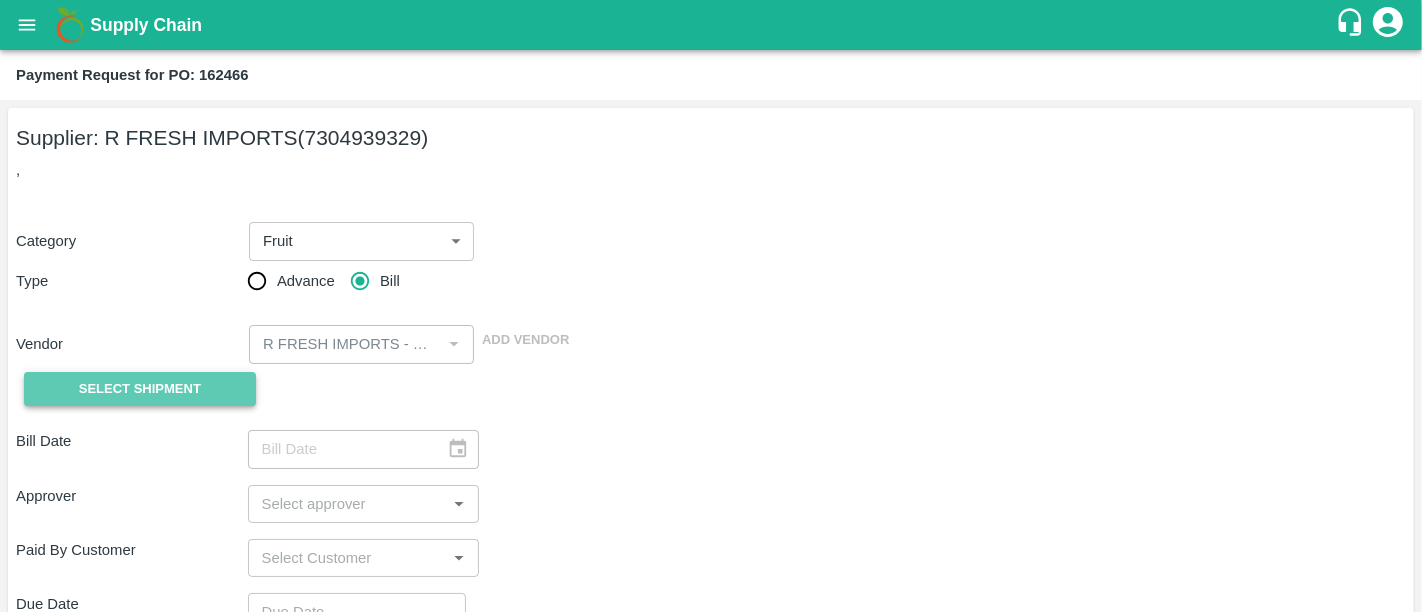 click on "Select Shipment" at bounding box center [140, 389] 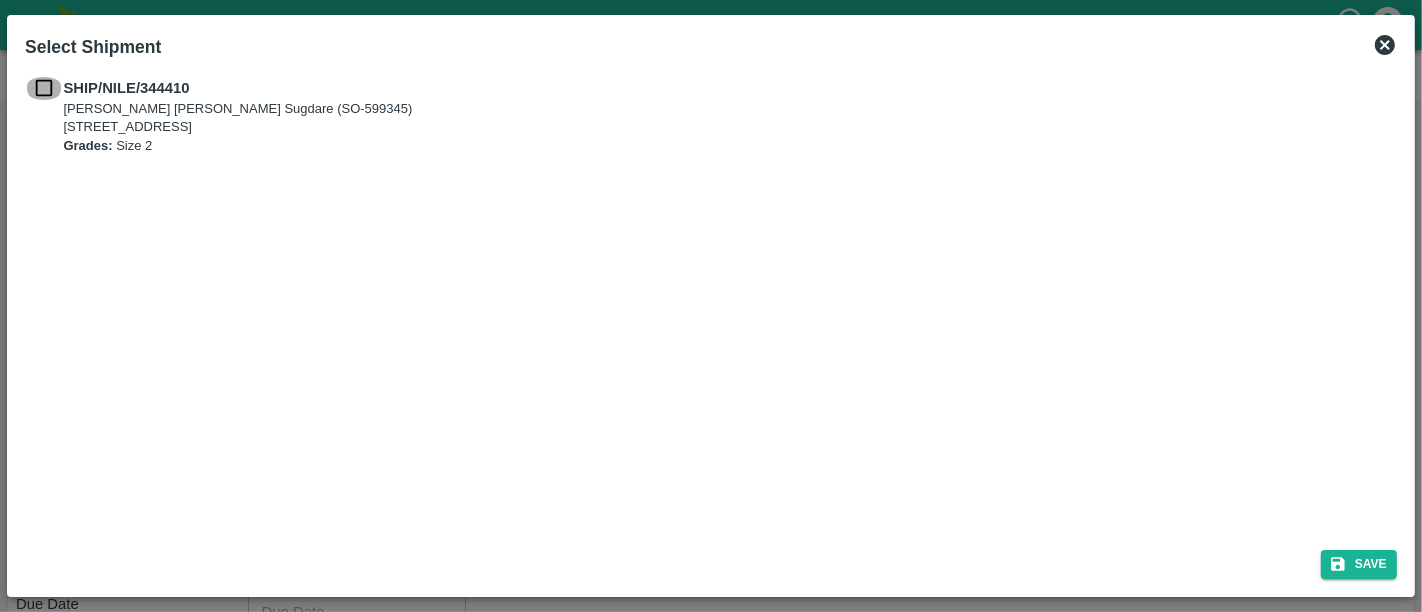 click at bounding box center (44, 88) 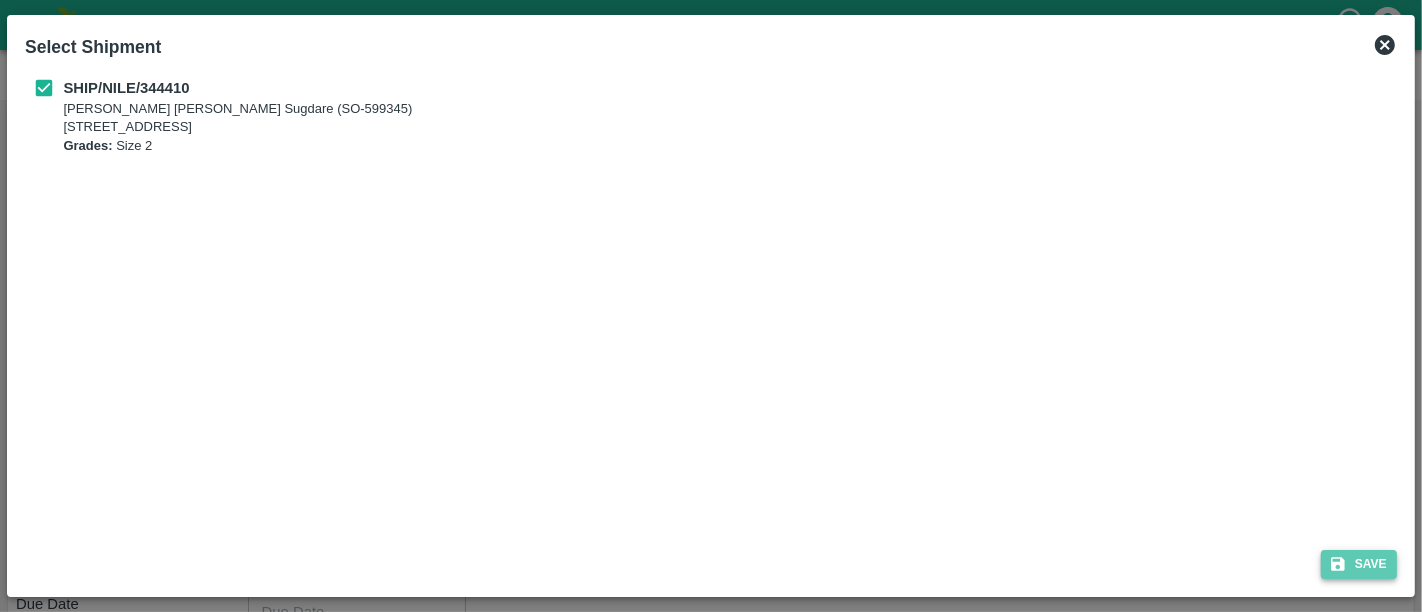 click on "Save" at bounding box center (1359, 564) 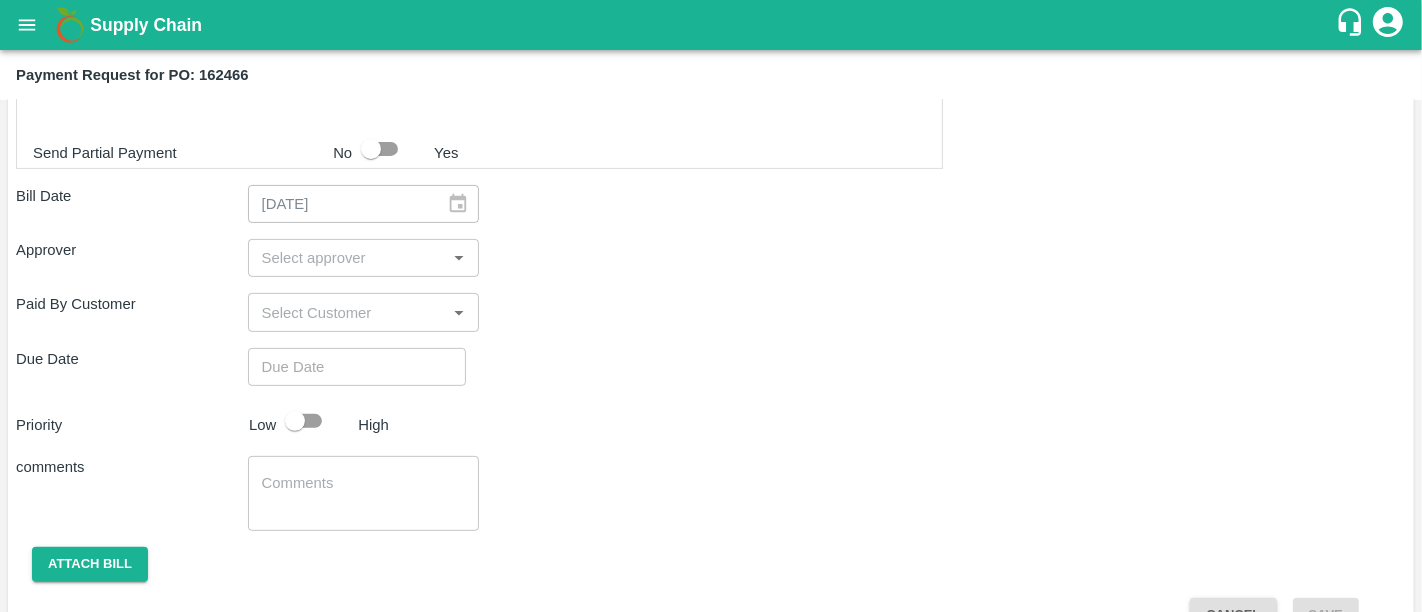 scroll, scrollTop: 568, scrollLeft: 0, axis: vertical 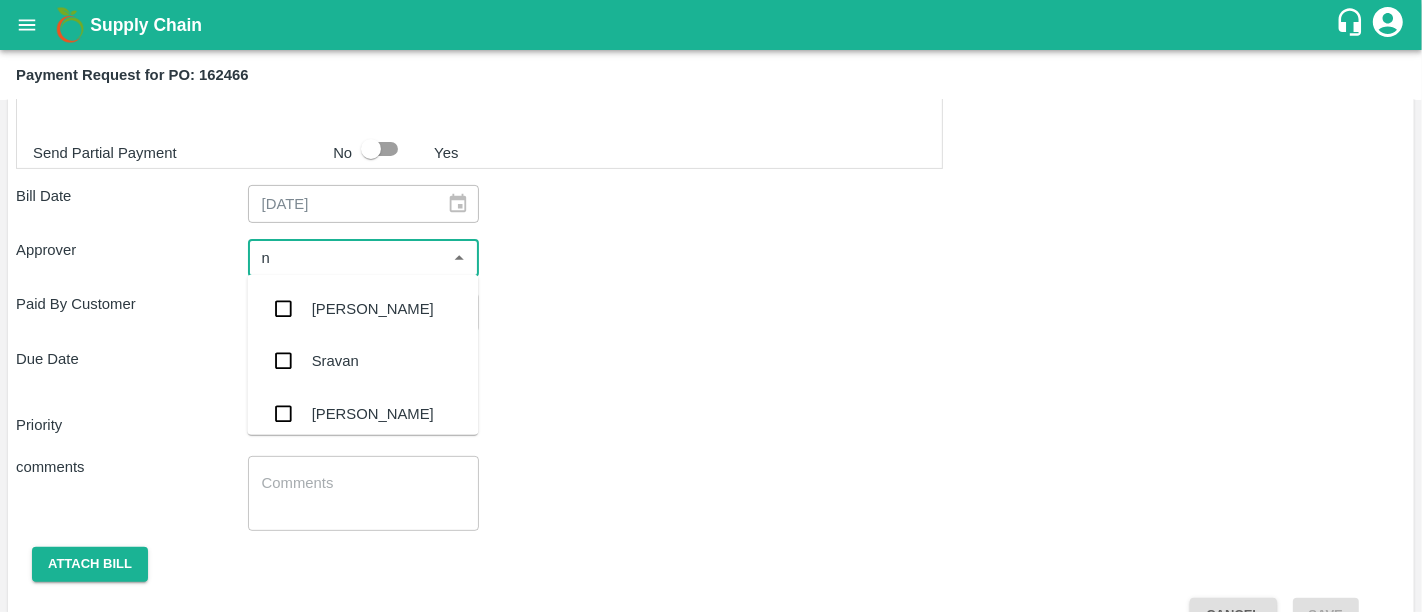 type on "ne" 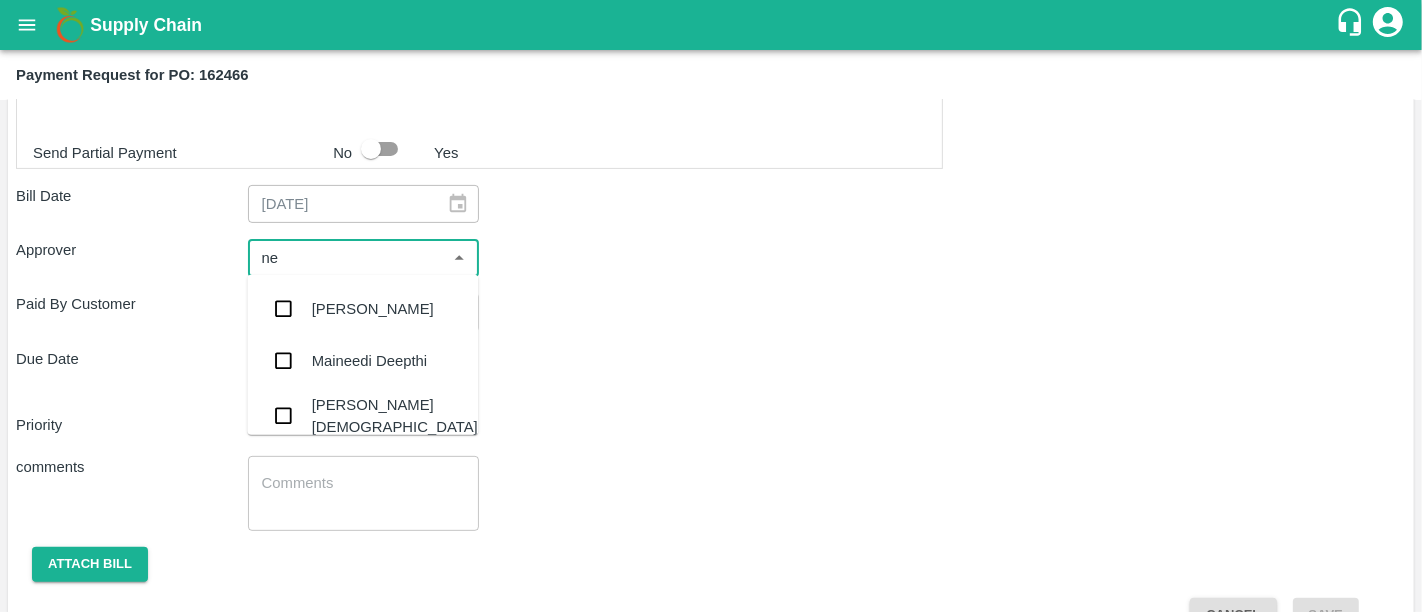 click on "[PERSON_NAME][DEMOGRAPHIC_DATA]" at bounding box center [362, 415] 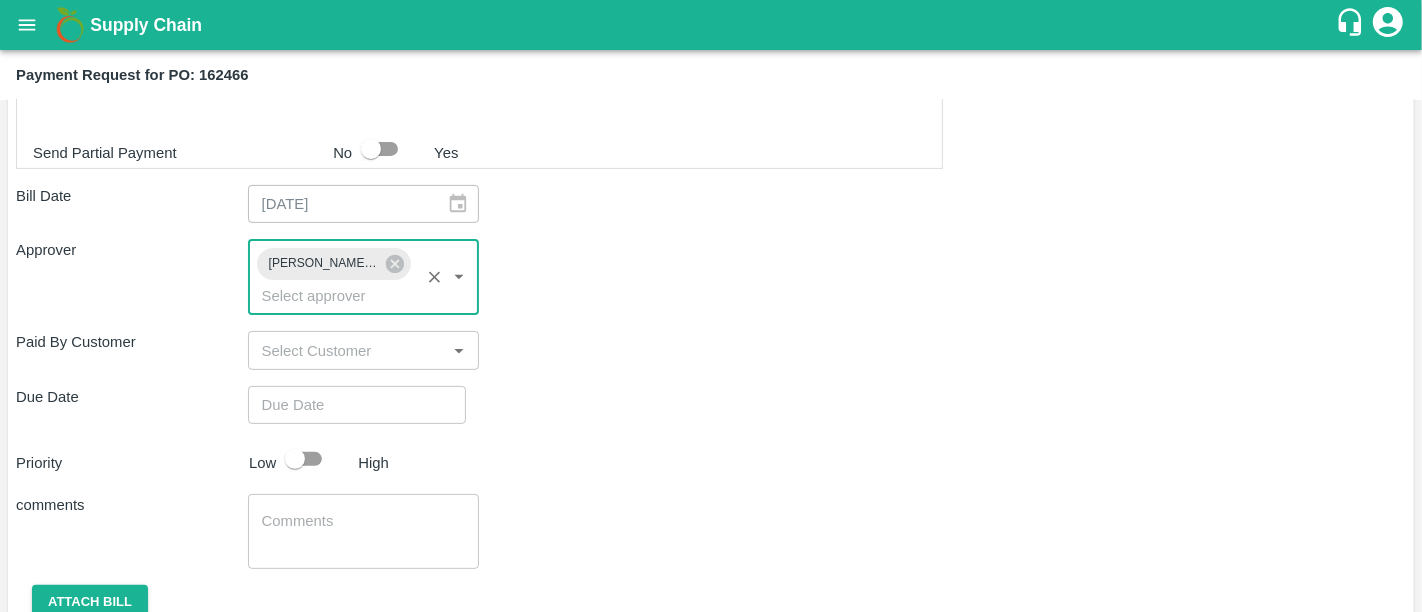 type on "DD/MM/YYYY hh:mm aa" 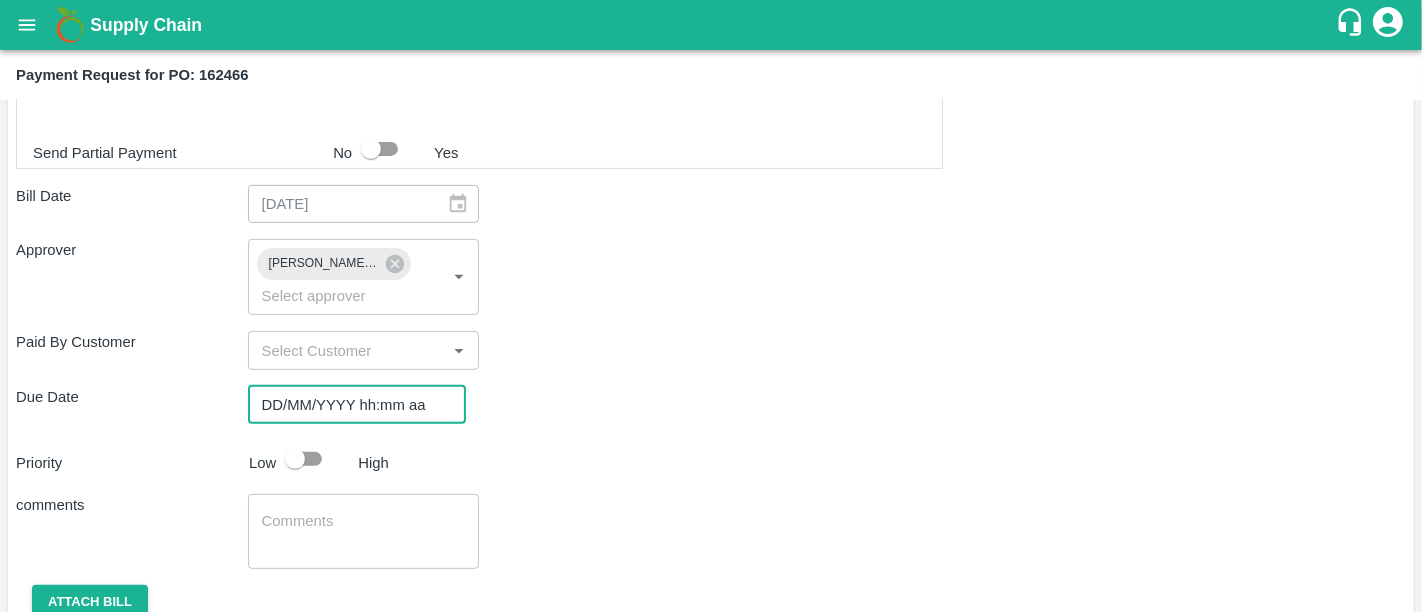 click on "DD/MM/YYYY hh:mm aa" at bounding box center (350, 405) 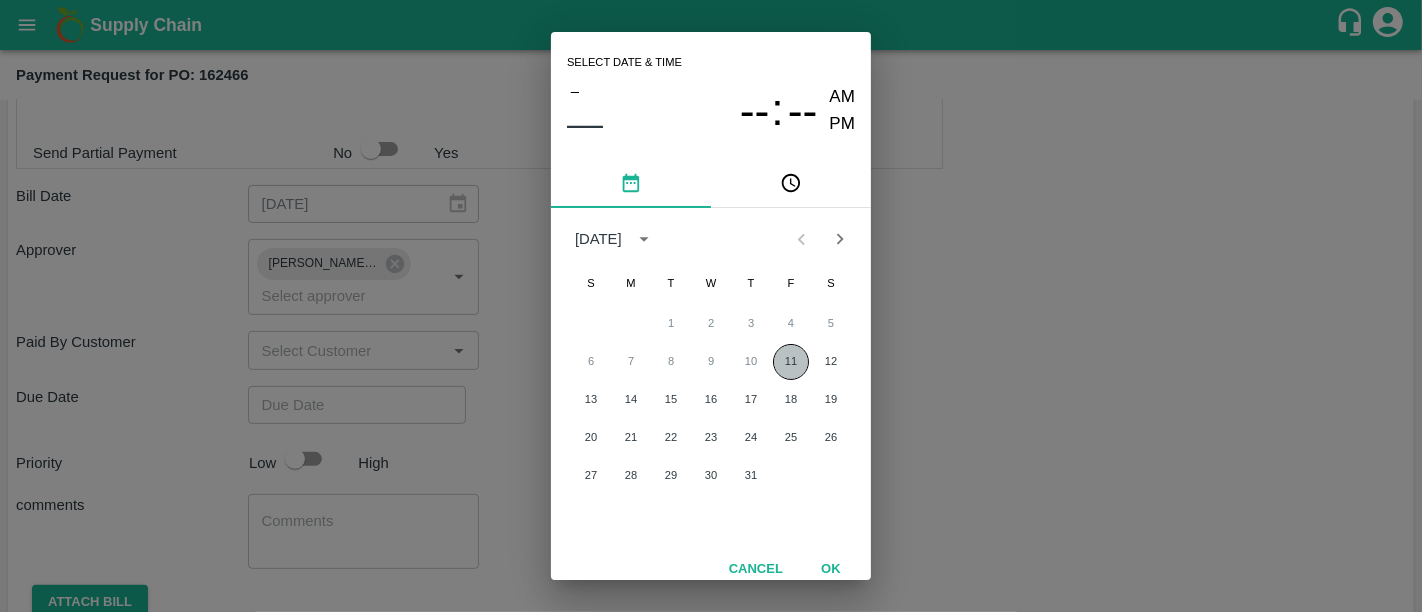 click on "11" at bounding box center (791, 362) 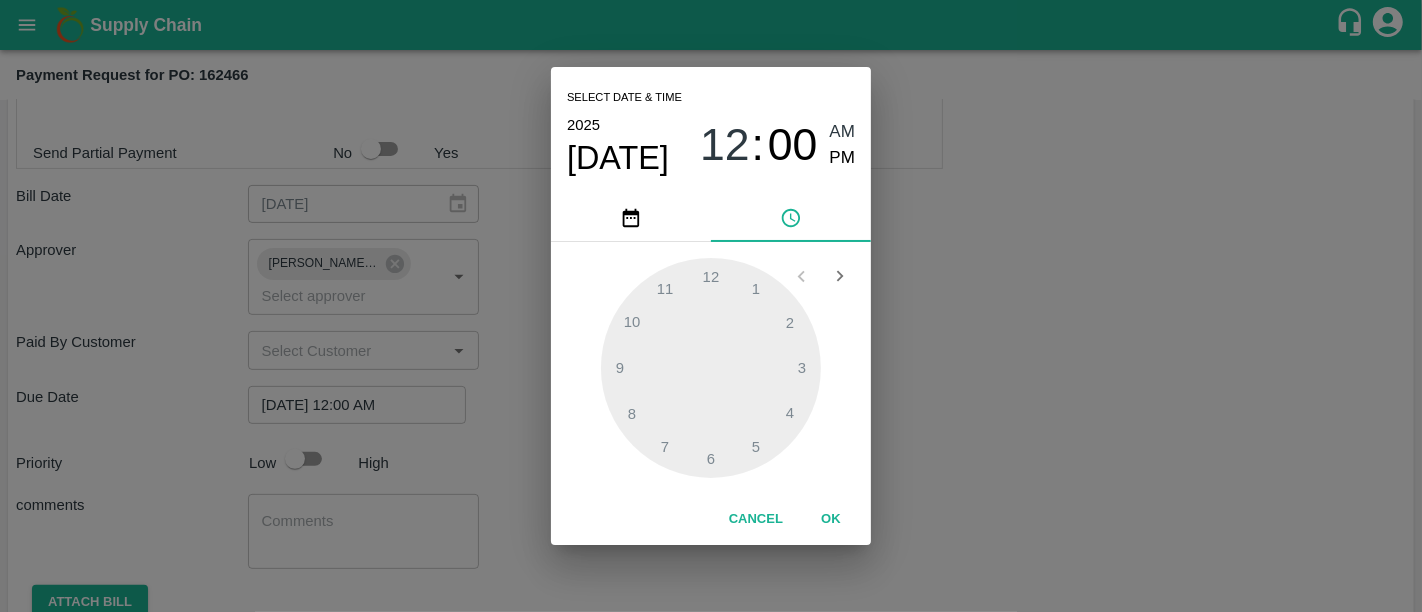 click on "OK" at bounding box center [831, 519] 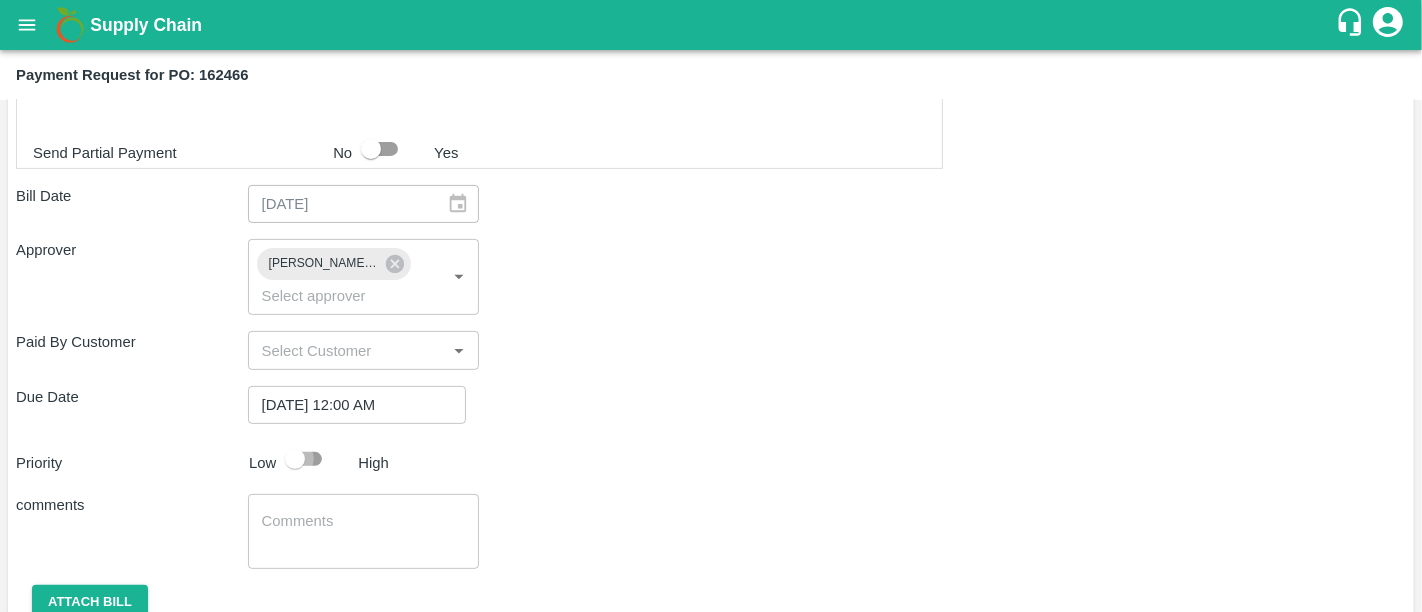 click at bounding box center (295, 459) 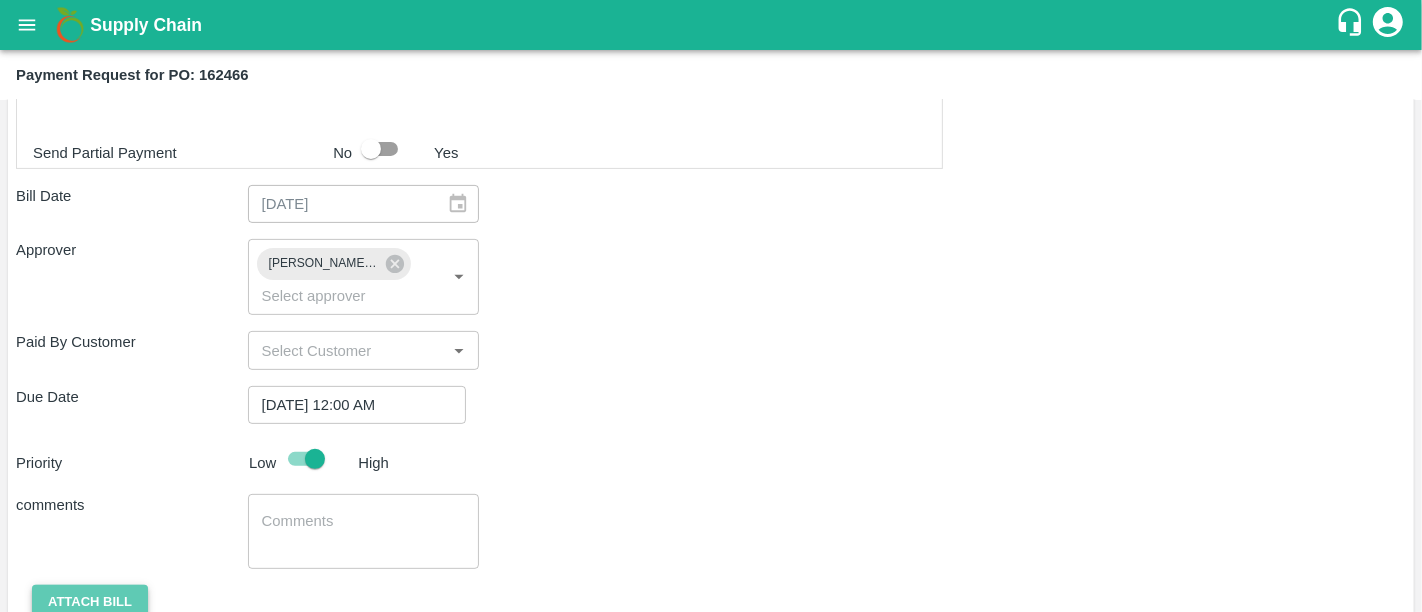 click on "Attach bill" at bounding box center [90, 602] 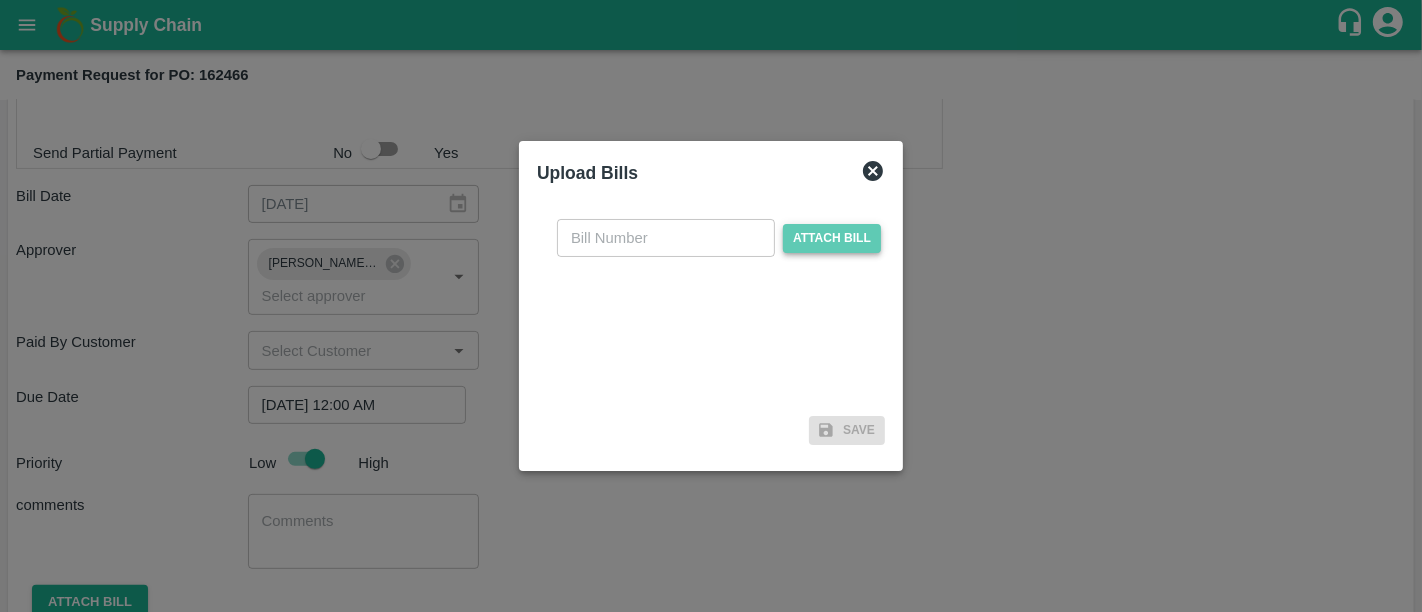 click on "Attach bill" at bounding box center [832, 238] 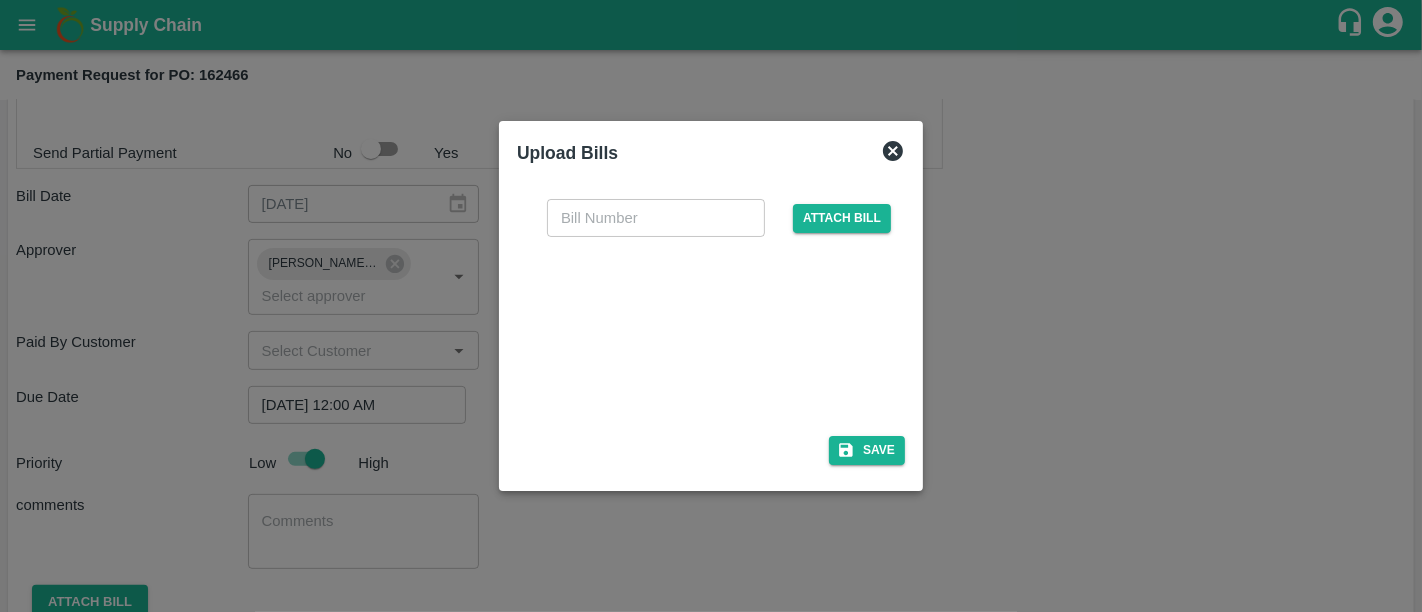 click at bounding box center (707, 330) 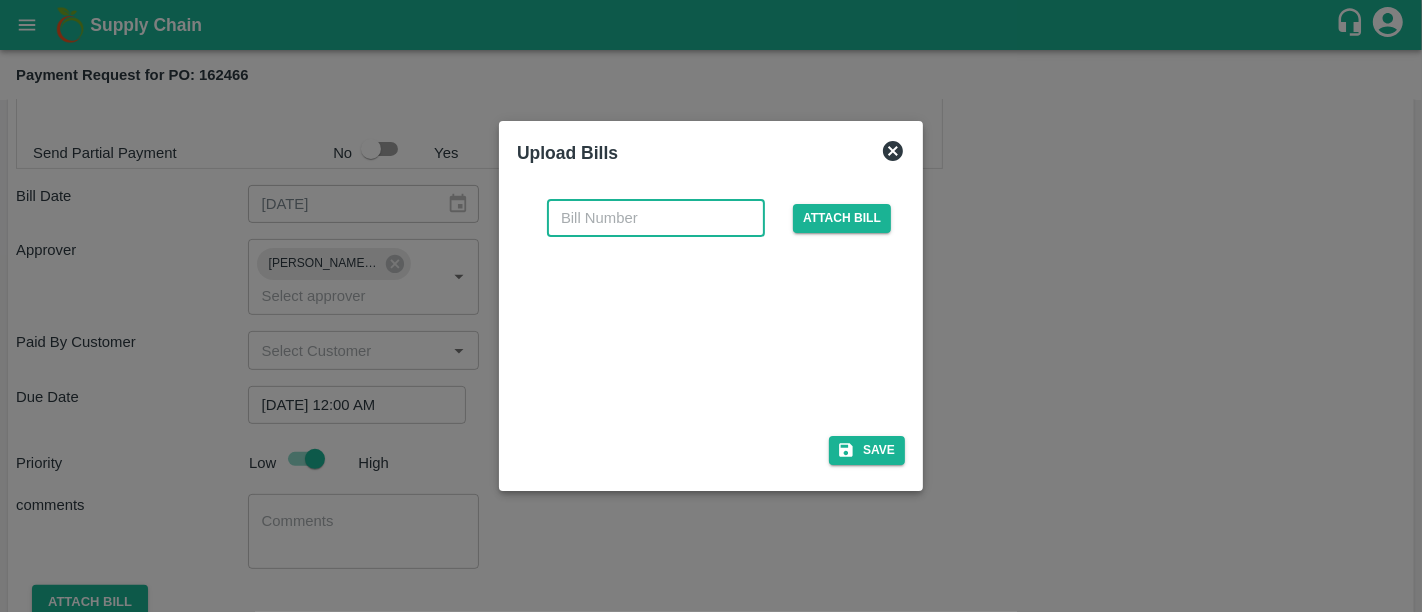 click at bounding box center (656, 218) 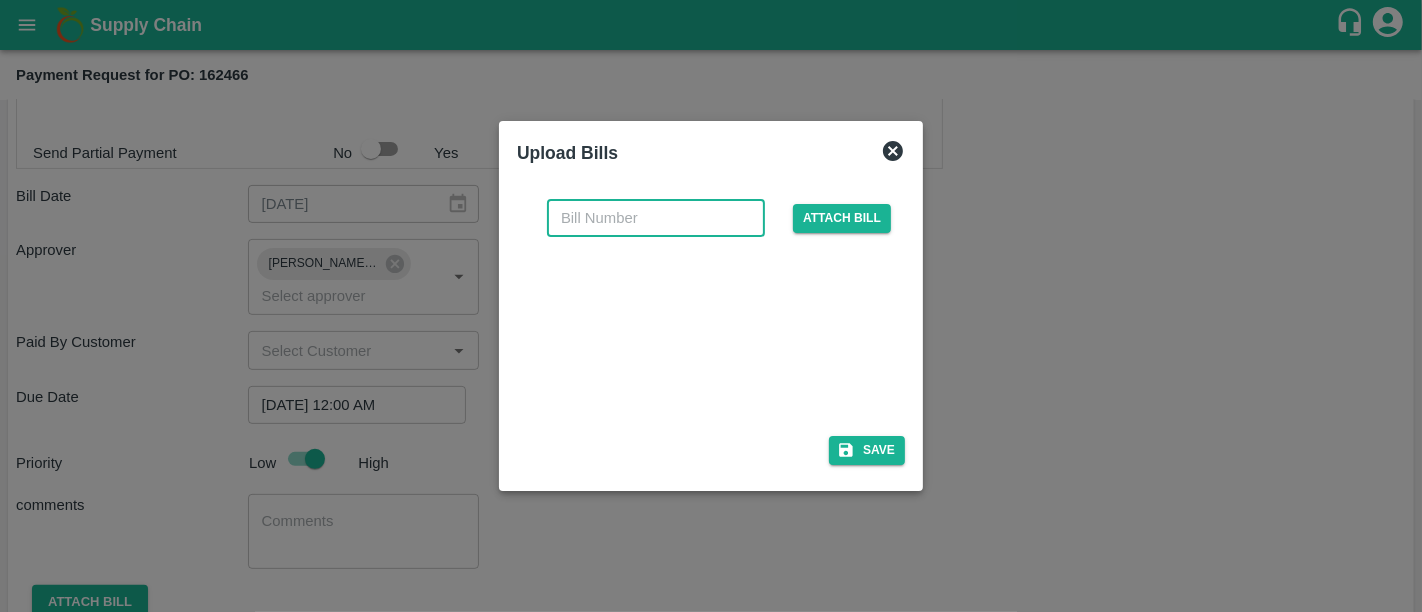 paste on "25-26/000554" 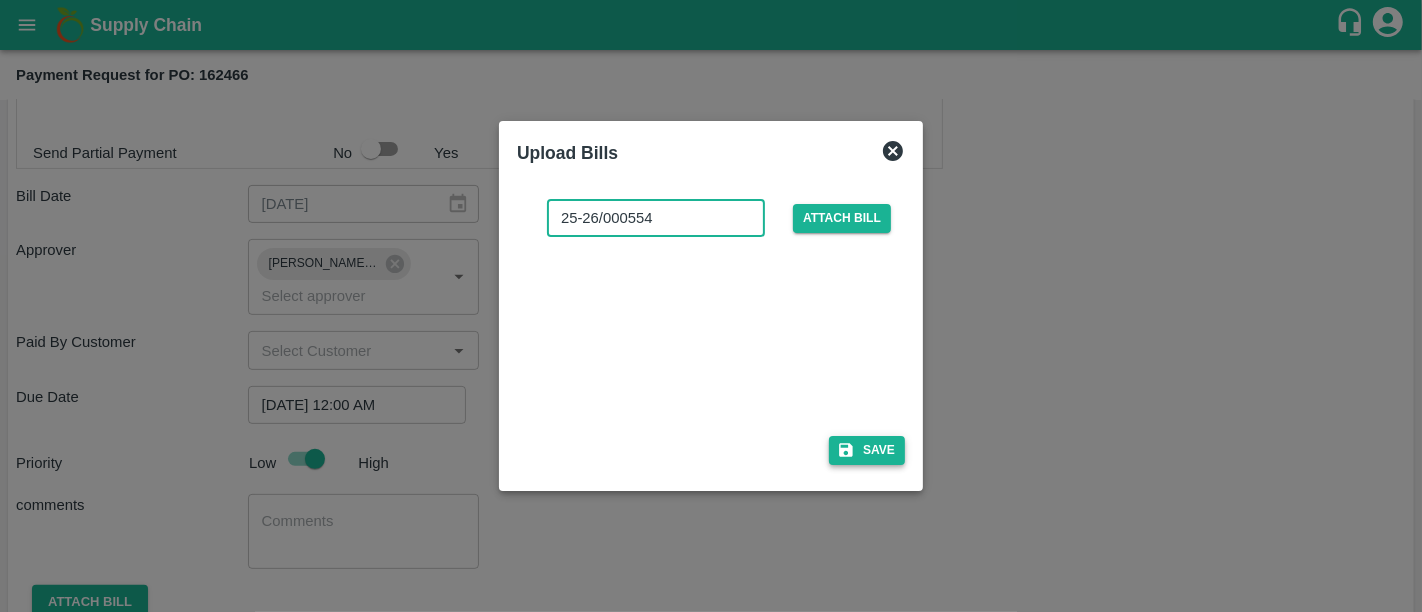 type on "25-26/000554" 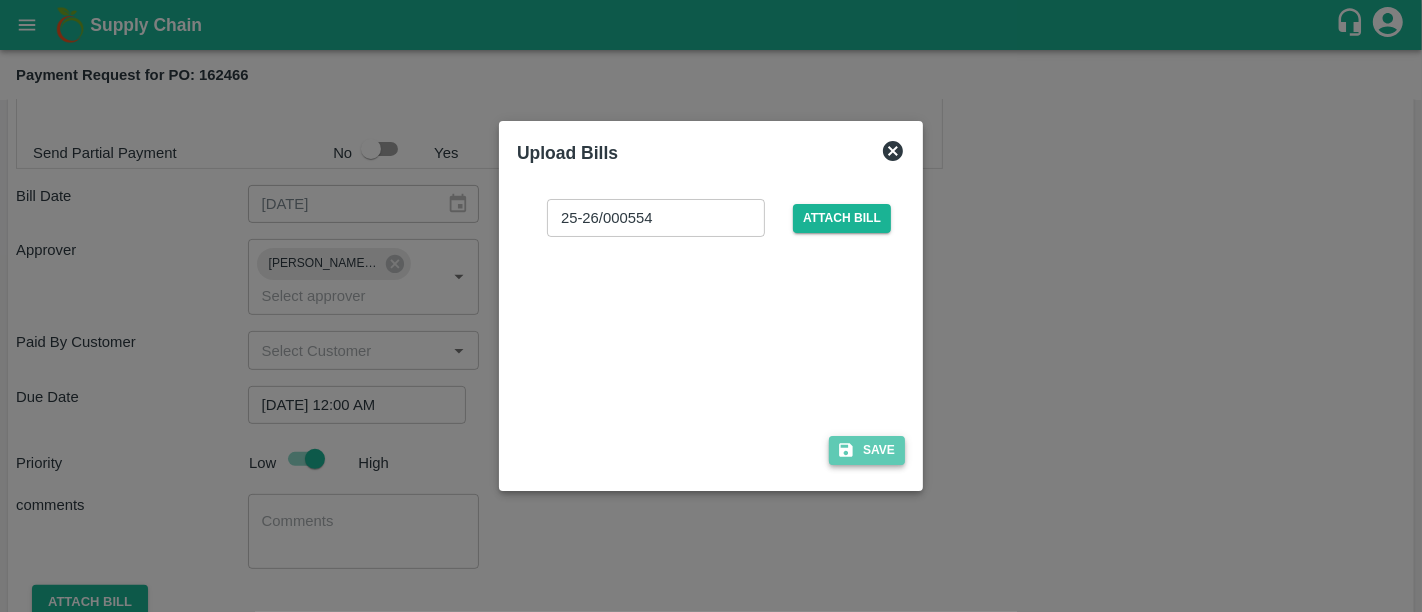 click on "Save" at bounding box center (867, 450) 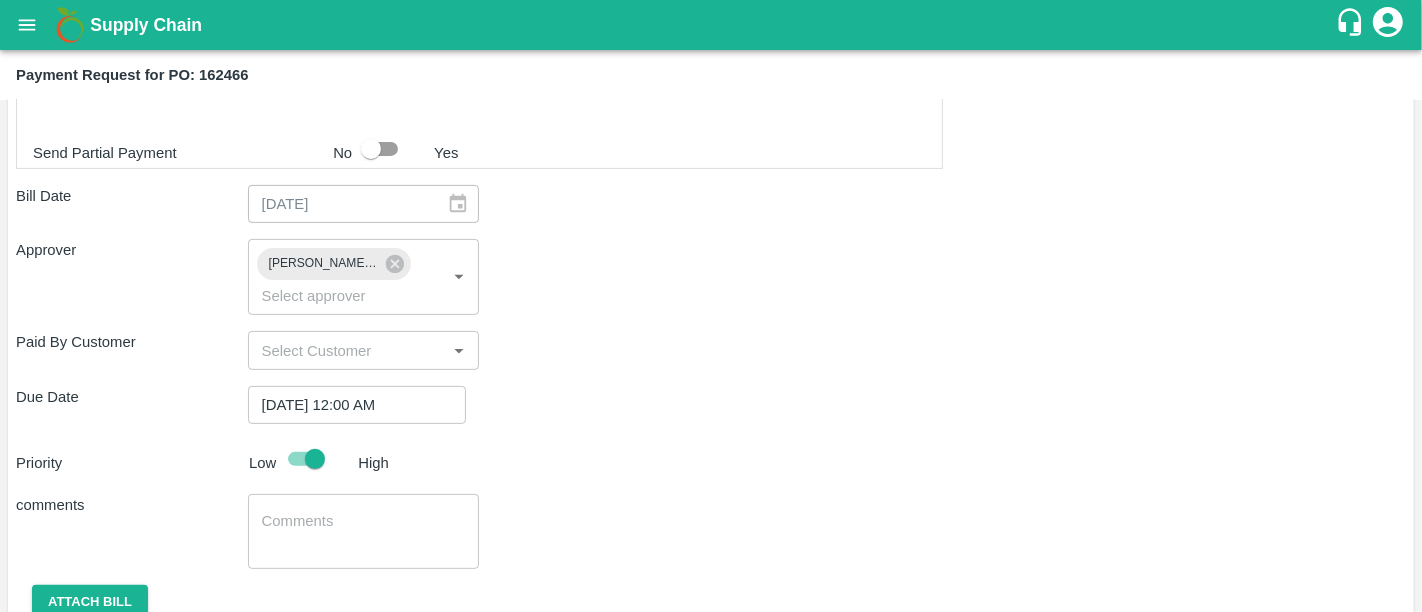 scroll, scrollTop: 727, scrollLeft: 0, axis: vertical 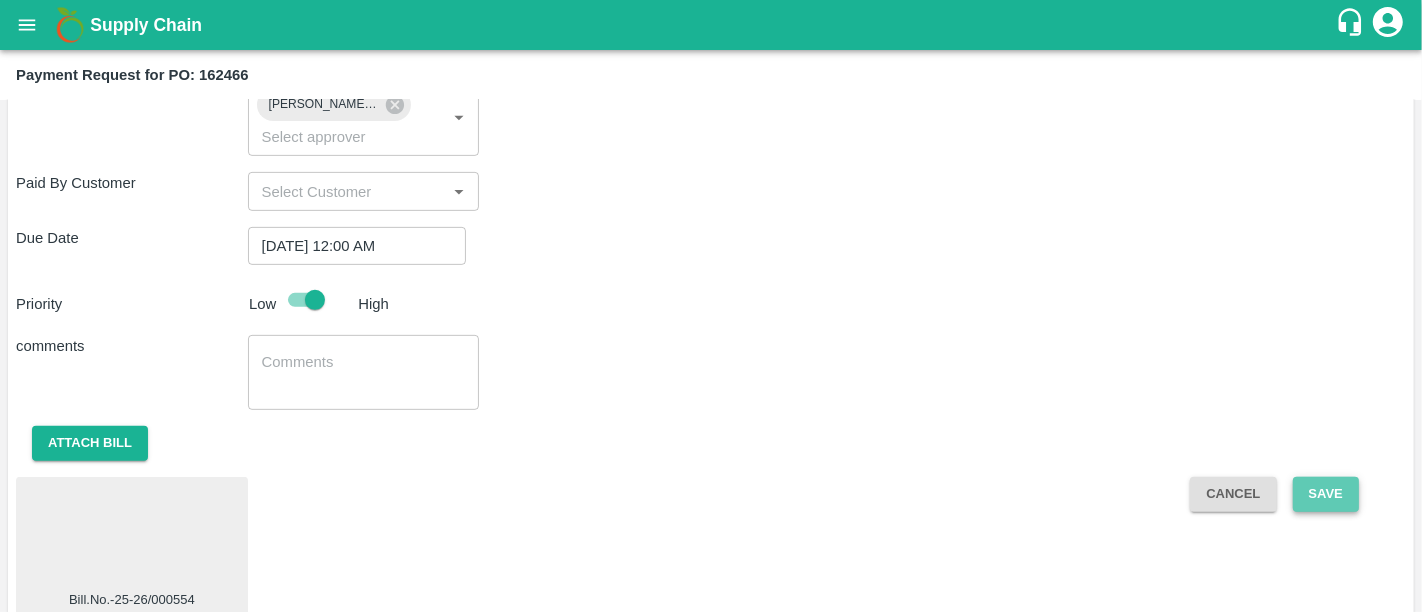 click on "Save" at bounding box center (1326, 494) 